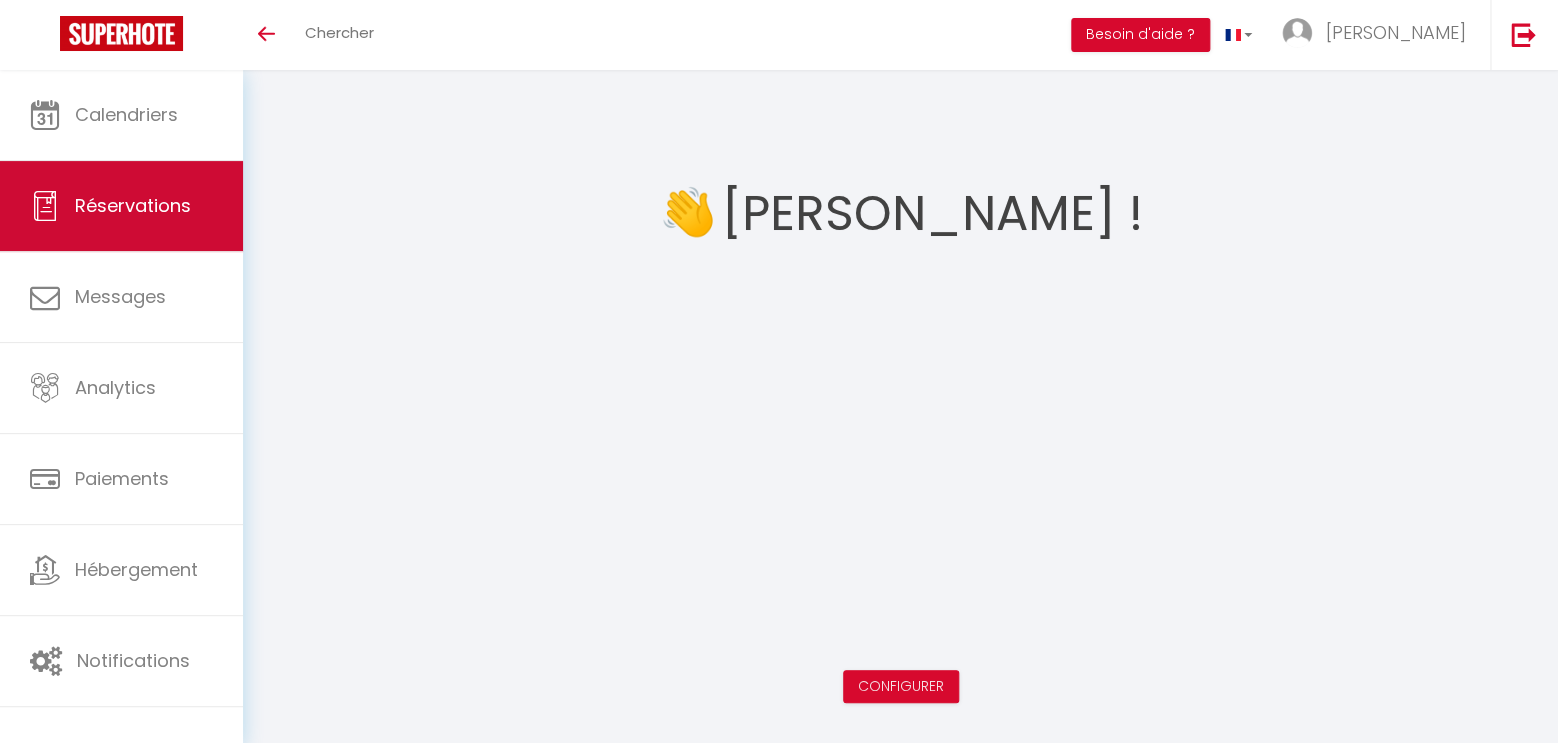 scroll, scrollTop: 0, scrollLeft: 0, axis: both 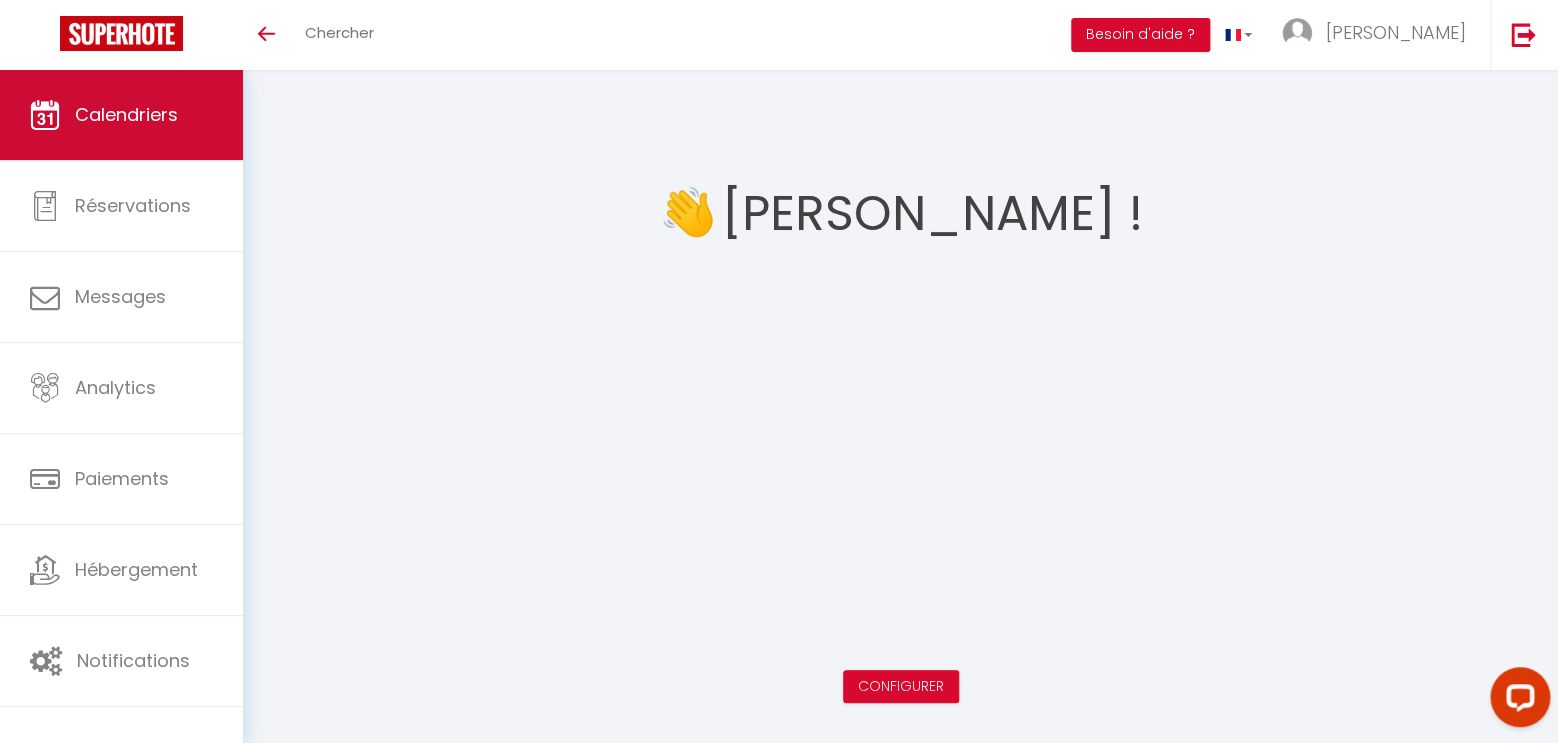 click on "Calendriers" at bounding box center (121, 115) 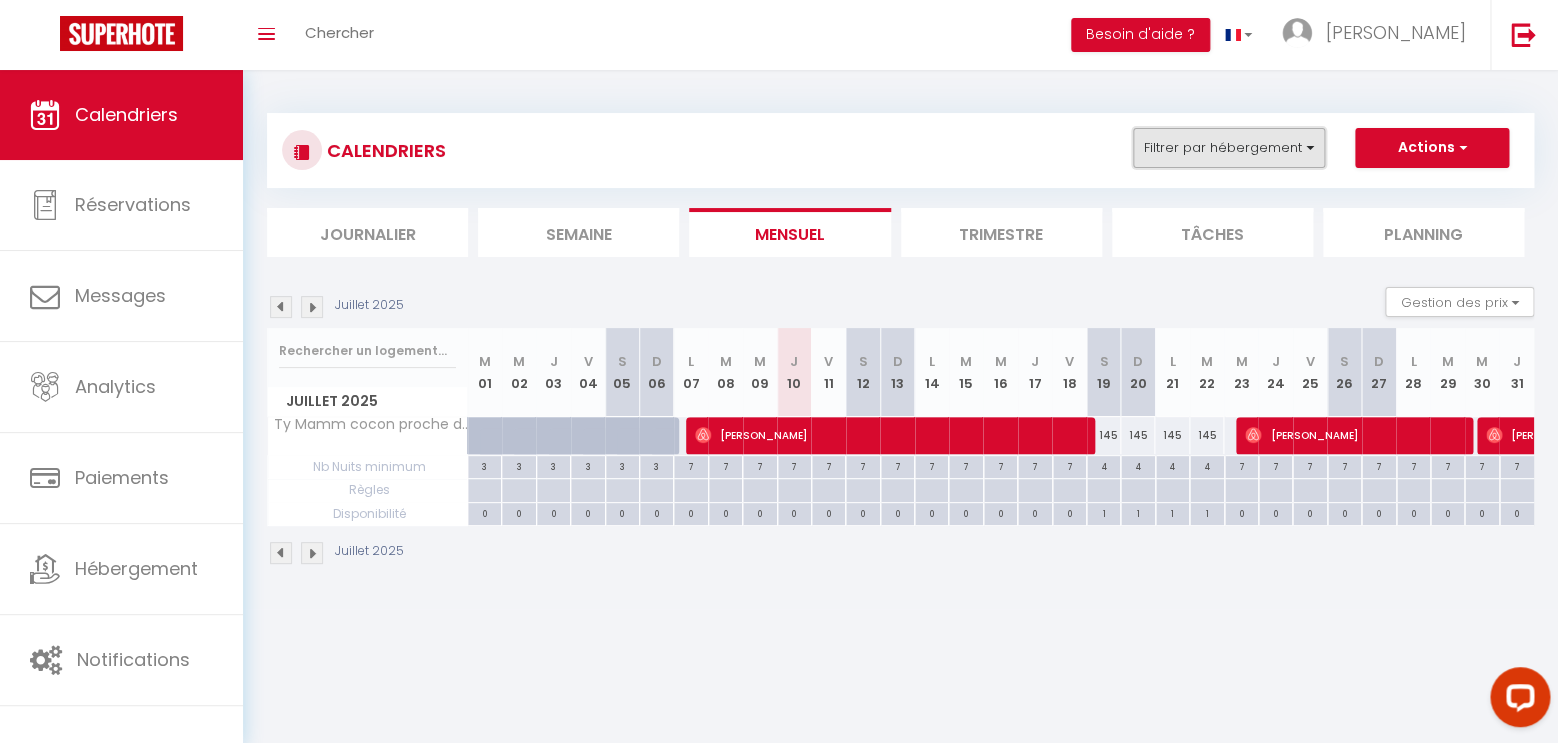 click on "Filtrer par hébergement" at bounding box center [1229, 148] 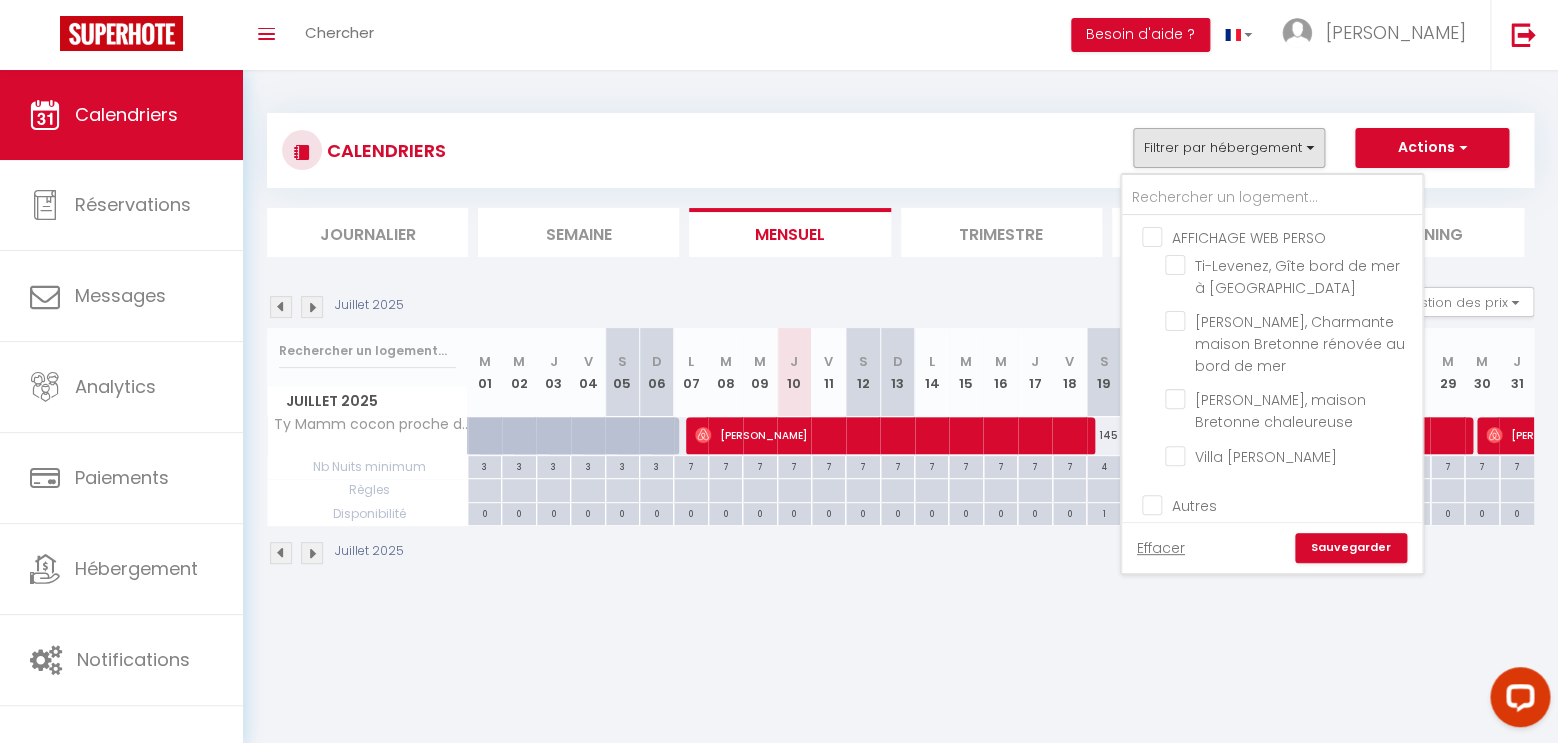 click on "AFFICHAGE WEB PERSO" at bounding box center [1292, 236] 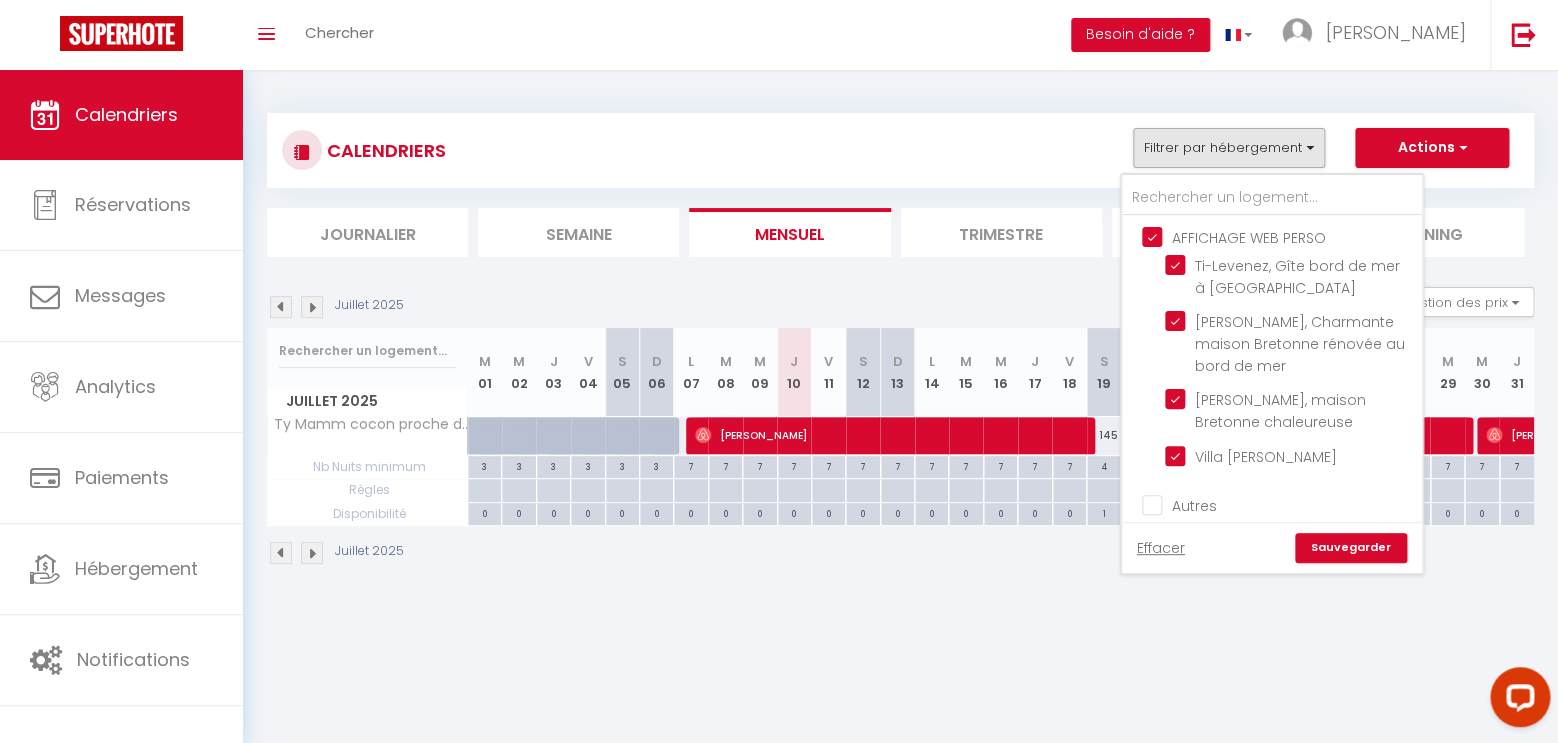 checkbox on "true" 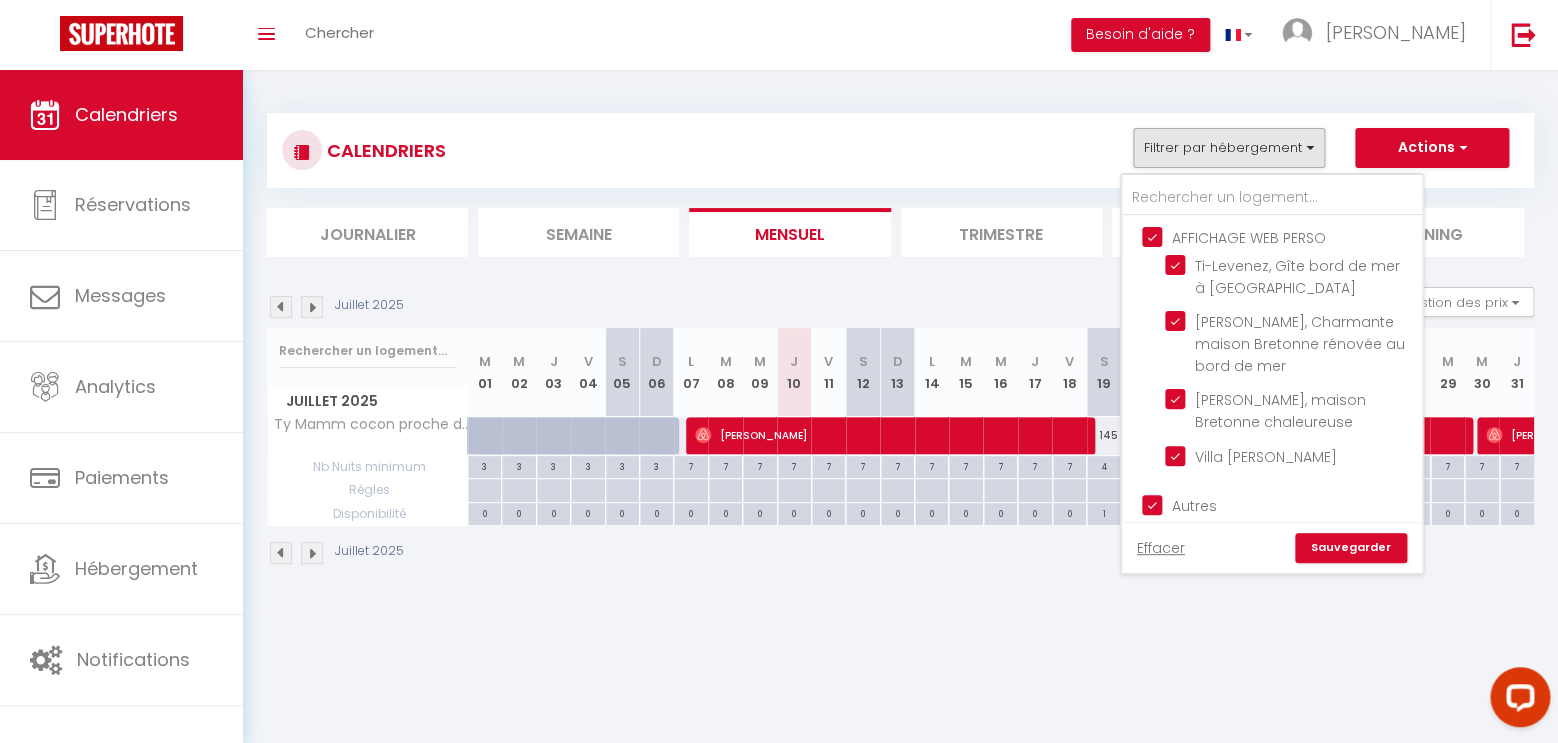 checkbox on "true" 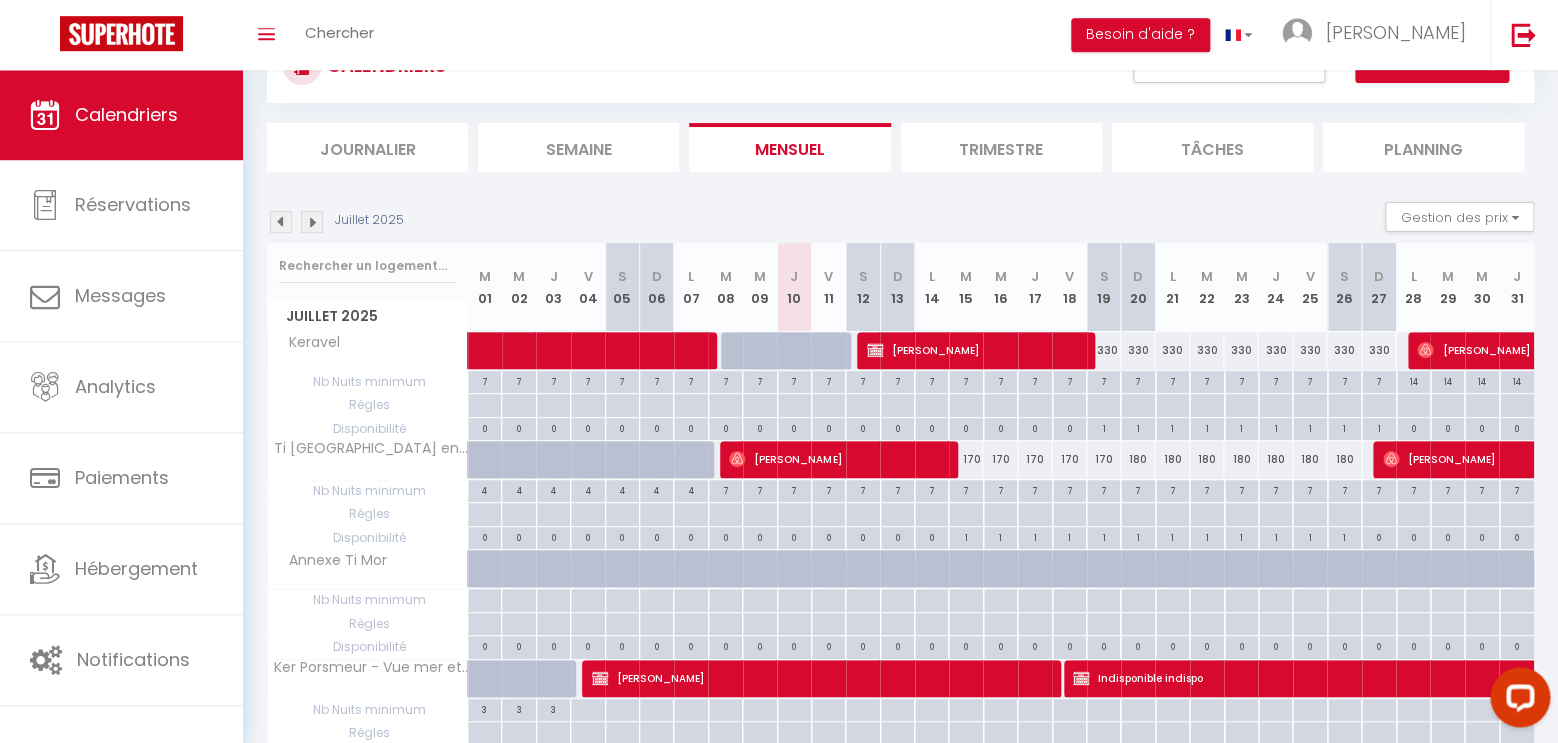 scroll, scrollTop: 315, scrollLeft: 0, axis: vertical 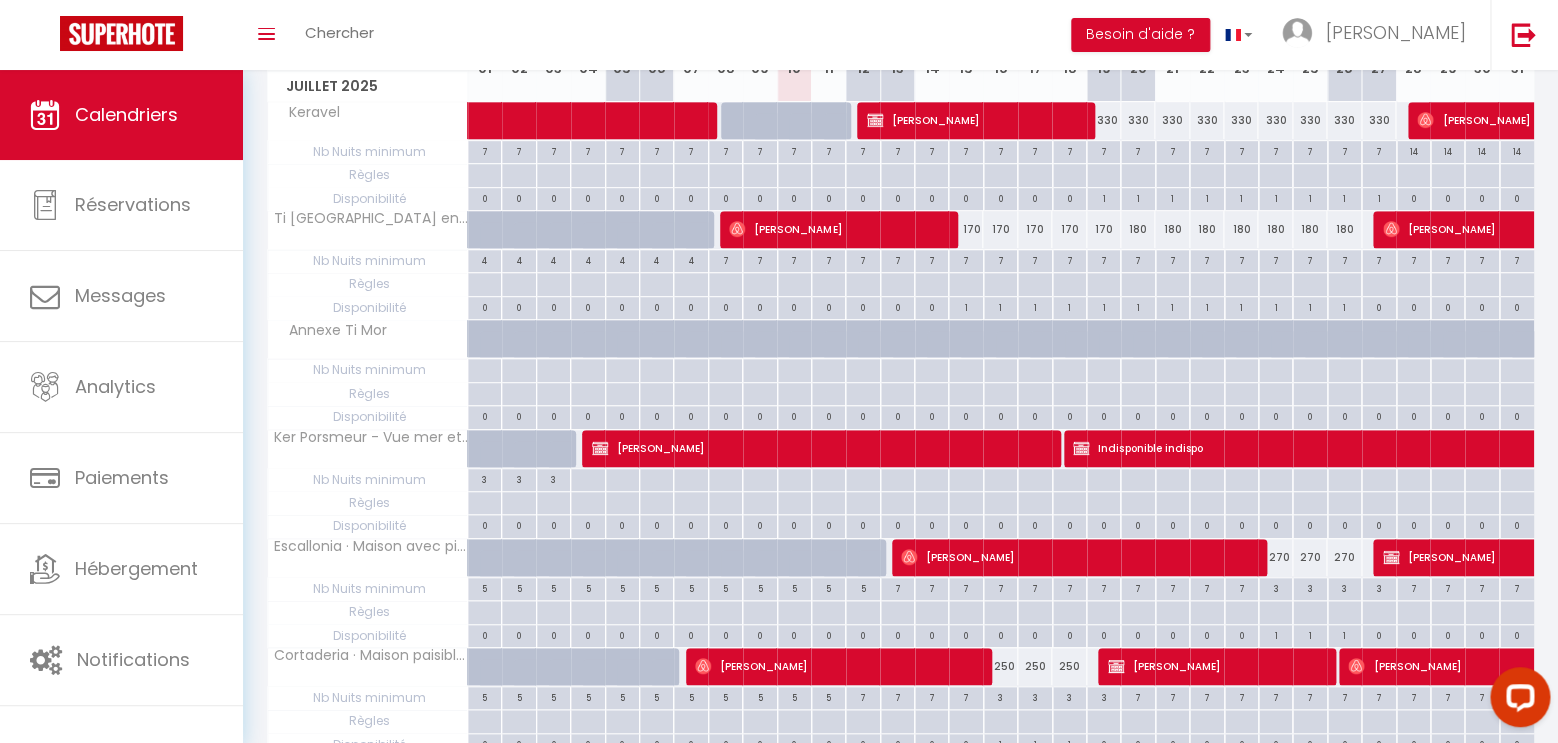click on "[PERSON_NAME]" at bounding box center [818, 448] 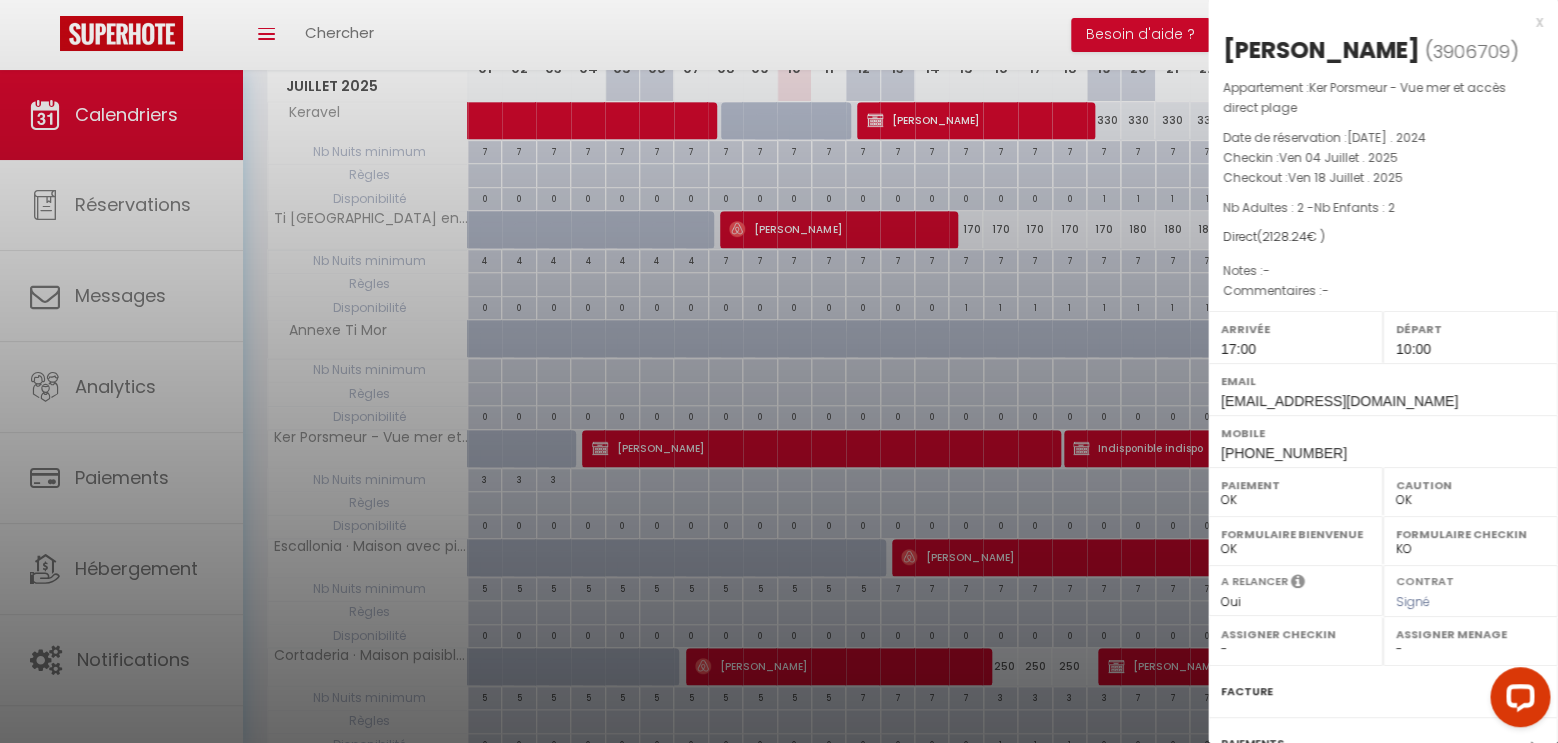 select on "18908" 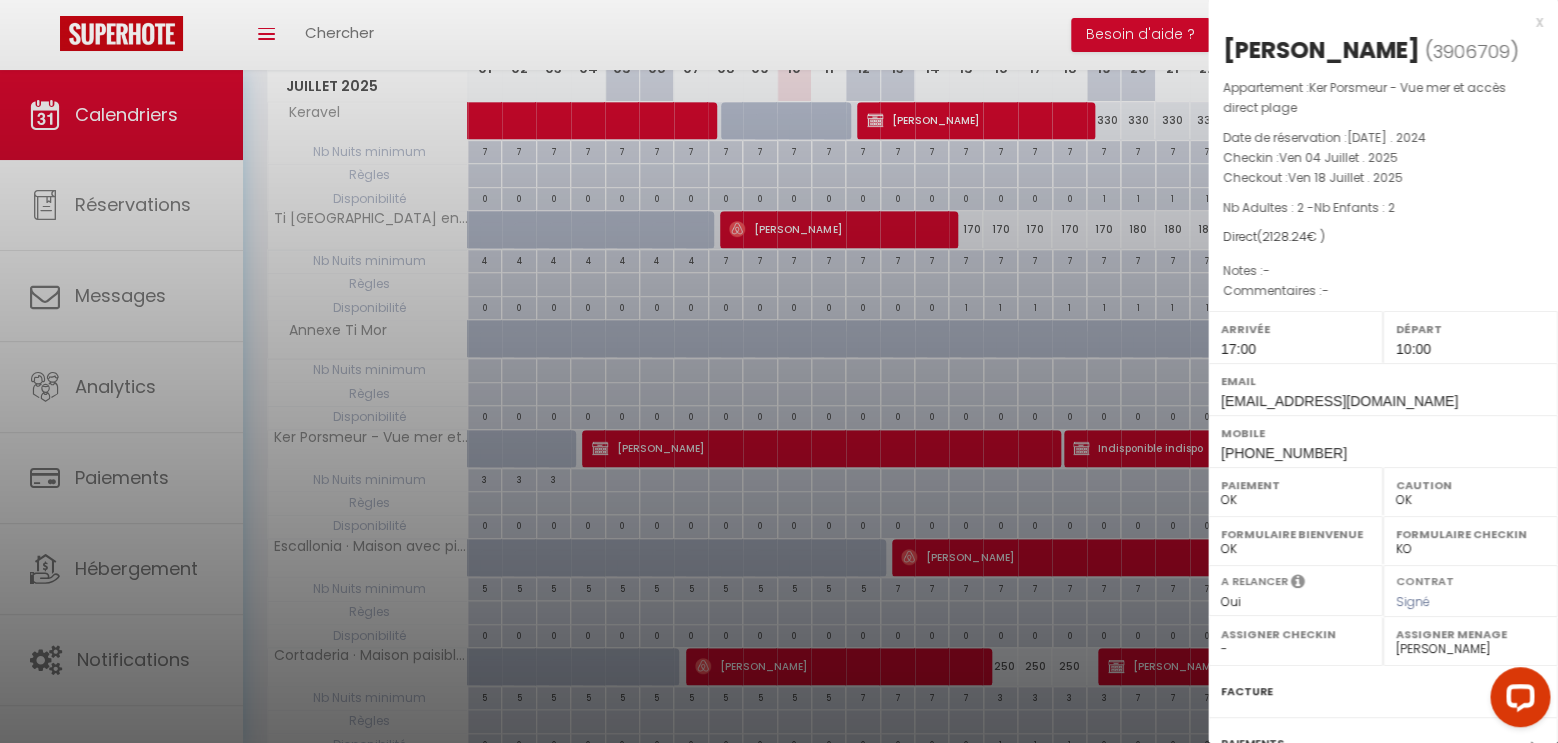 click on "x" at bounding box center [1375, 22] 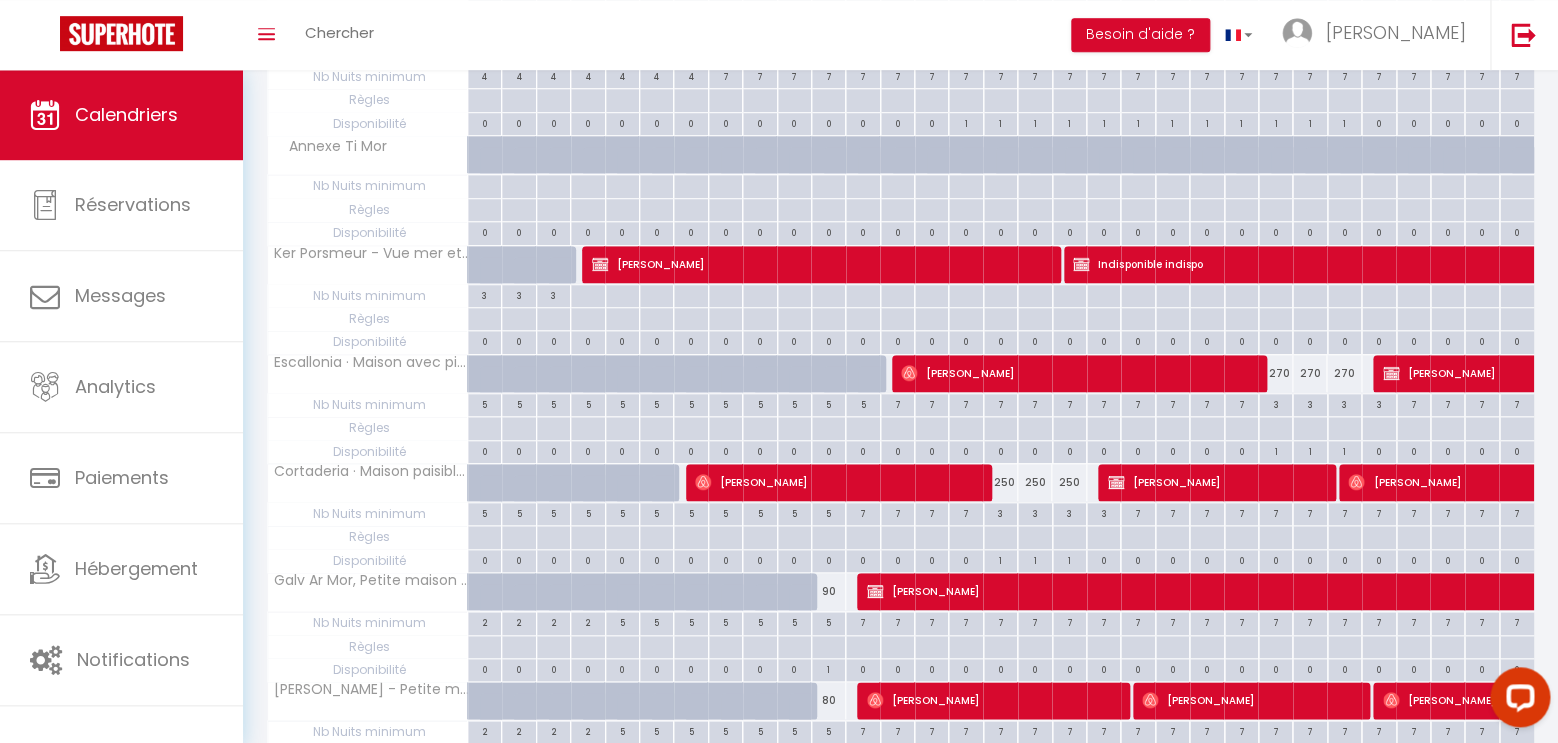 scroll, scrollTop: 525, scrollLeft: 0, axis: vertical 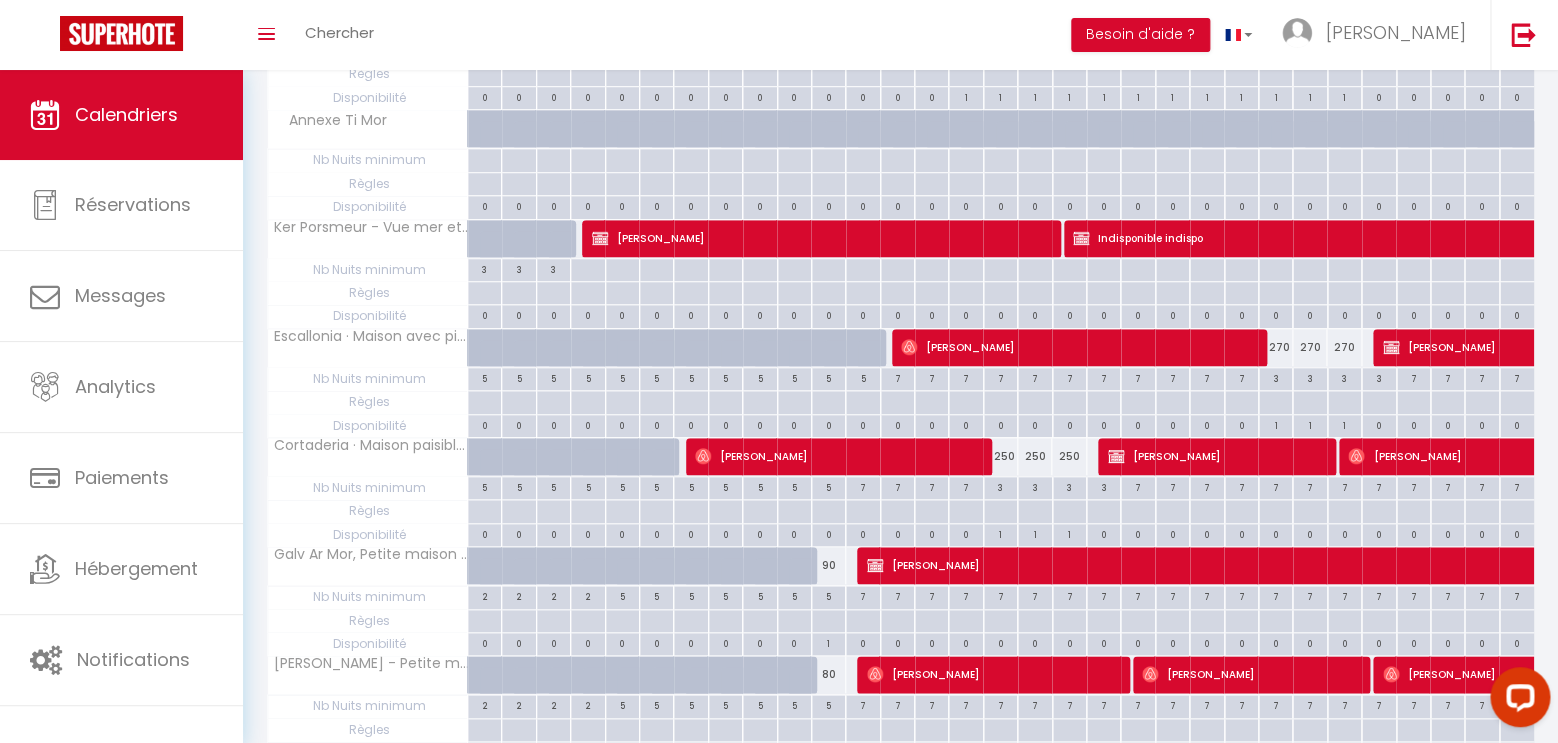 click on "[PERSON_NAME]" at bounding box center [1076, 347] 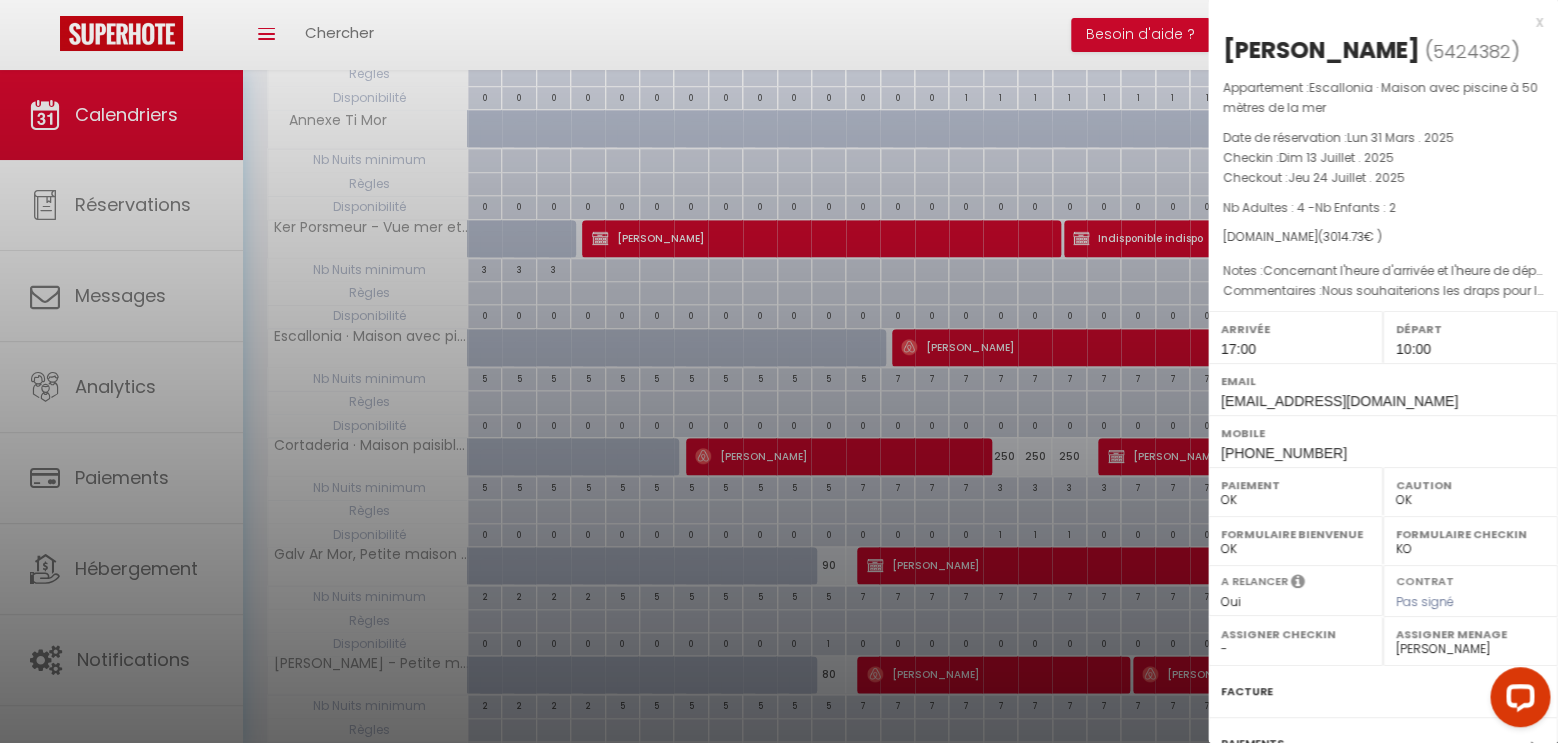click on "x" at bounding box center (1375, 22) 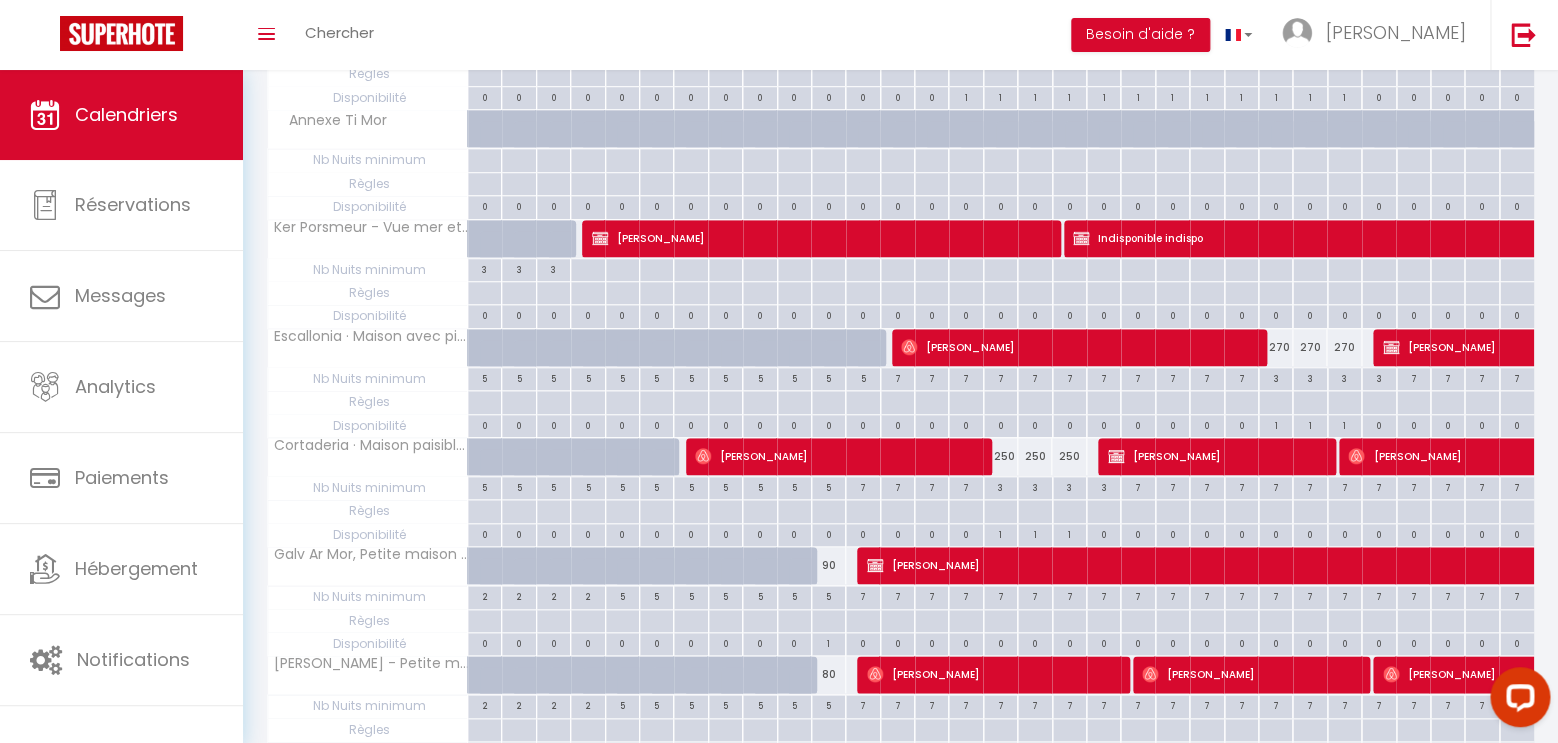 click on "[PERSON_NAME]" at bounding box center (836, 456) 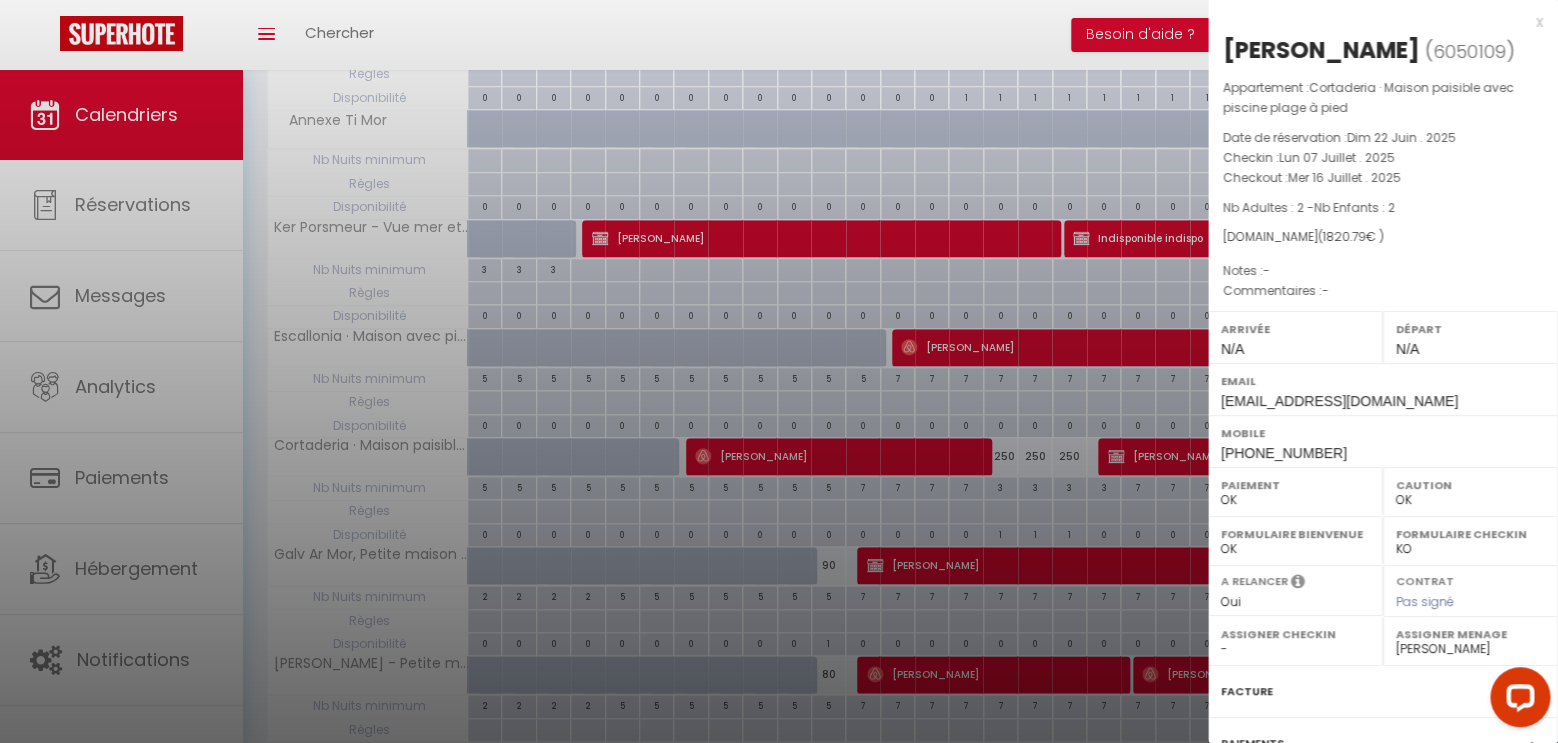 click on "x" at bounding box center (1375, 22) 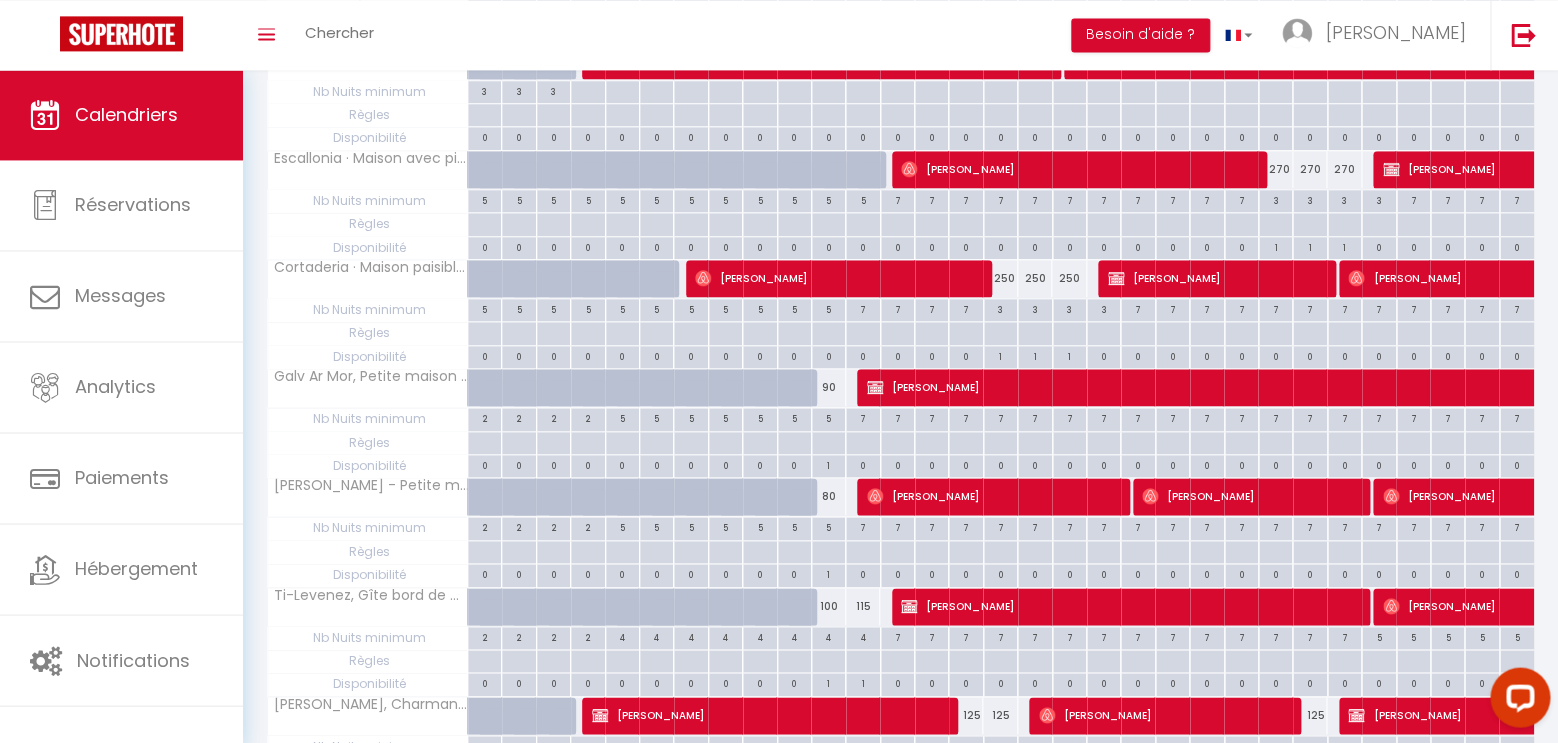scroll, scrollTop: 735, scrollLeft: 0, axis: vertical 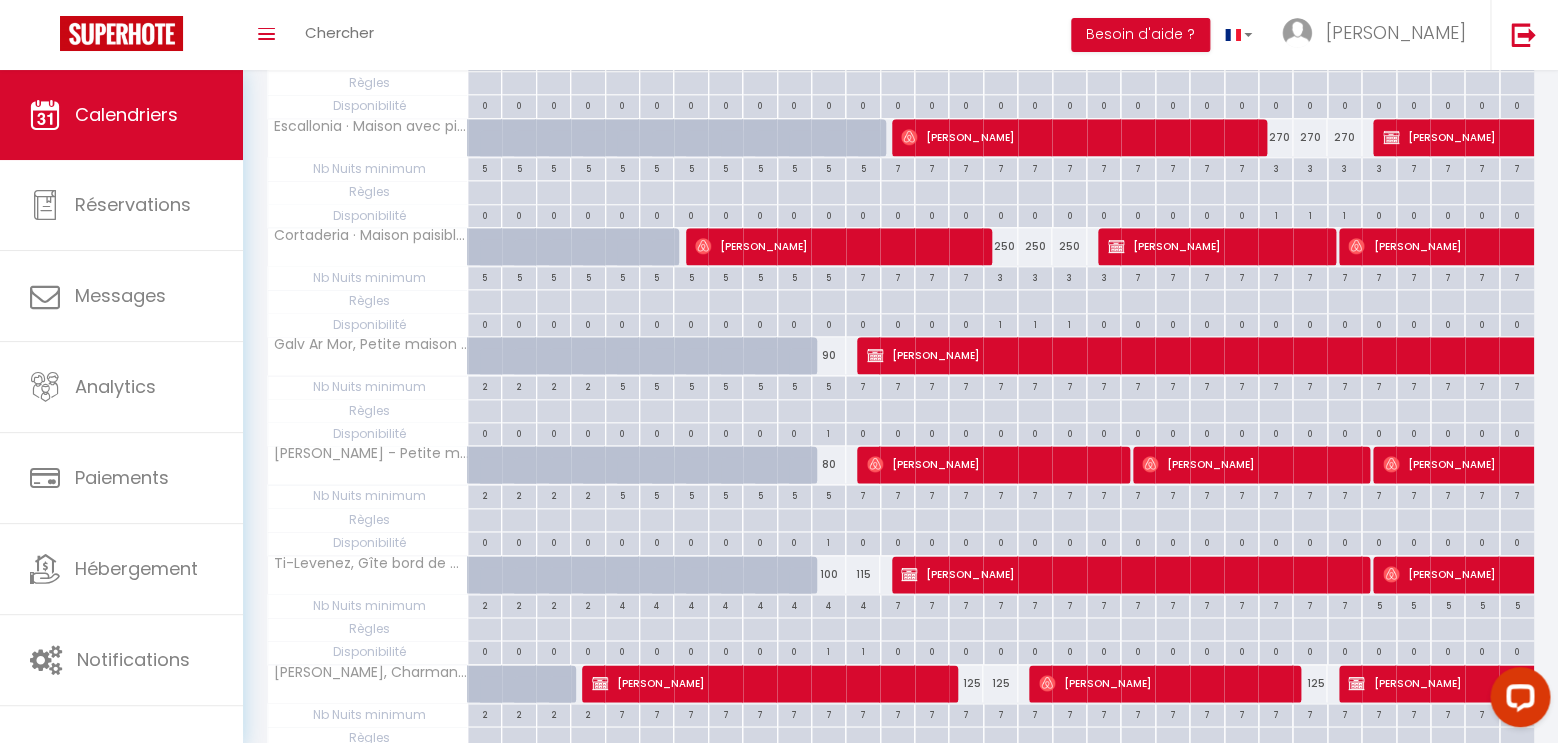click on "[PERSON_NAME]" at bounding box center (991, 464) 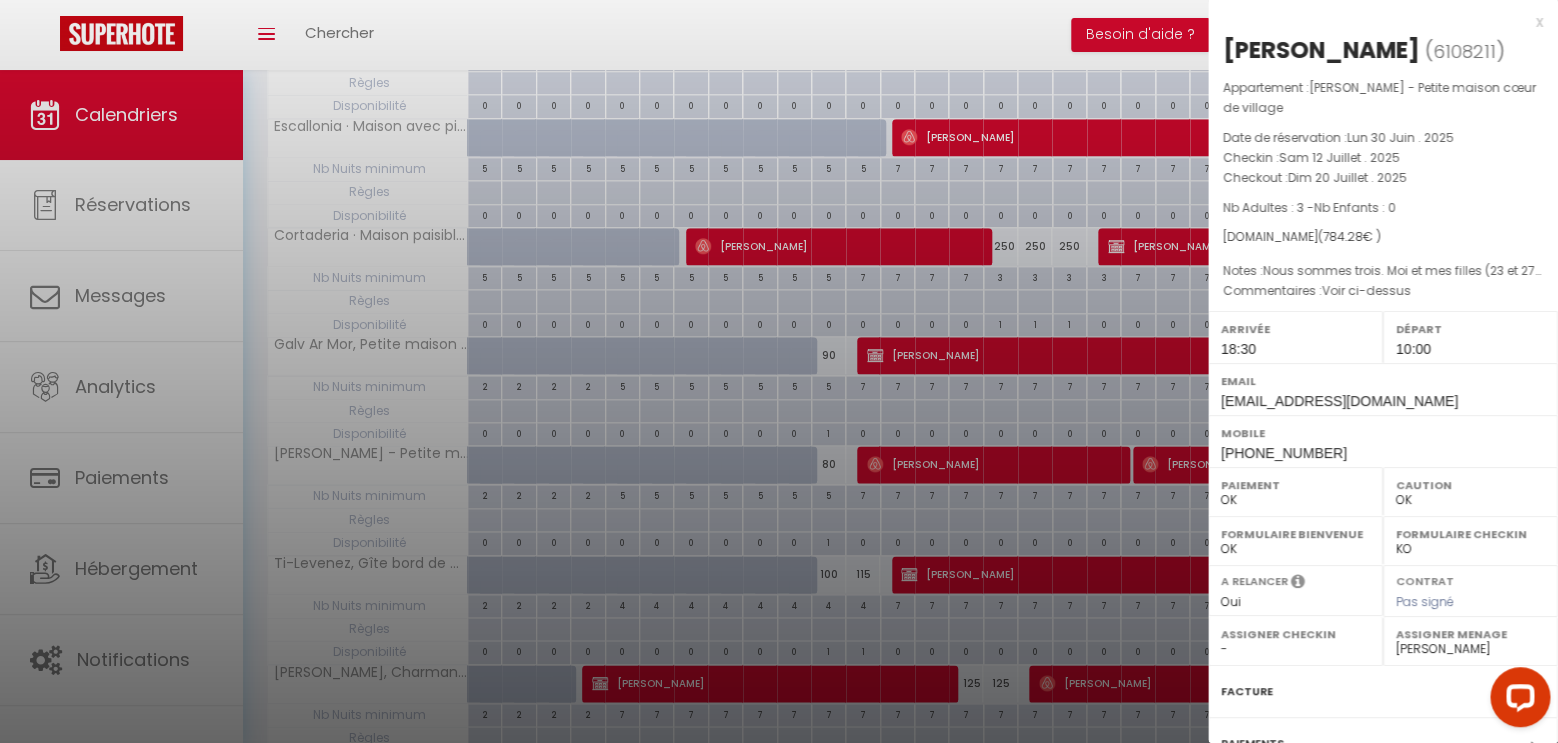 click on "x
[PERSON_NAME]
( 6108211 )
Appartement :
[PERSON_NAME] - Petite maison cœur de village
Date de réservation :
[DATE] . 2025
Checkin :
[DATE] . 2025
Checkout :
[DATE] . 2025
Nb Adultes : 3 -
Nb Enfants :
0
[DOMAIN_NAME]
(
784.28
€ )
Notes :
Commentaires :
Voir ci-dessus   Arrivée
18:30   Départ
10:00   Email
[EMAIL_ADDRESS][DOMAIN_NAME]     [PHONE_NUMBER]" at bounding box center [1383, 476] 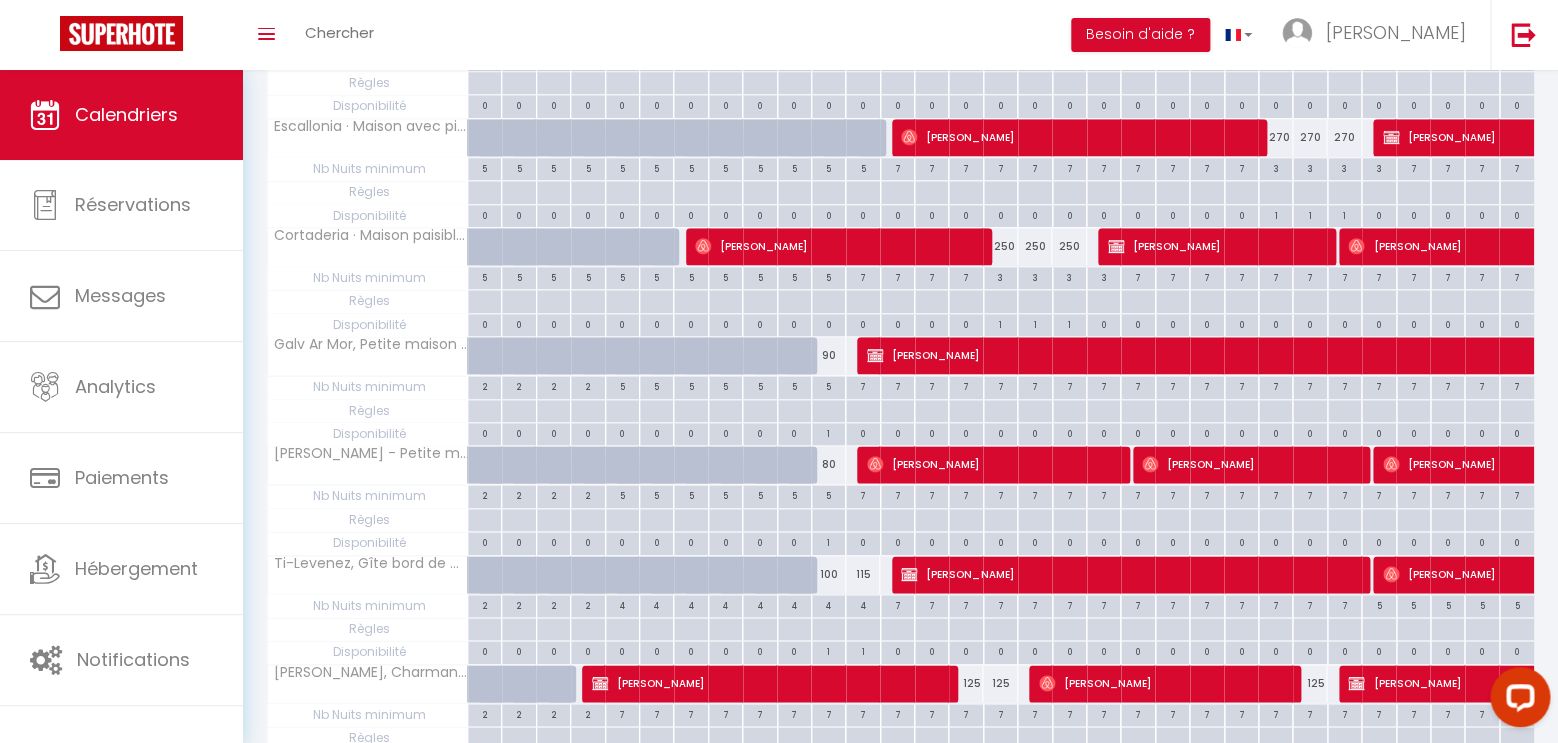 click on "[PERSON_NAME]" at bounding box center (1127, 574) 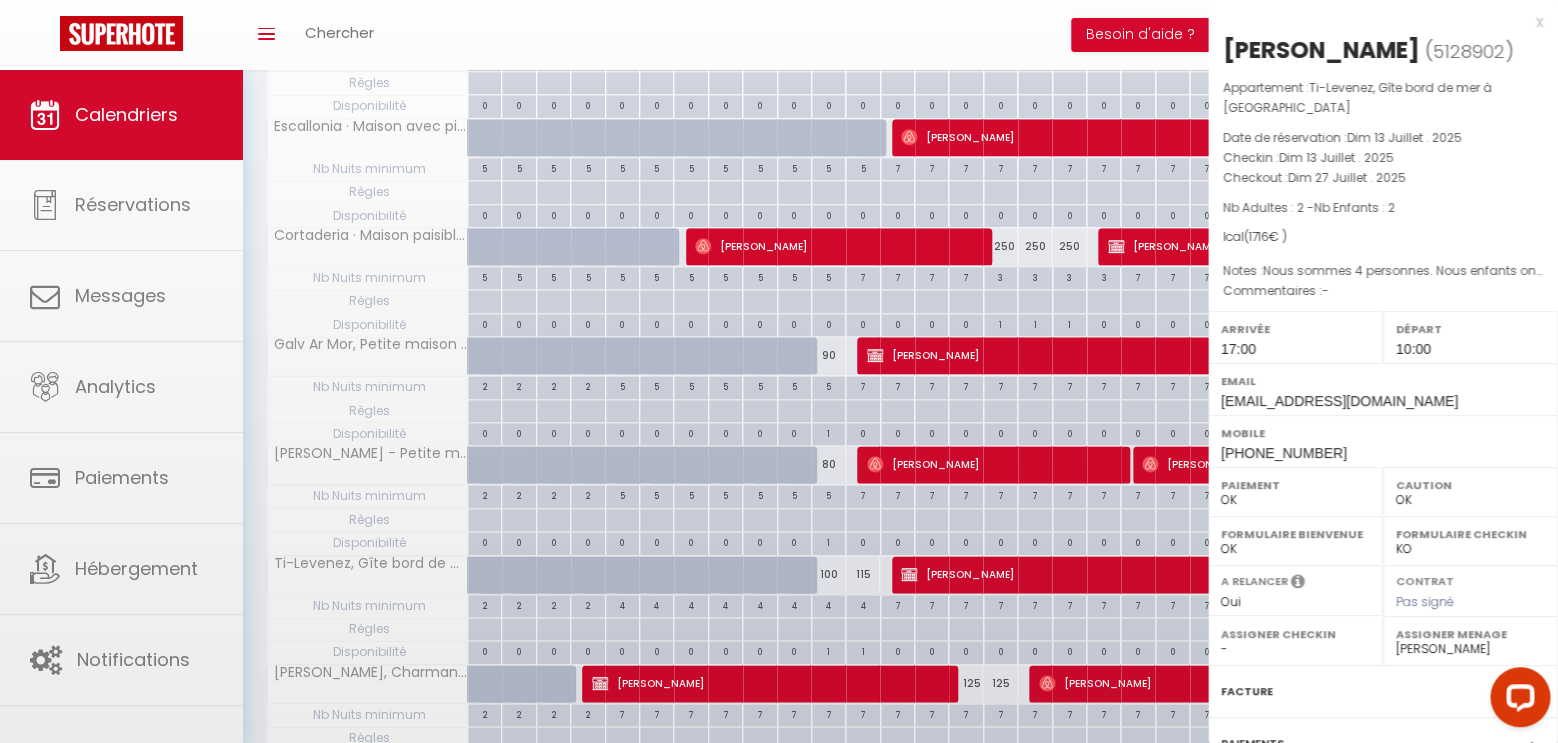 select on "KO" 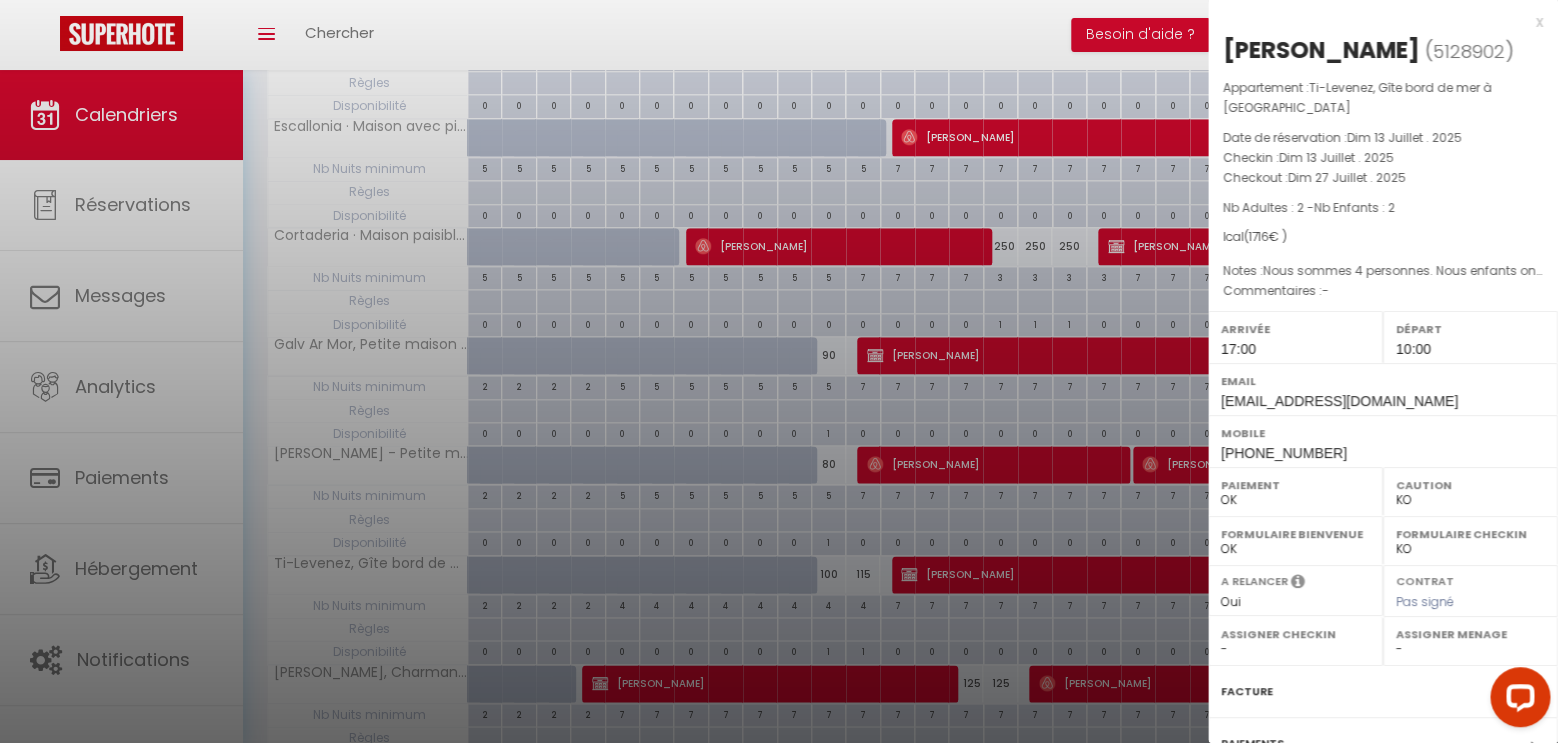 click on "x" at bounding box center (1375, 22) 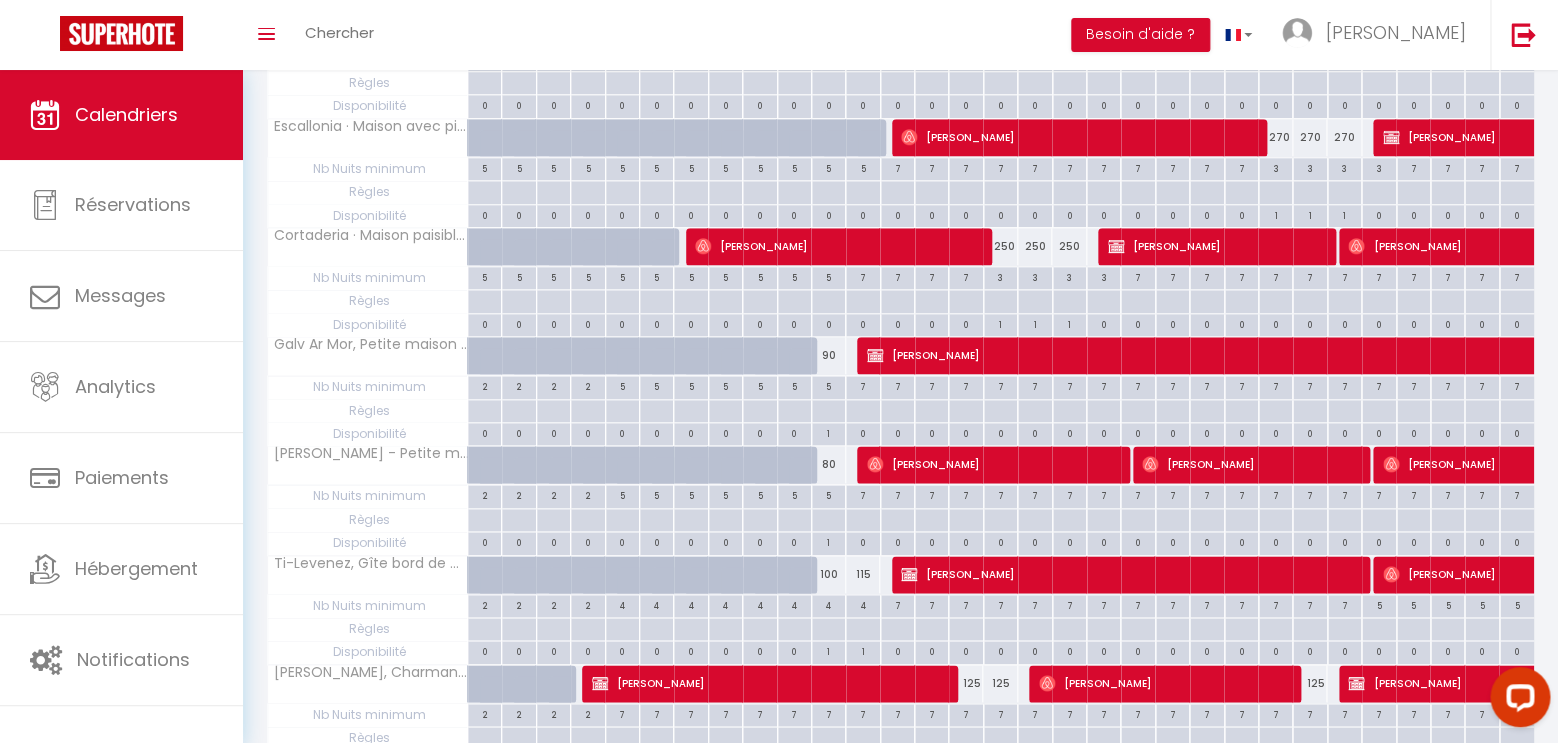 scroll, scrollTop: 840, scrollLeft: 0, axis: vertical 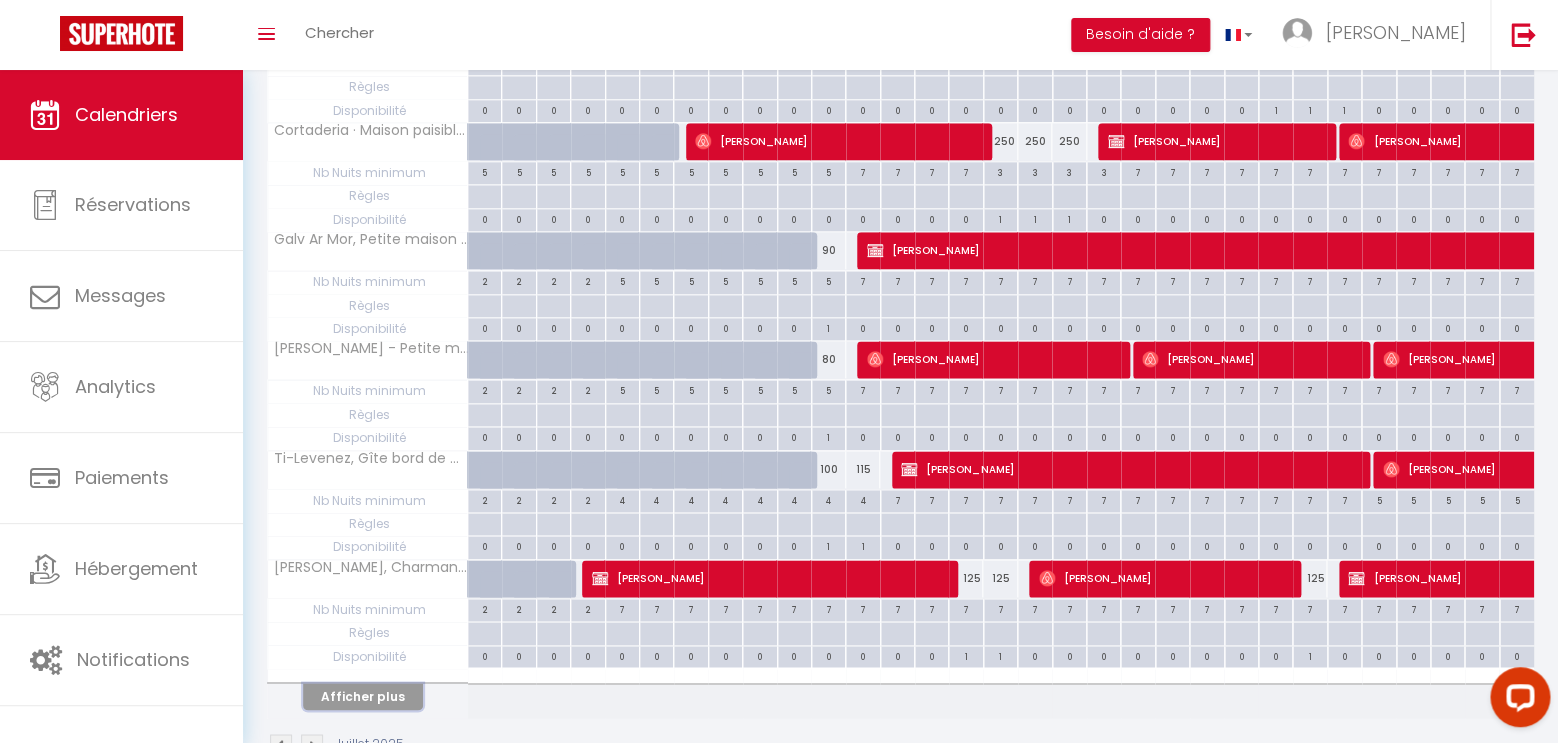 click on "Afficher plus" at bounding box center [363, 696] 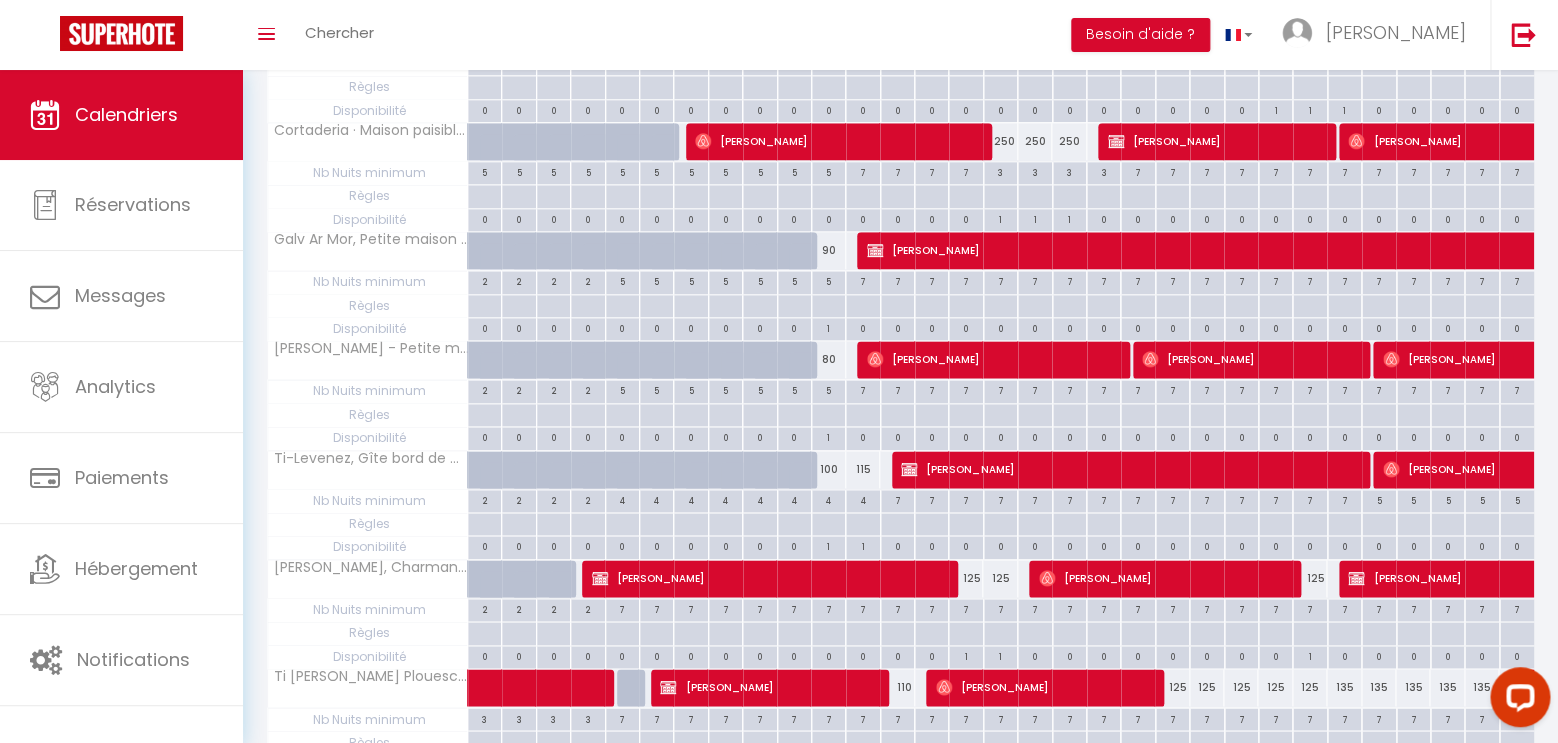 click on "[PERSON_NAME]" at bounding box center [767, 578] 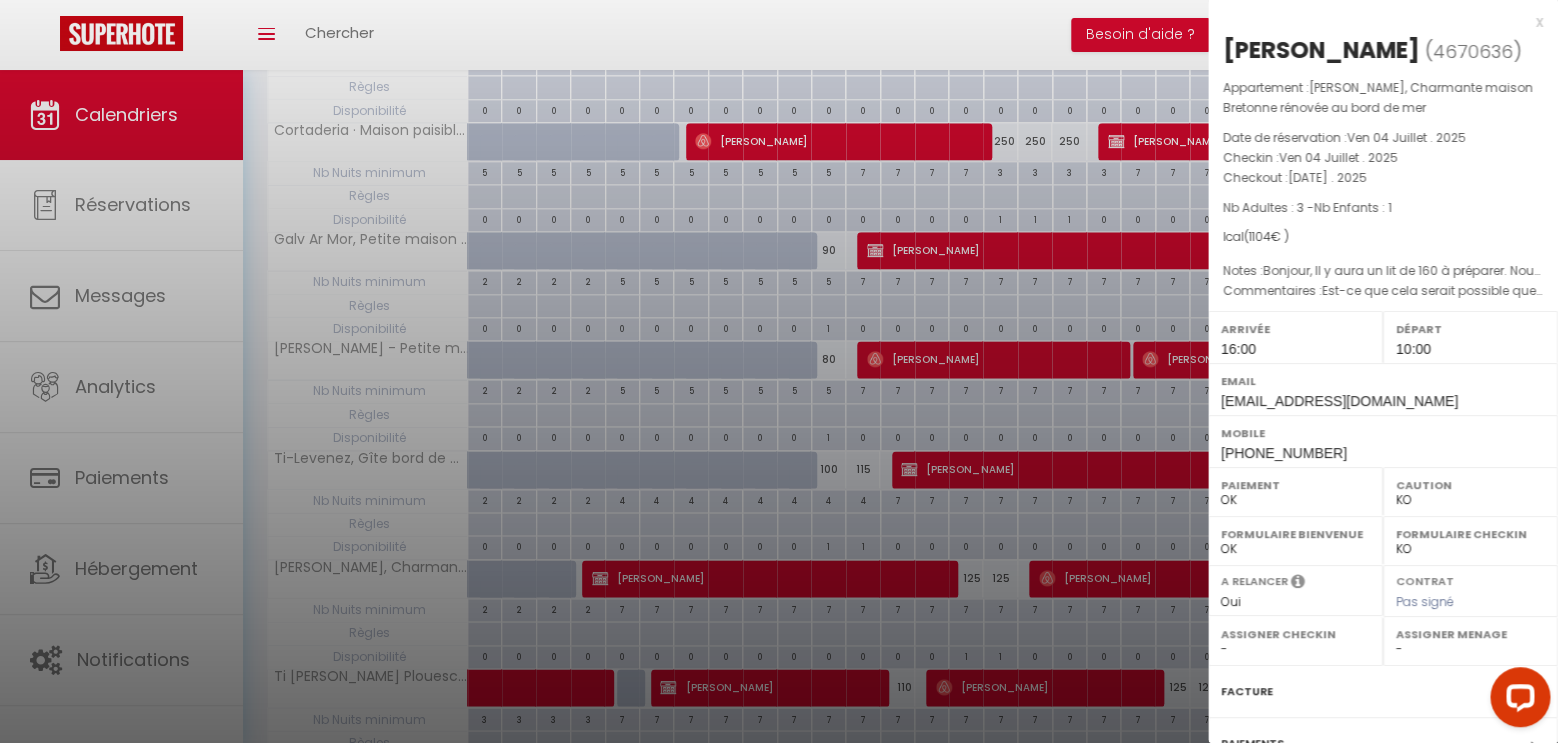click on "x" at bounding box center [1375, 22] 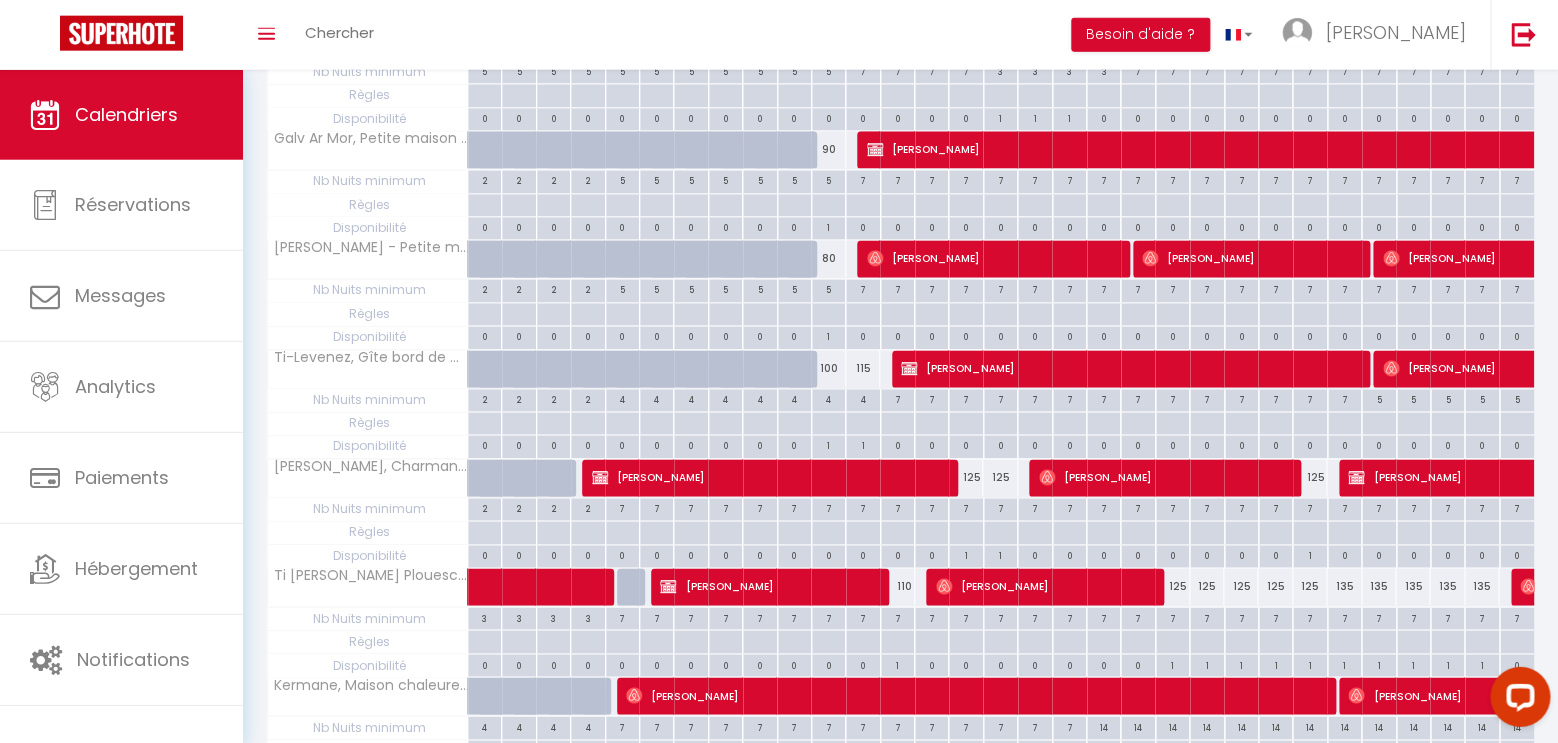 scroll, scrollTop: 945, scrollLeft: 0, axis: vertical 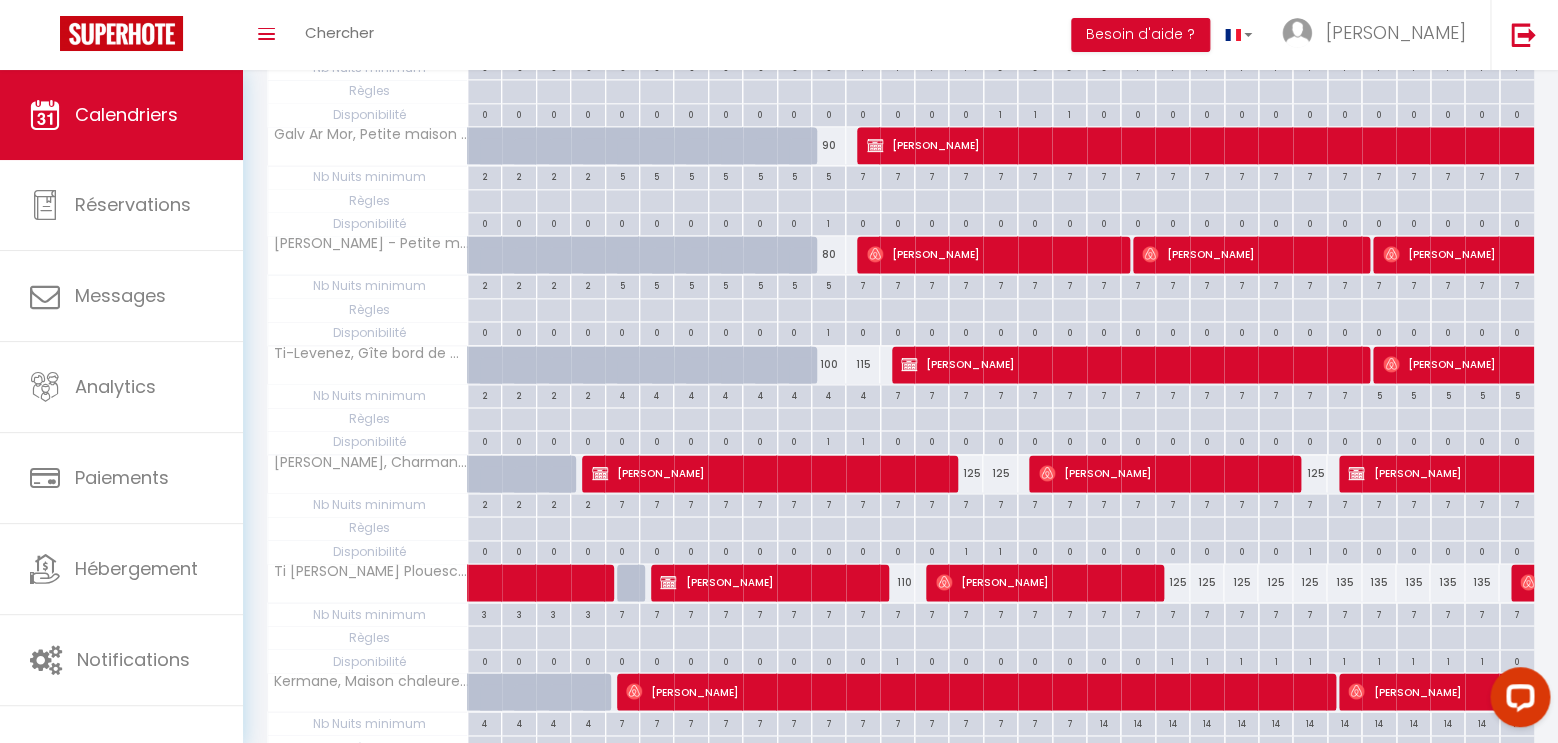 click at bounding box center [863, 583] 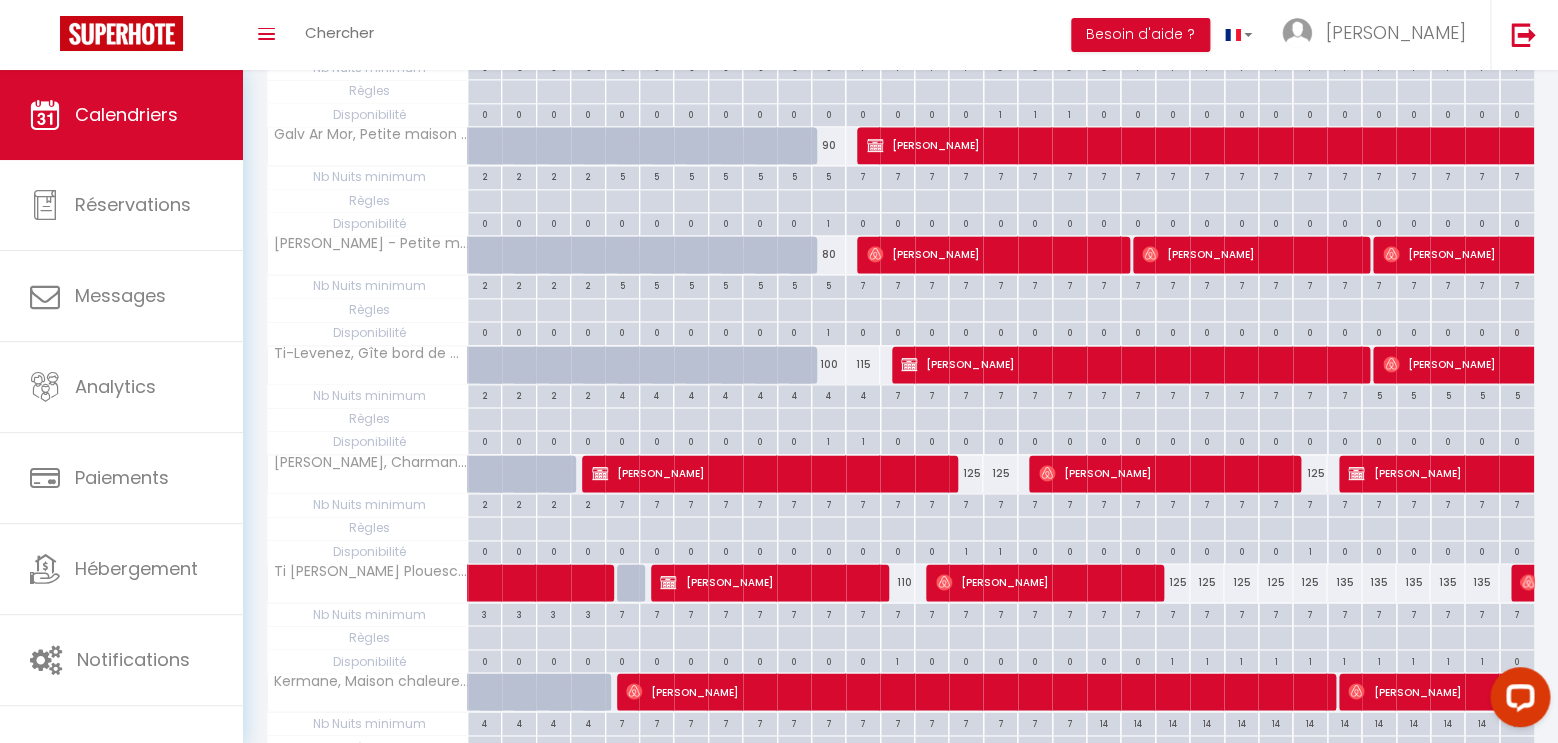 type on "110" 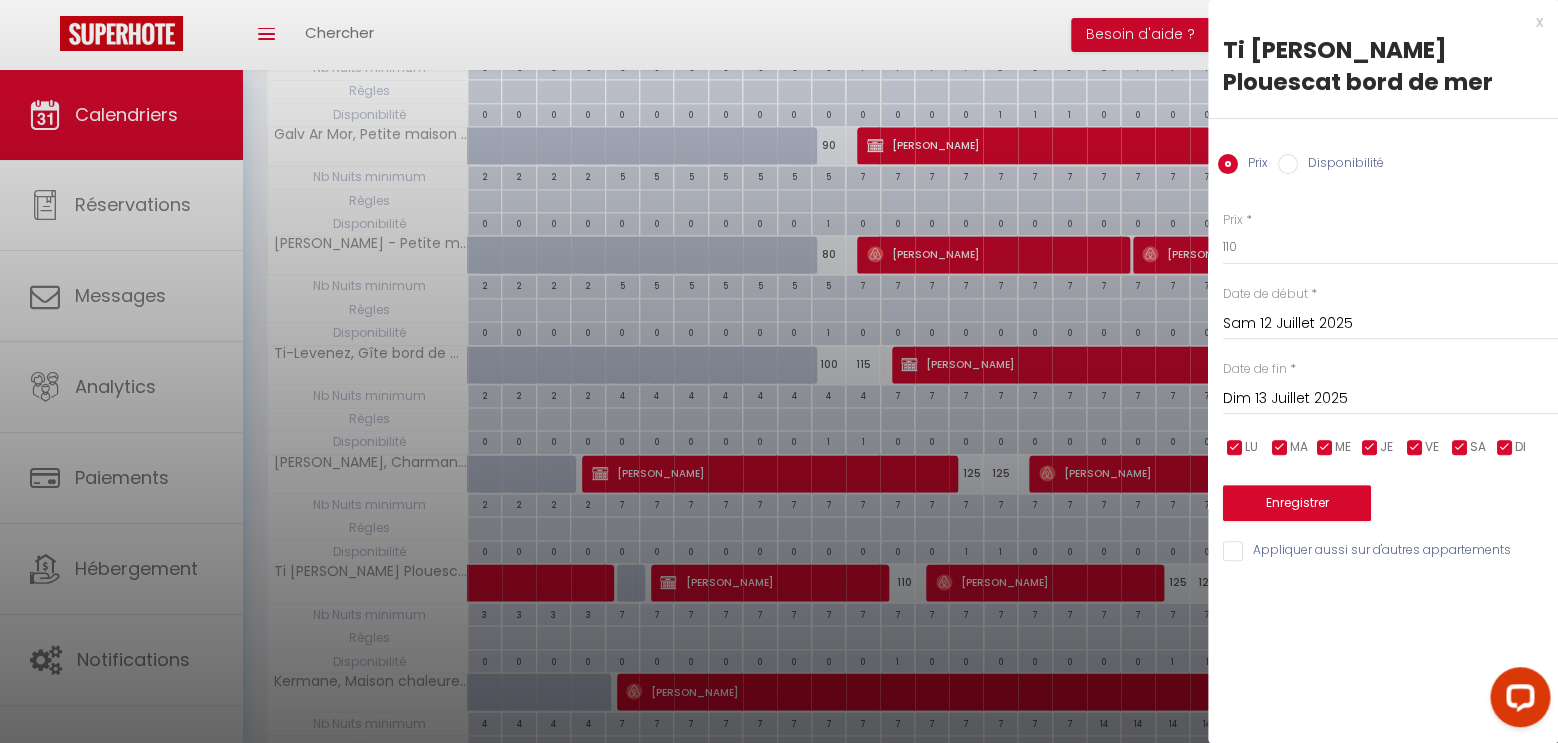 click on "x" at bounding box center (1375, 22) 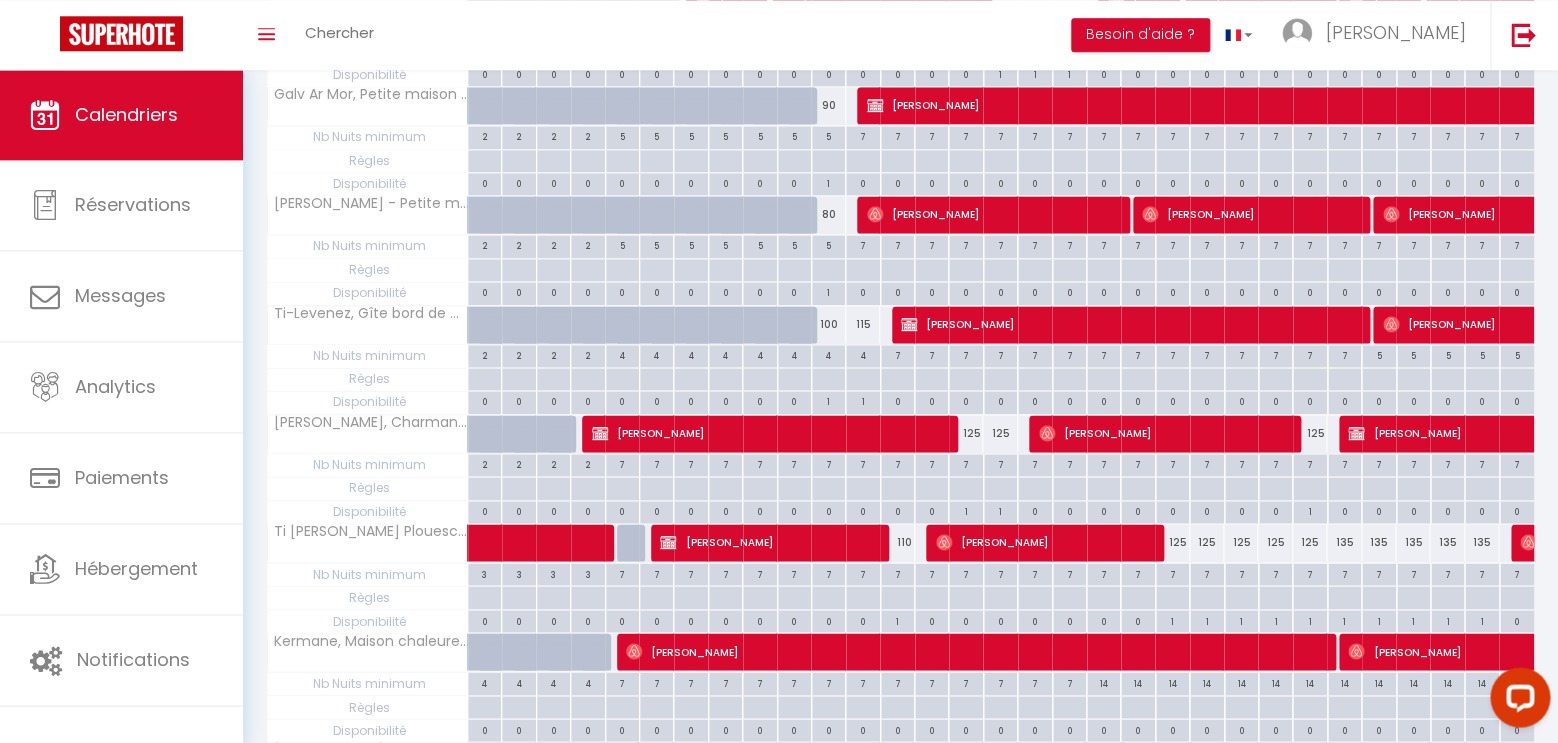 scroll, scrollTop: 1260, scrollLeft: 0, axis: vertical 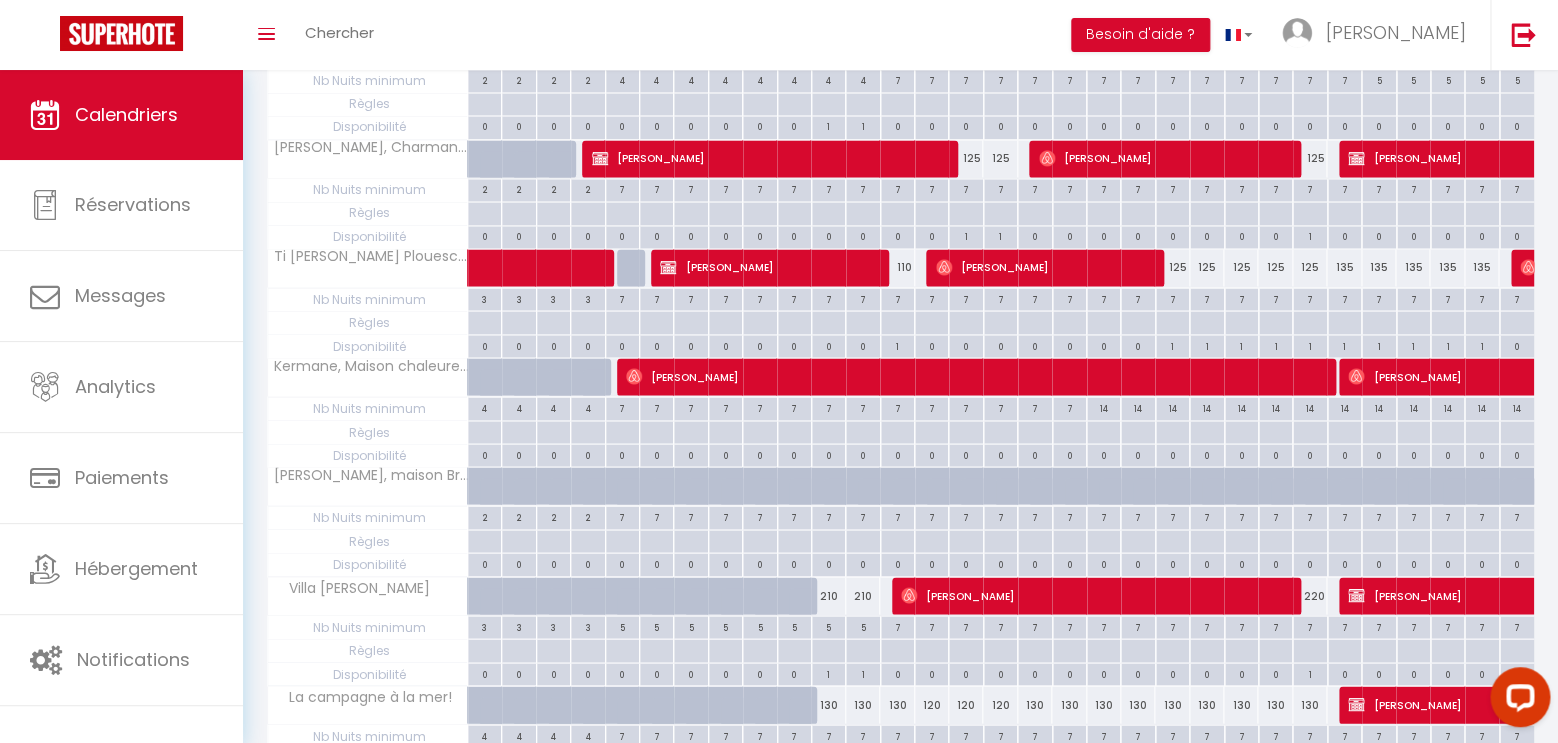 click on "[PERSON_NAME]" at bounding box center (767, 267) 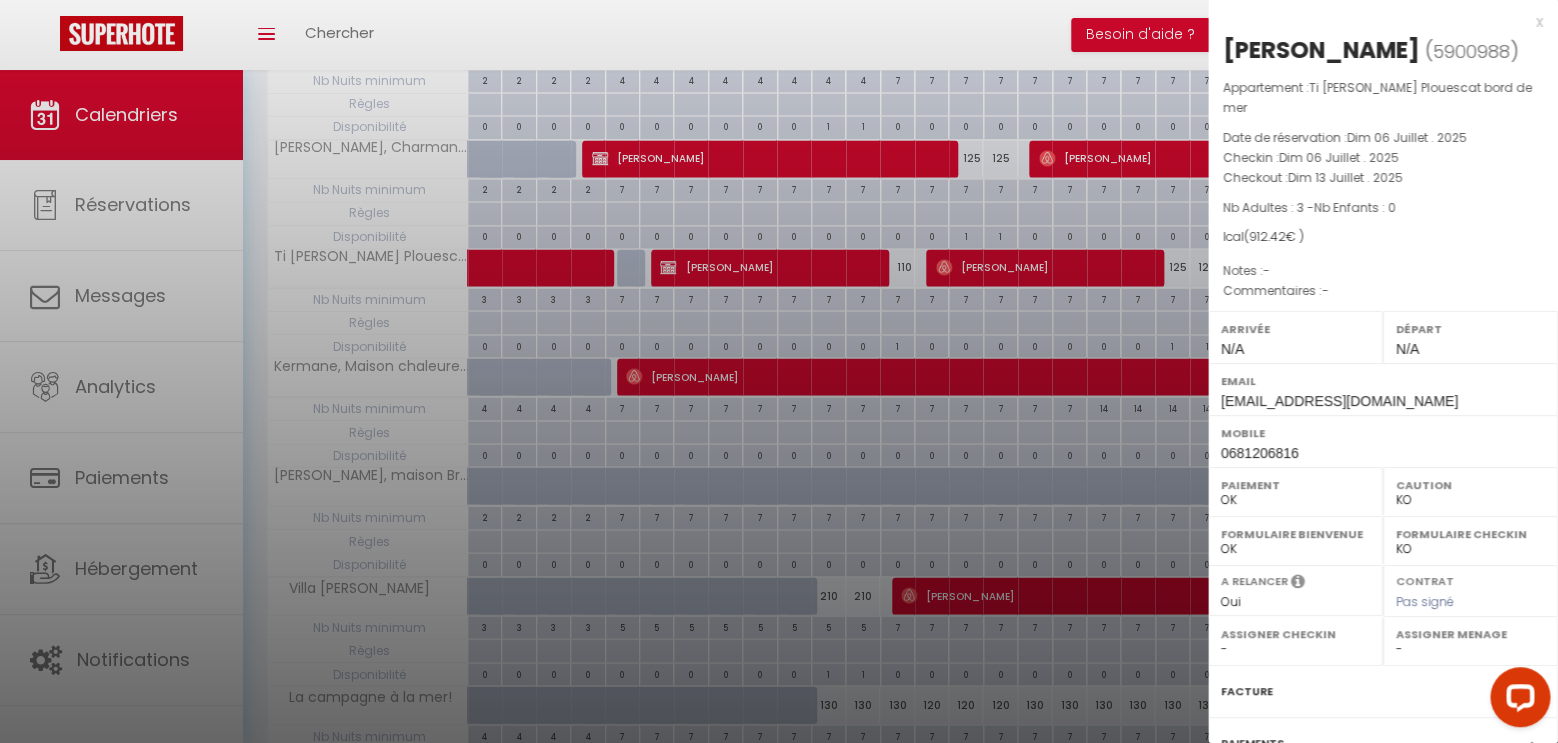 click on "x" at bounding box center (1375, 22) 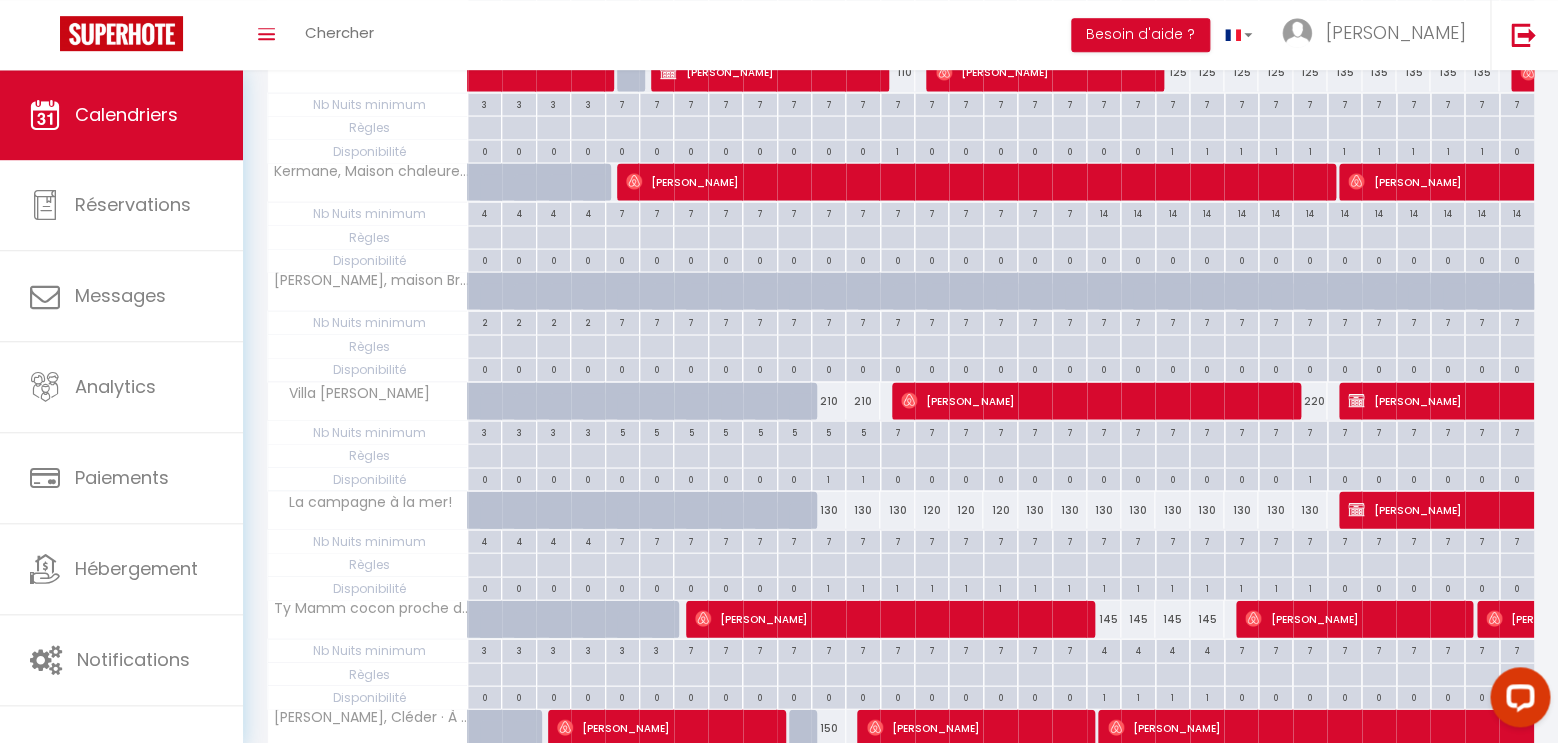 scroll, scrollTop: 1470, scrollLeft: 0, axis: vertical 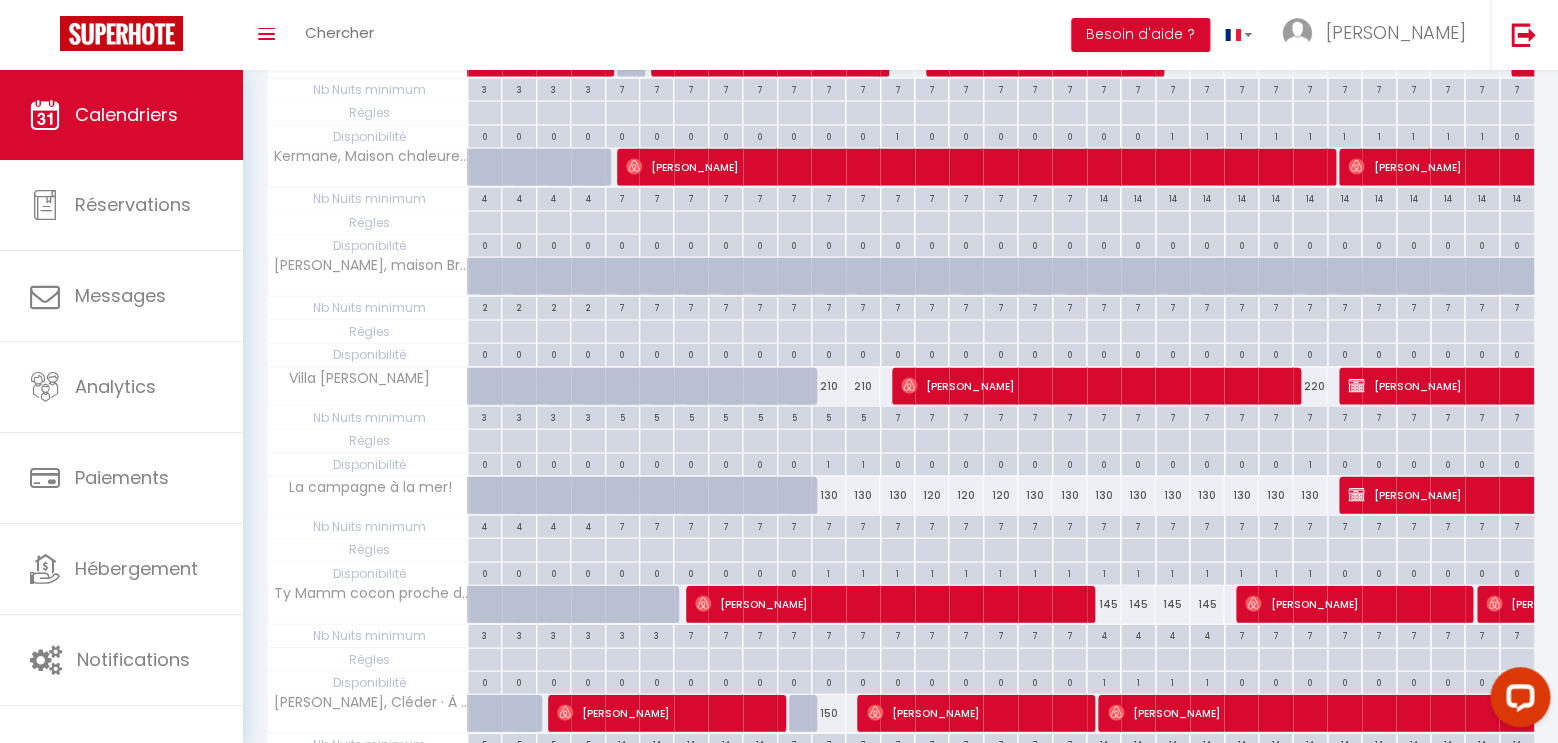 click on "[PERSON_NAME]" at bounding box center [1093, 385] 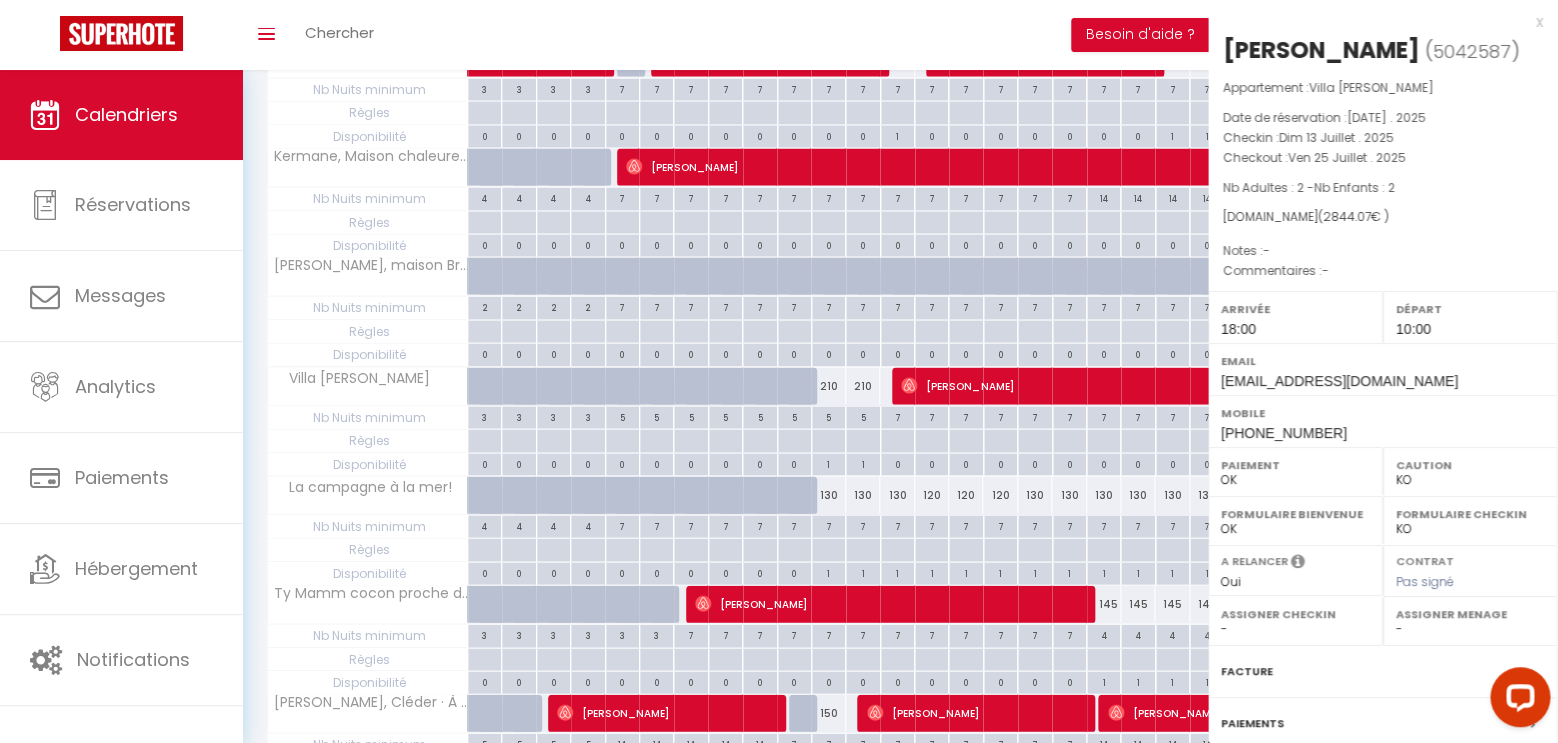 select on "OK" 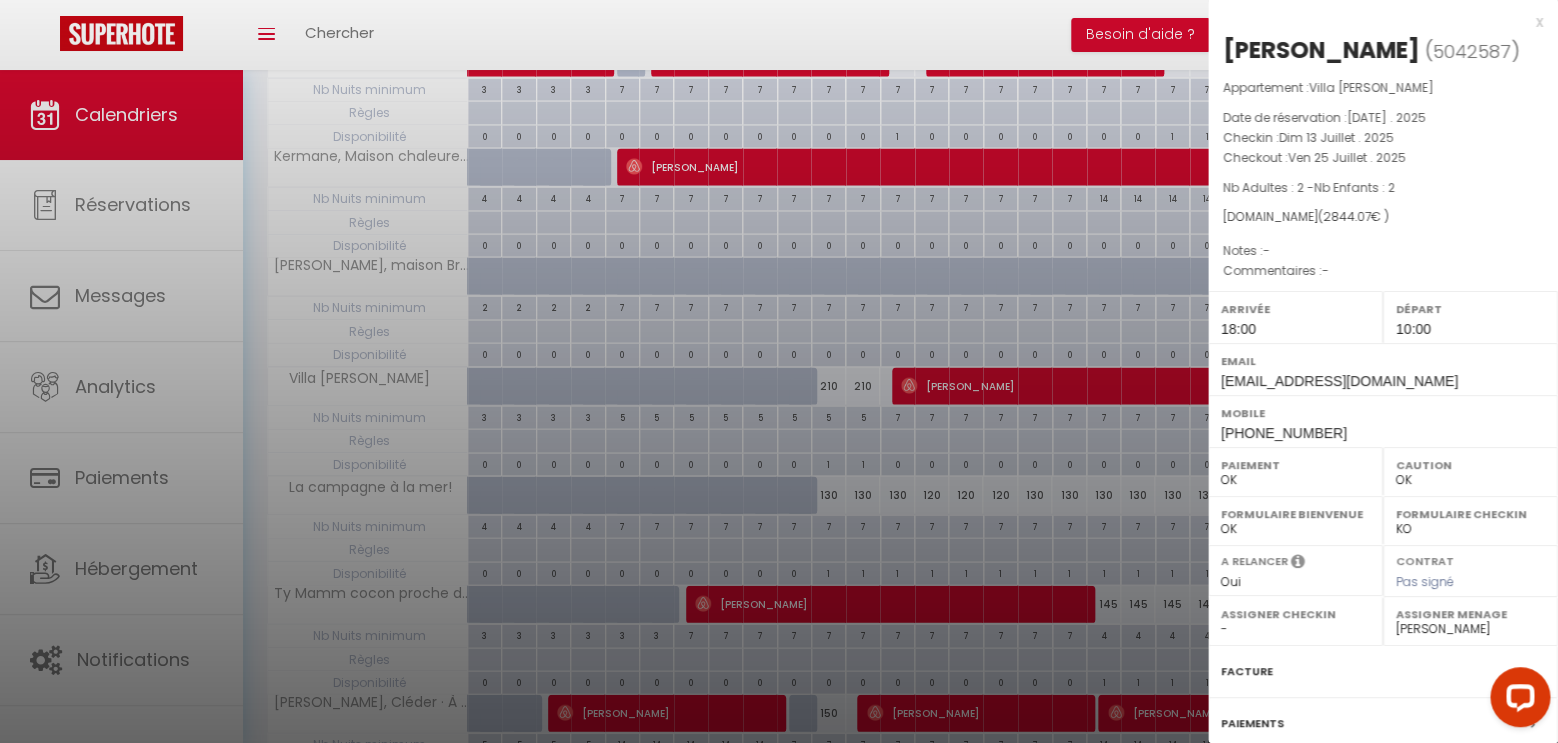 click on "x" at bounding box center (1375, 22) 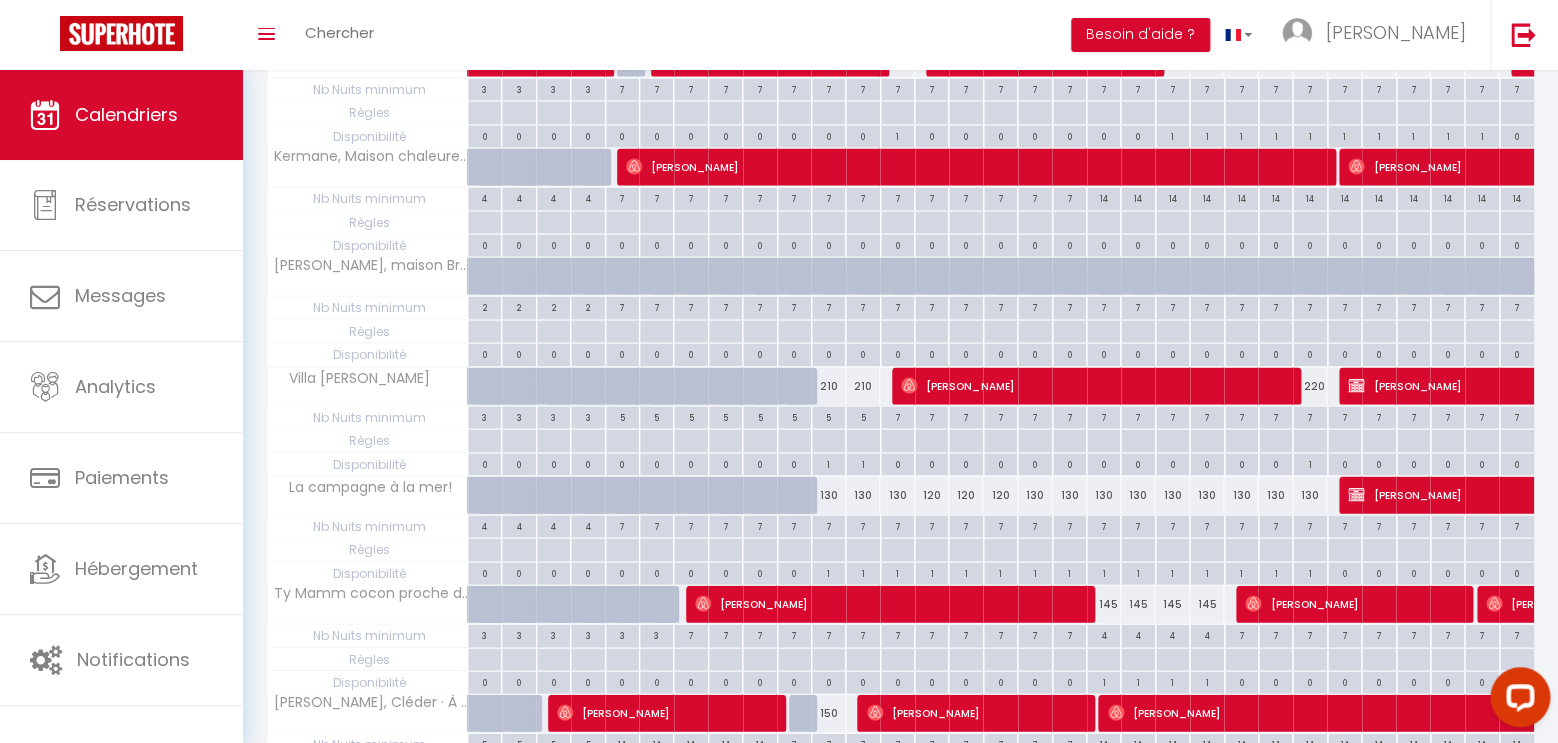 click on "[PERSON_NAME]" at bounding box center (887, 603) 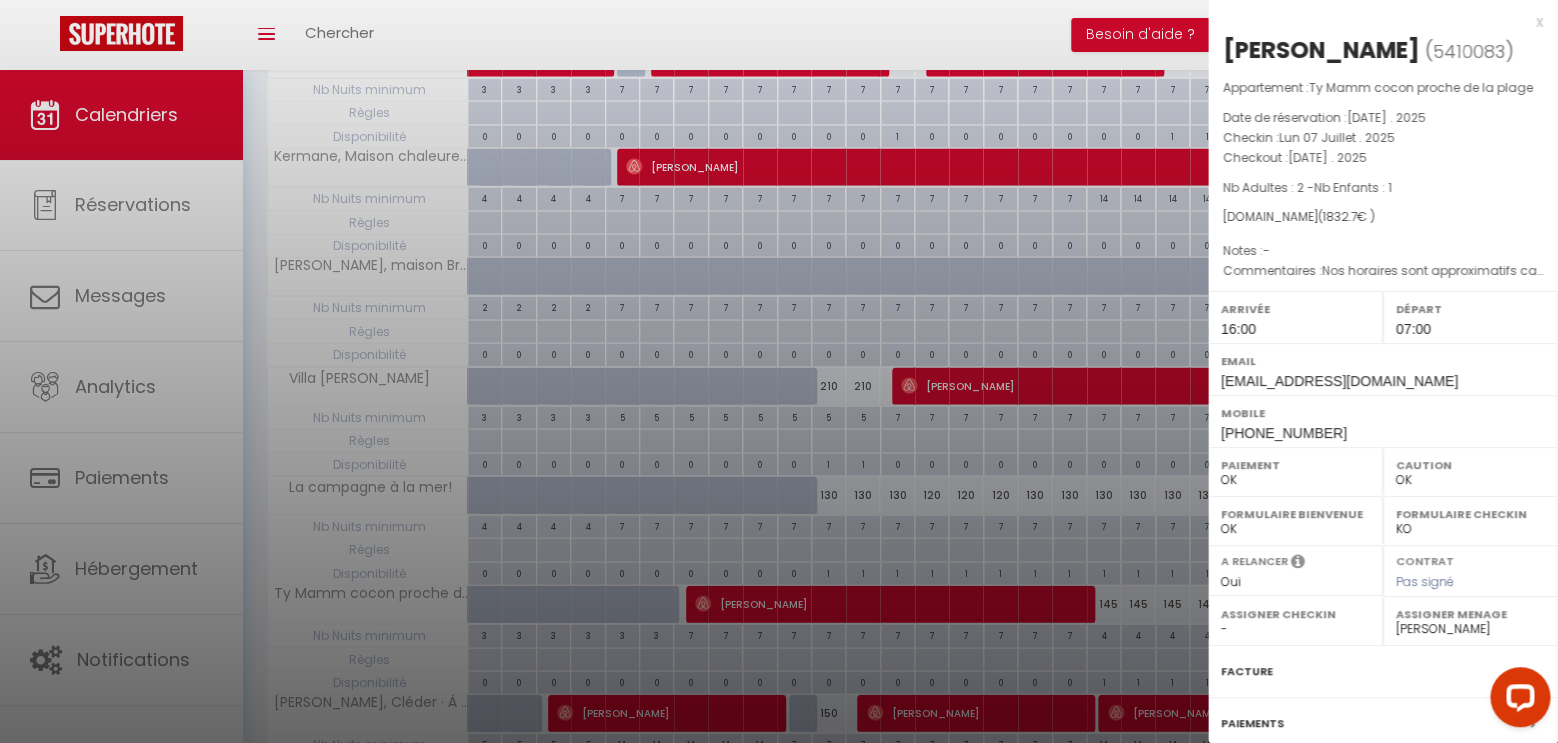 click on "x" at bounding box center (1375, 22) 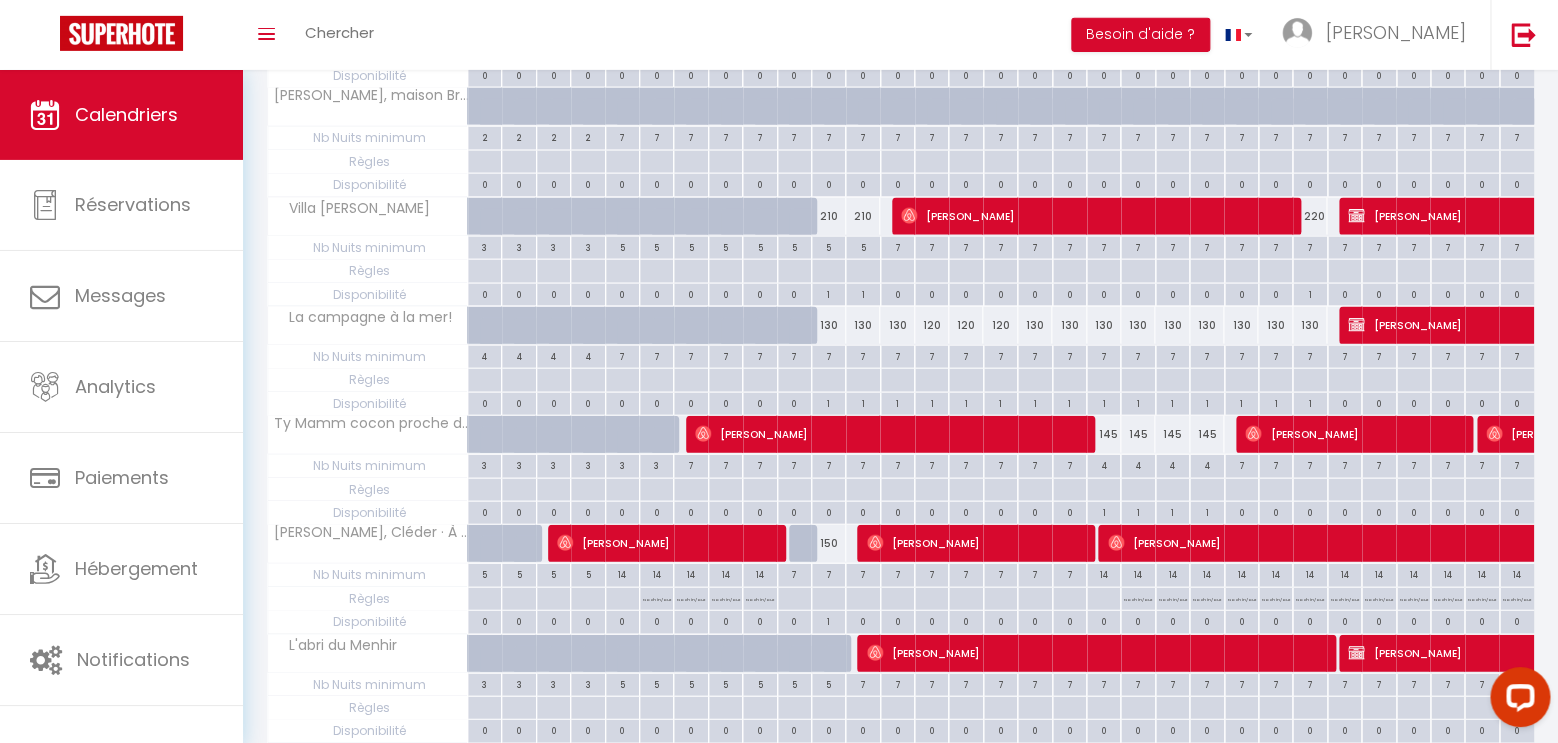 scroll, scrollTop: 1680, scrollLeft: 0, axis: vertical 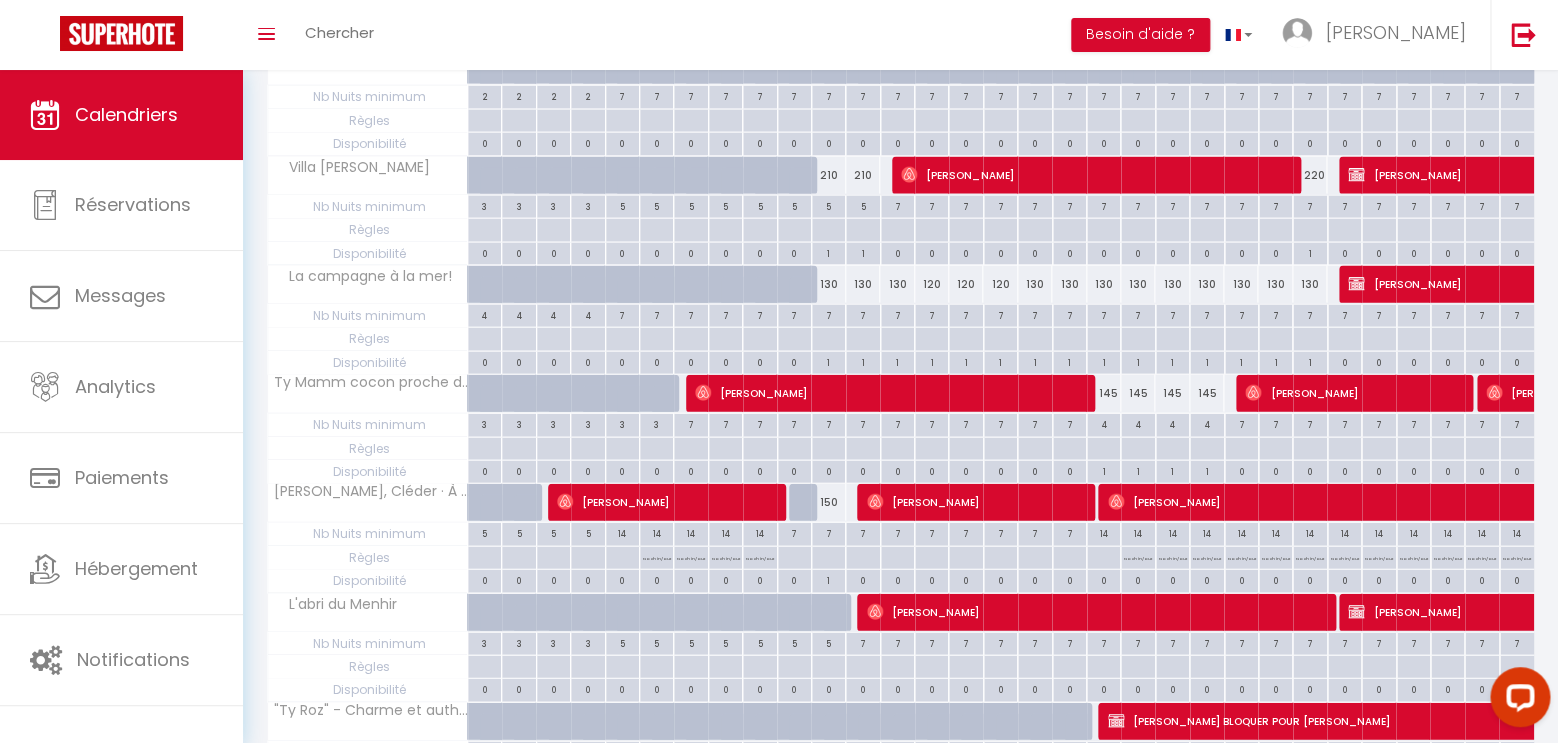 click on "[PERSON_NAME]" at bounding box center (974, 502) 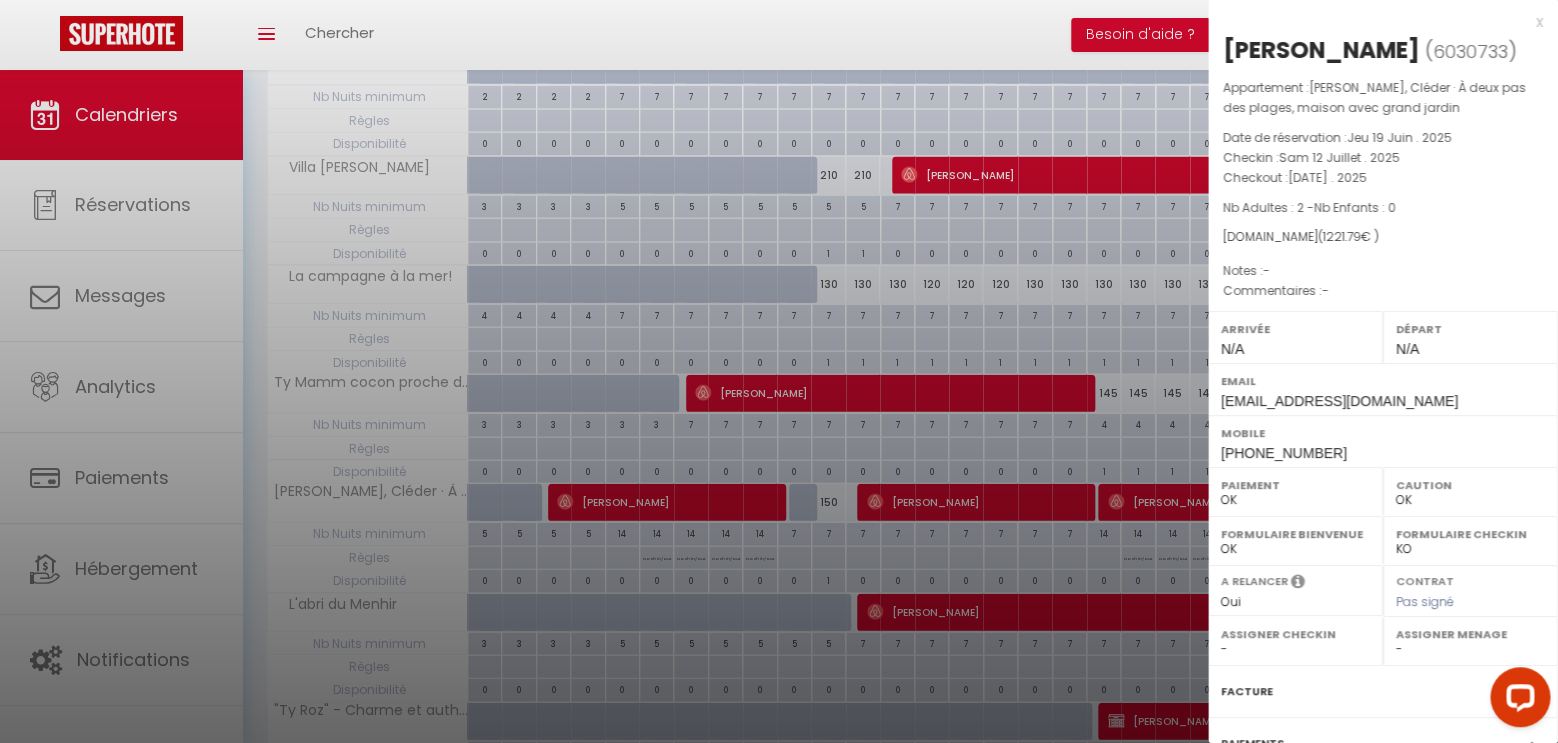 click on "x" at bounding box center [1375, 22] 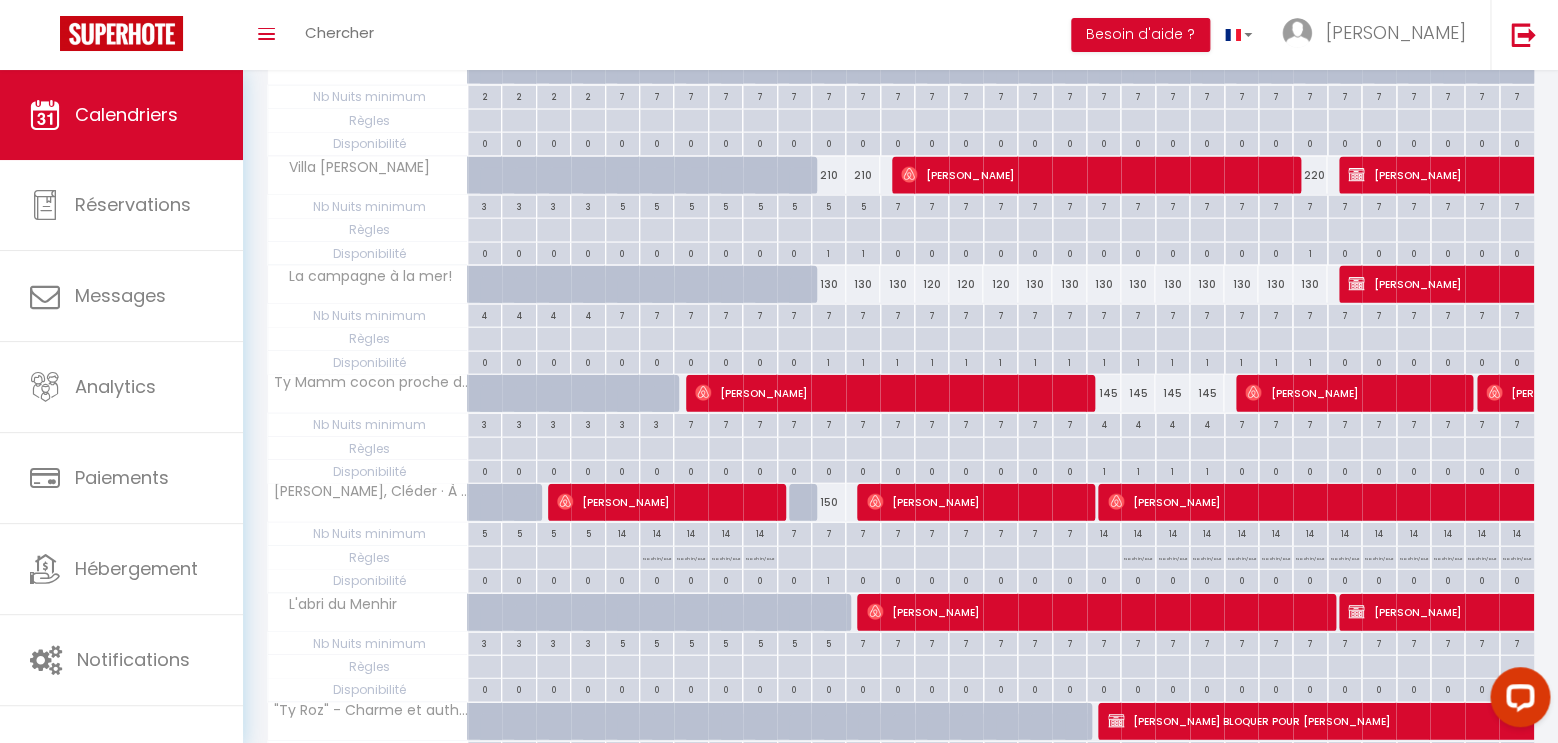 click on "[PERSON_NAME]" at bounding box center (1430, 502) 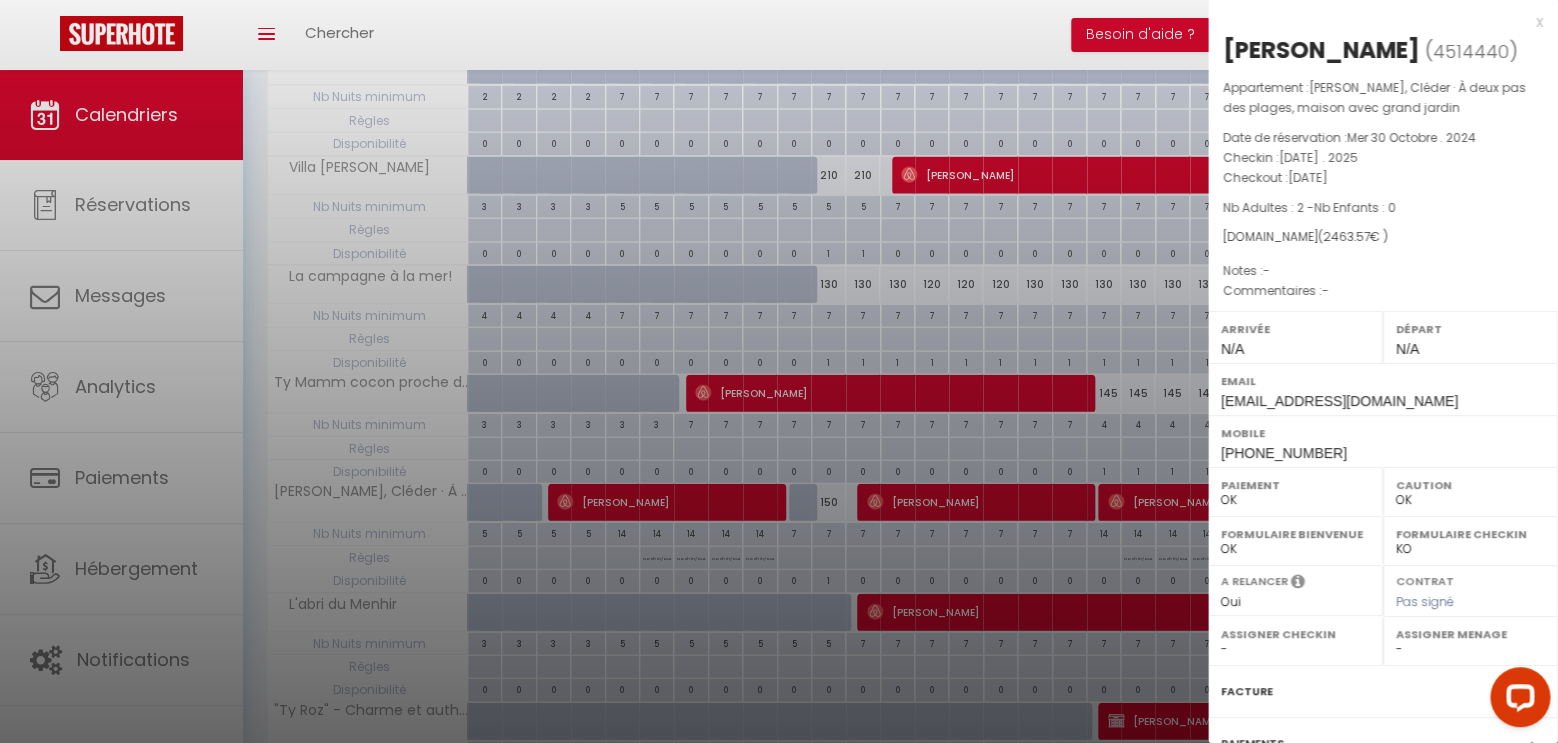 click on "x" at bounding box center [1375, 22] 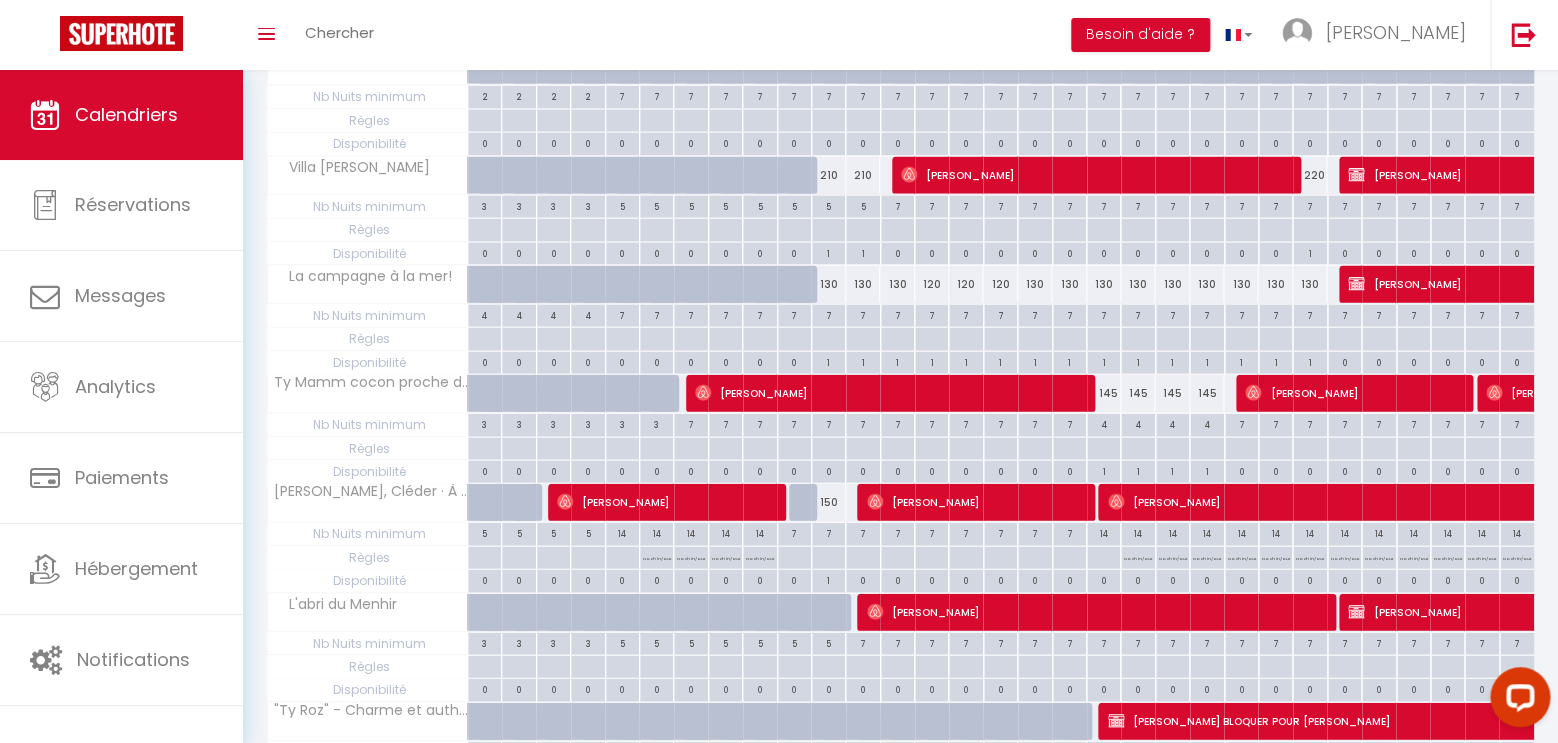 click on "[PERSON_NAME]" at bounding box center (1093, 612) 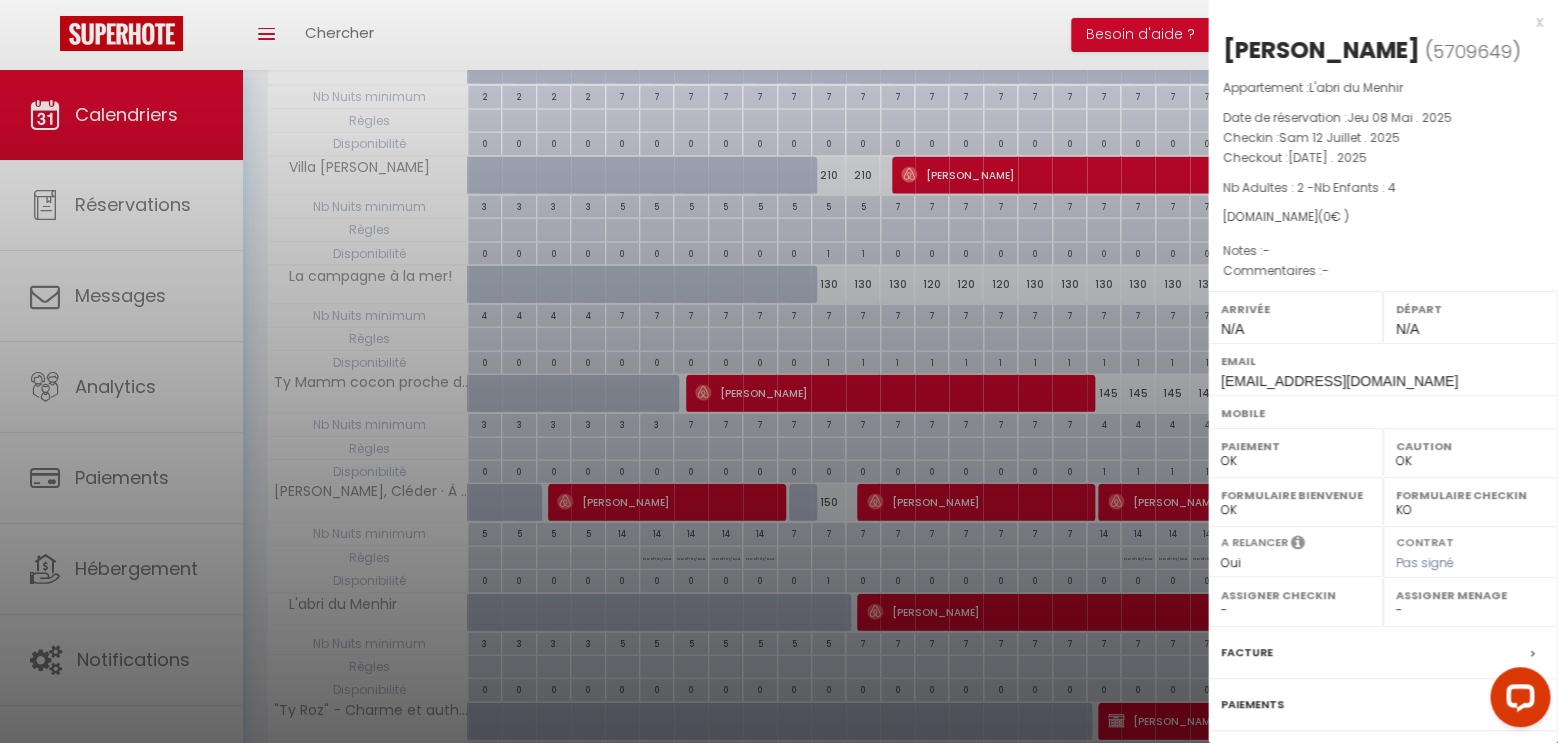 click on "x
[PERSON_NAME]
( 5709649 )
Appartement :
L'abri du Menhir
Date de réservation :
[DATE]
Checkin :
[DATE] . 2025
Checkout :
[DATE] . 2025
Nb Adultes : 2 -
Nb Enfants :
4
[DOMAIN_NAME]
(
0
€ )
Notes :
-
Commentaires :
-   Arrivée
N/A   Départ
N/A   Email
[EMAIL_ADDRESS][DOMAIN_NAME]   Mobile
OK   KO   Caution   OK" at bounding box center [1383, 456] 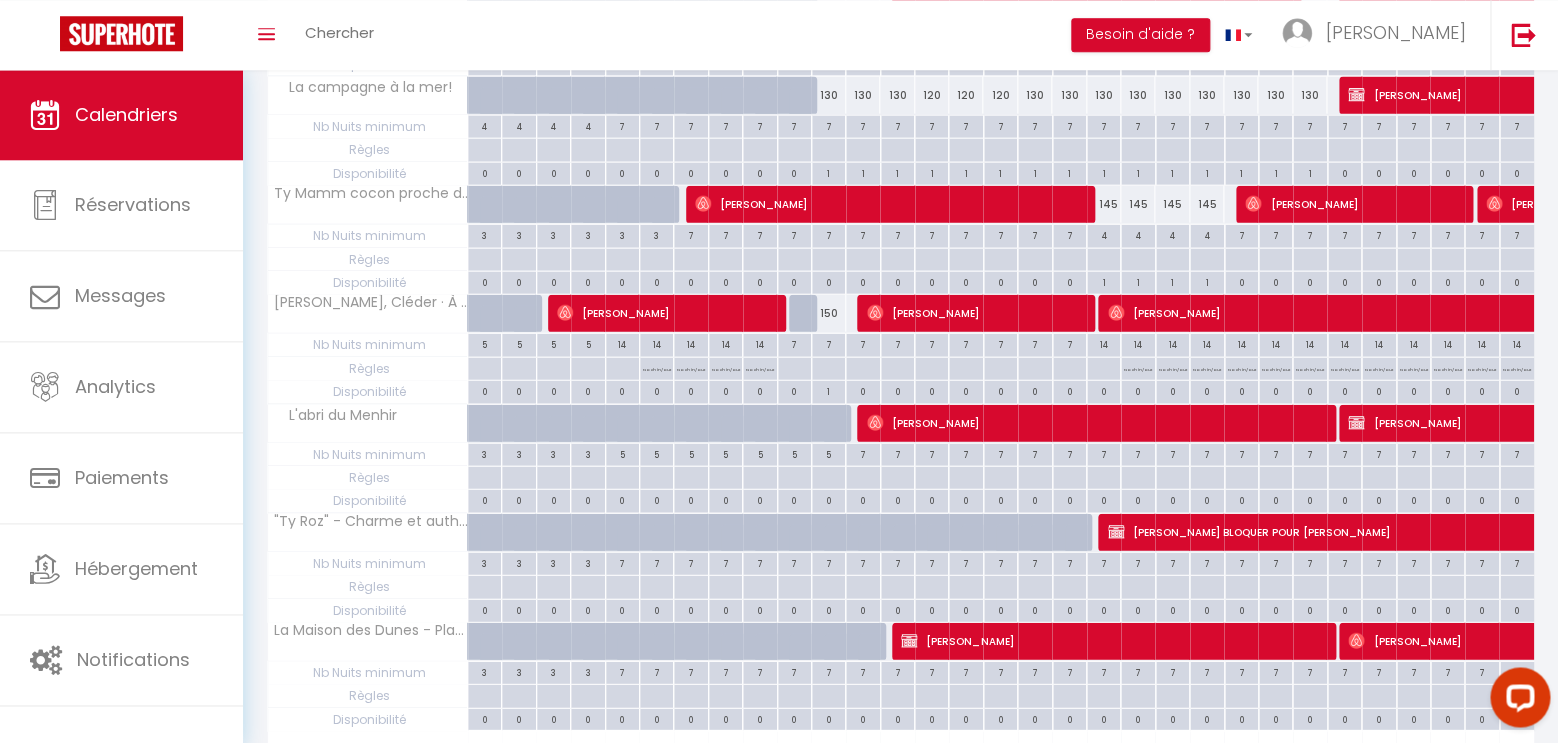 scroll, scrollTop: 1890, scrollLeft: 0, axis: vertical 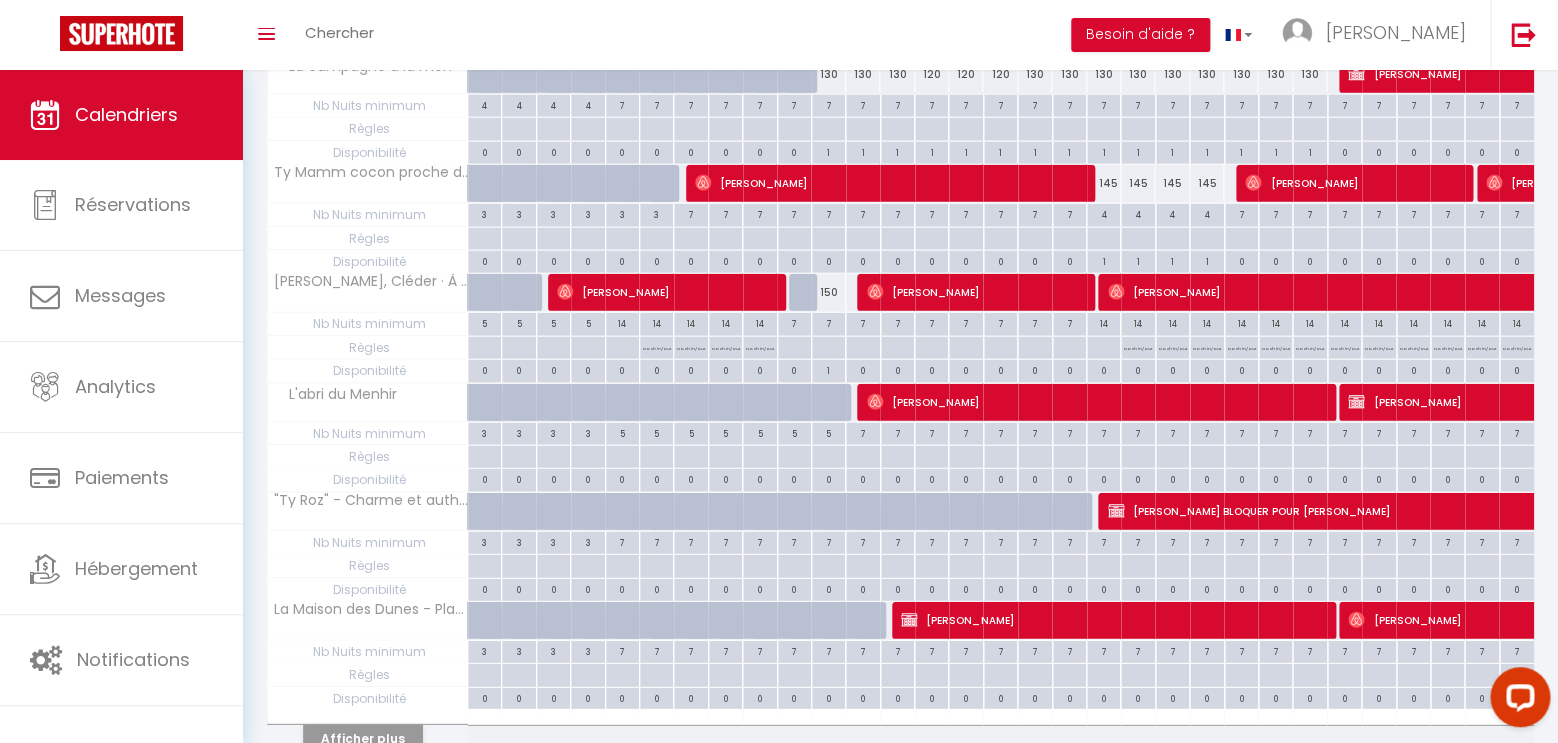 click on "[PERSON_NAME]" at bounding box center (1110, 620) 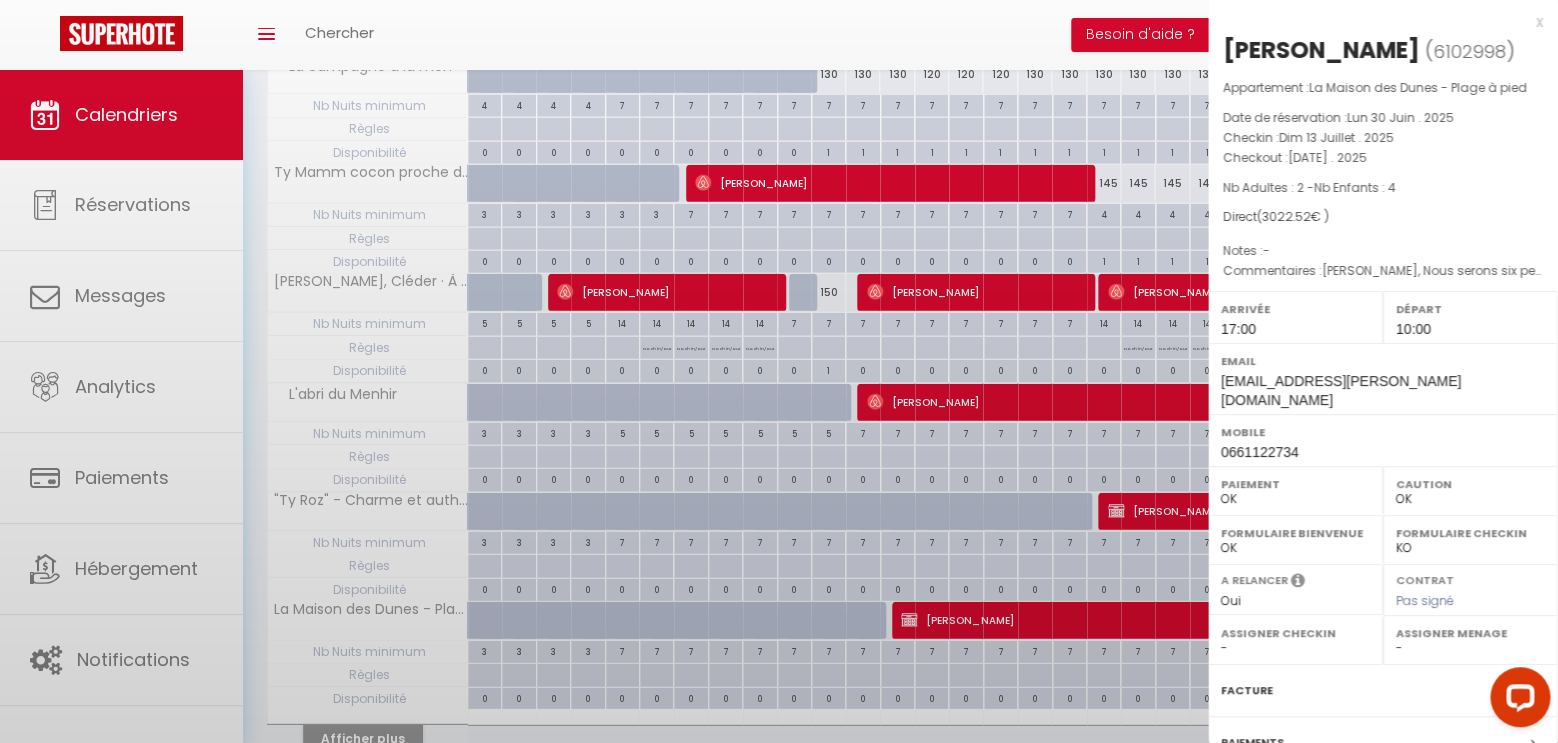 select on "KO" 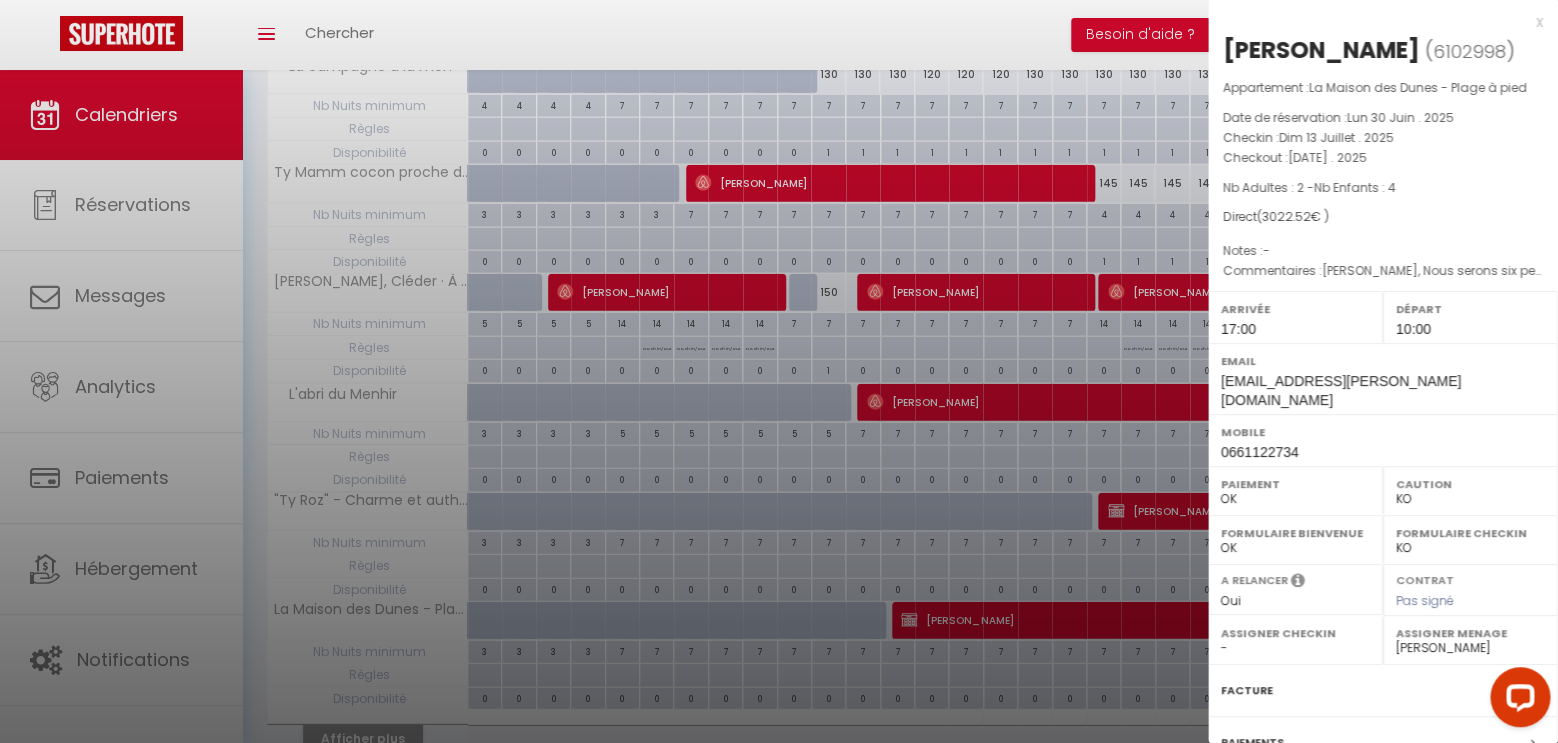 click on "x" at bounding box center (1375, 22) 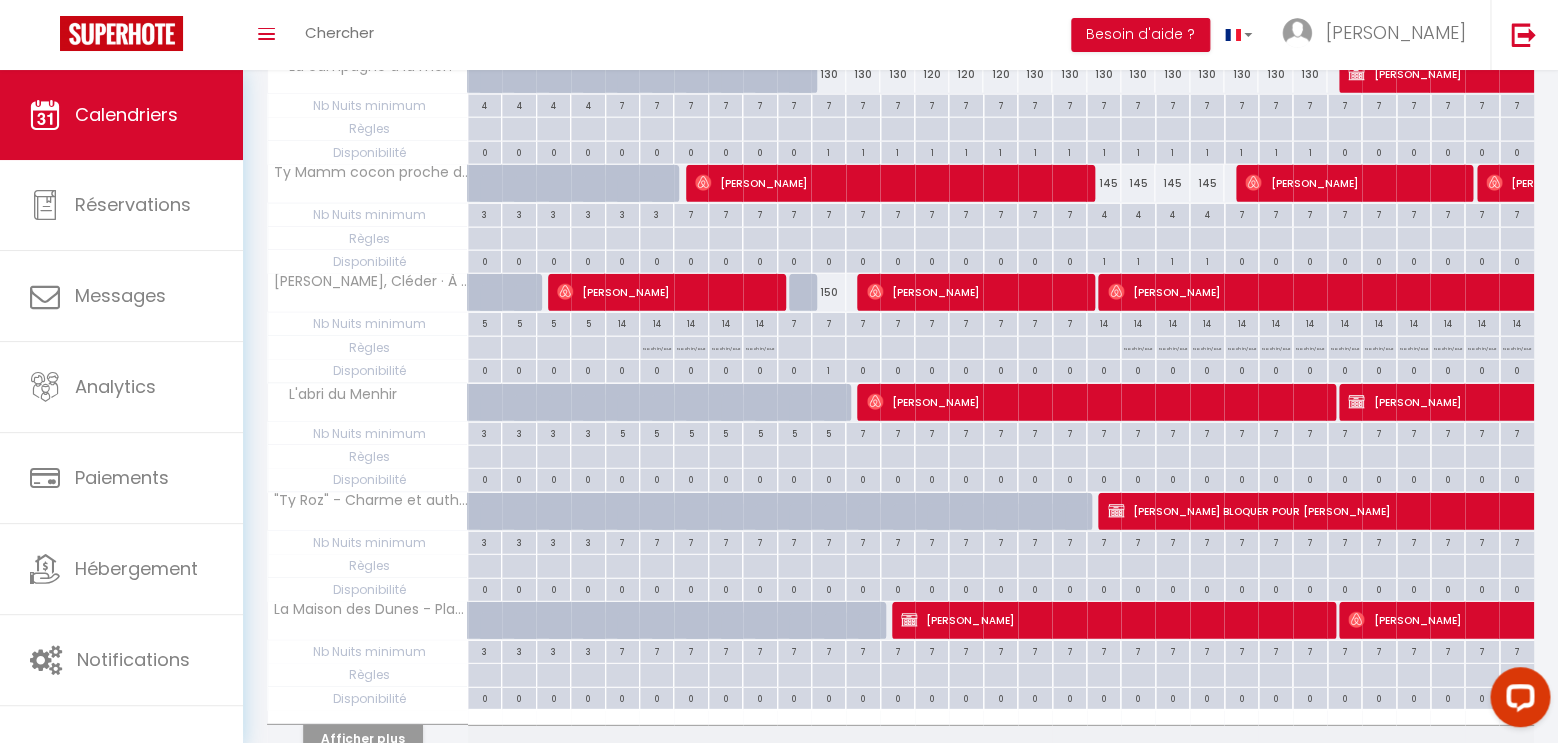 click on "[PERSON_NAME]" at bounding box center [1110, 620] 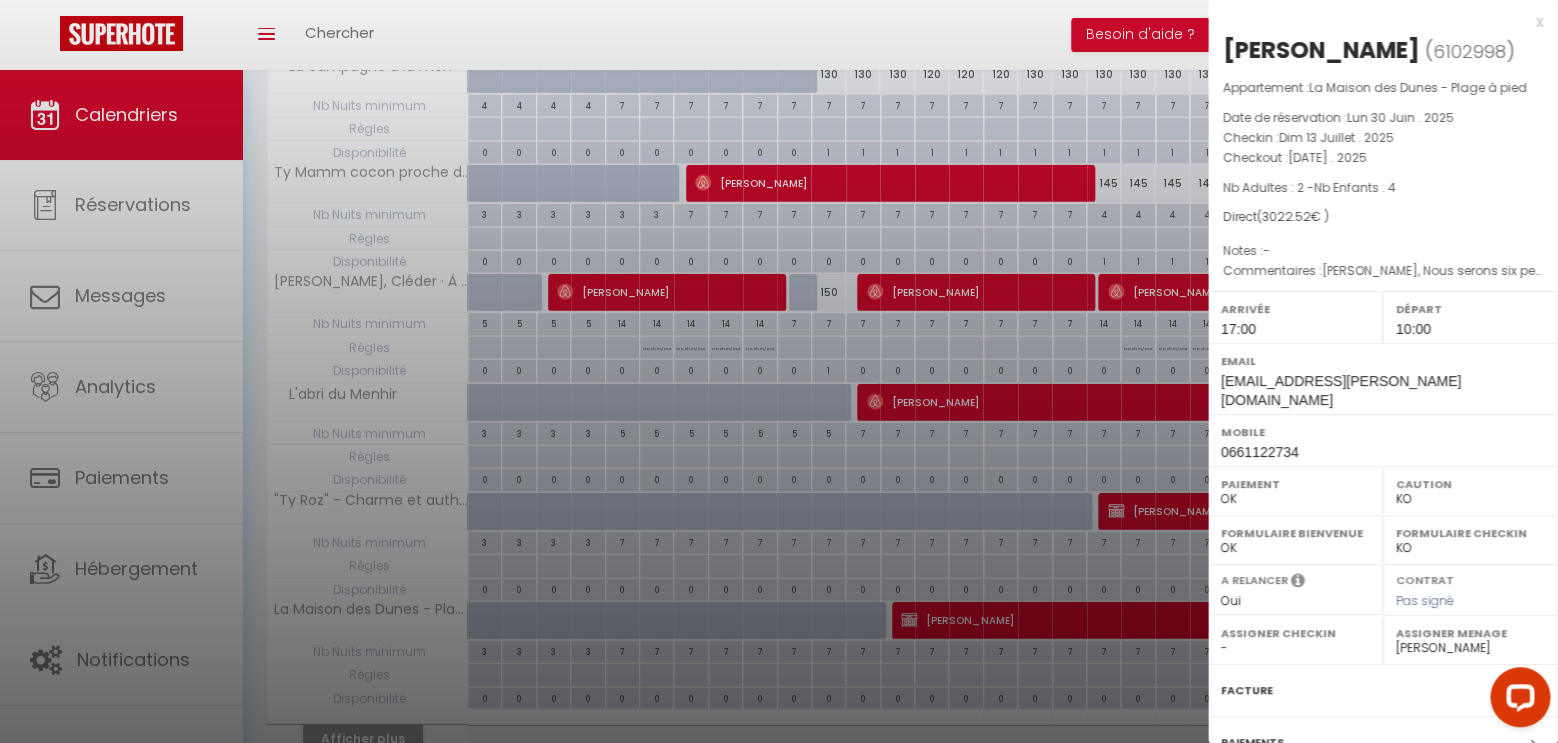 click on "x
[PERSON_NAME]
( 6102998 )
Appartement :
[GEOGRAPHIC_DATA] à pied
Date de réservation :
[DATE] . 2025
Checkin :
[DATE] . 2025
Checkout :
[DATE] . 2025
Nb Adultes : 2 -
Nb Enfants :
4
Direct
(
3022.52
€ )
Notes :
-
Commentaires :
Arrivée
17:00   Départ
10:00   Email
[EMAIL_ADDRESS][PERSON_NAME][DOMAIN_NAME]   Mobile
0661122734     OK   KO" at bounding box center (1383, 475) 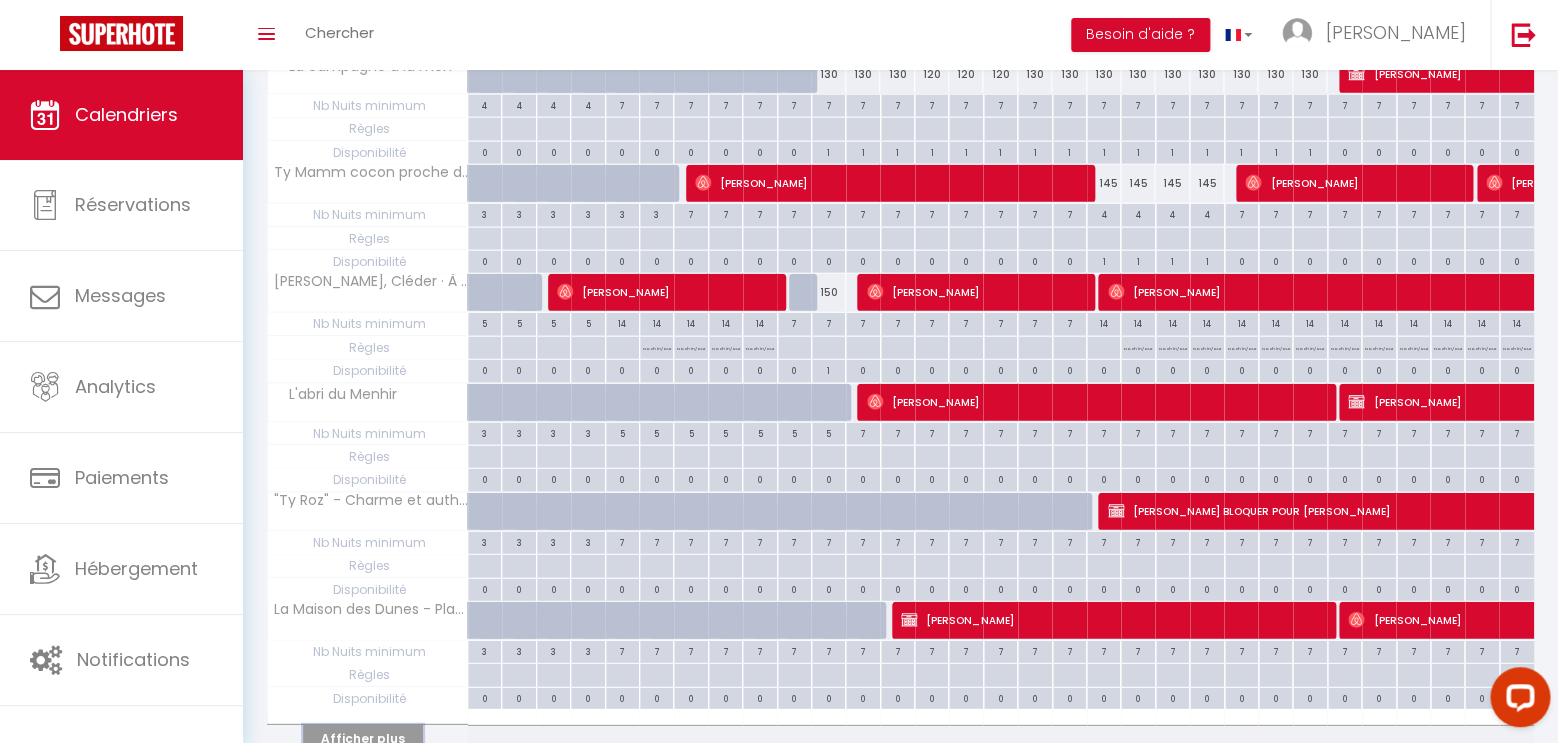 click on "Afficher plus" at bounding box center (363, 738) 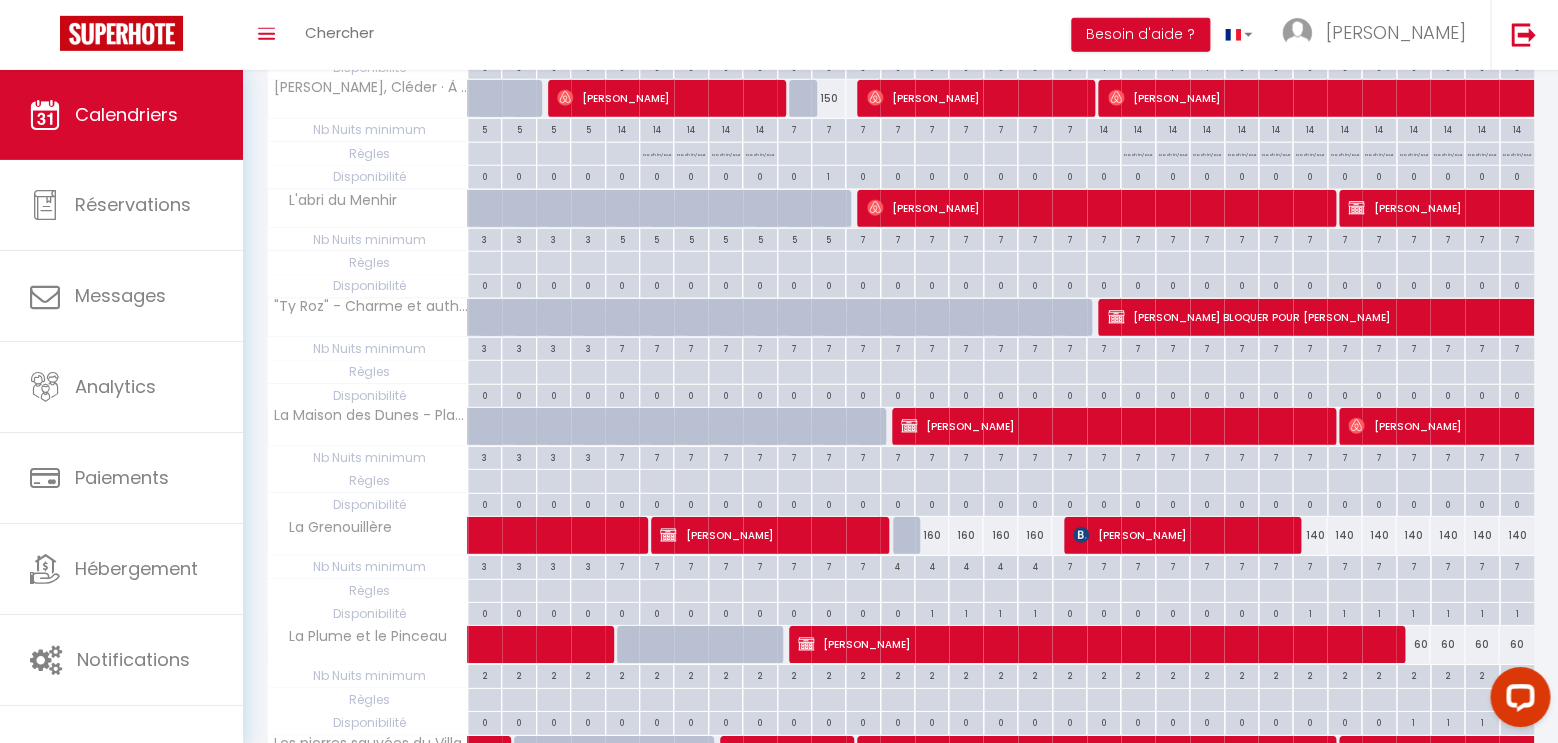 scroll, scrollTop: 2100, scrollLeft: 0, axis: vertical 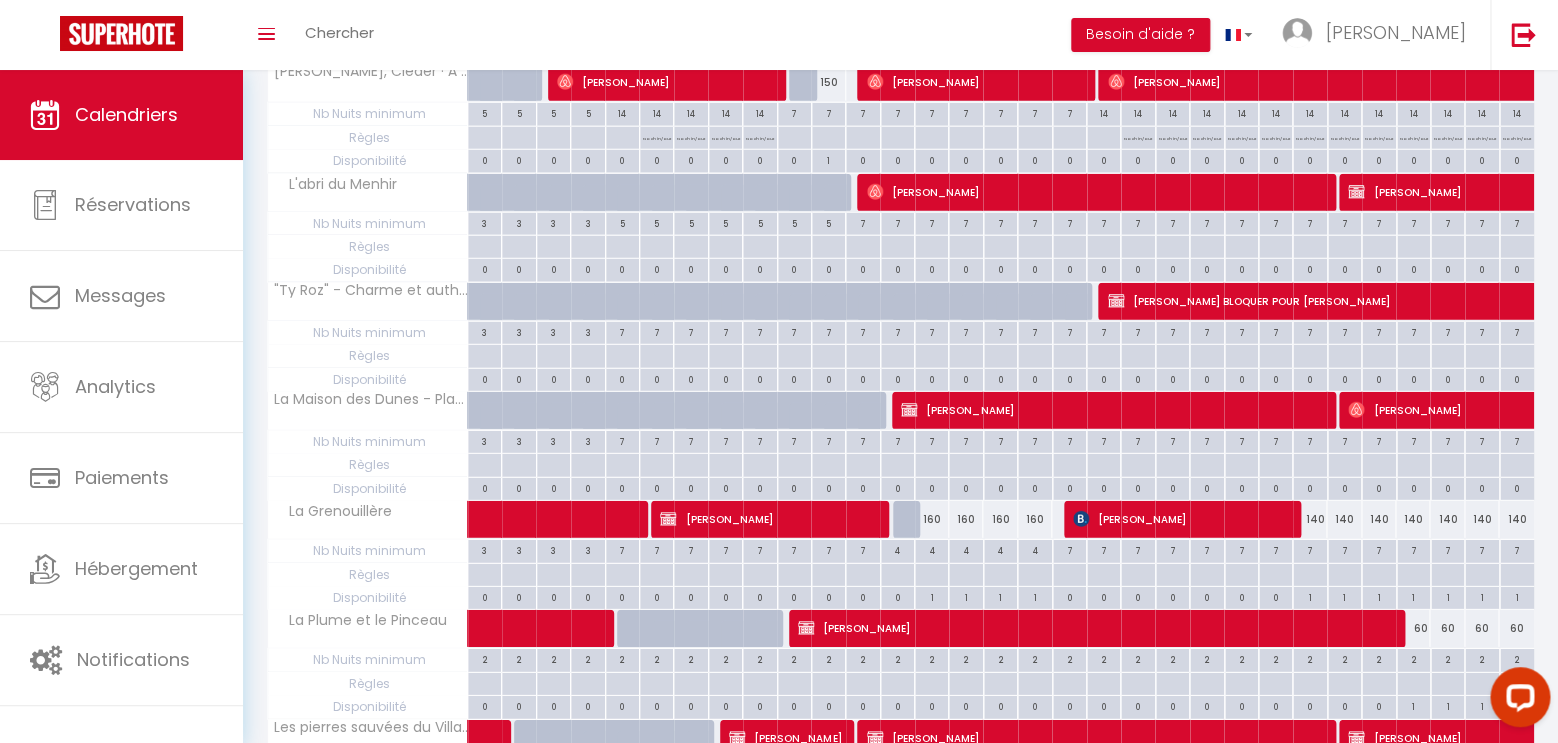 click on "[PERSON_NAME]" at bounding box center [1092, 628] 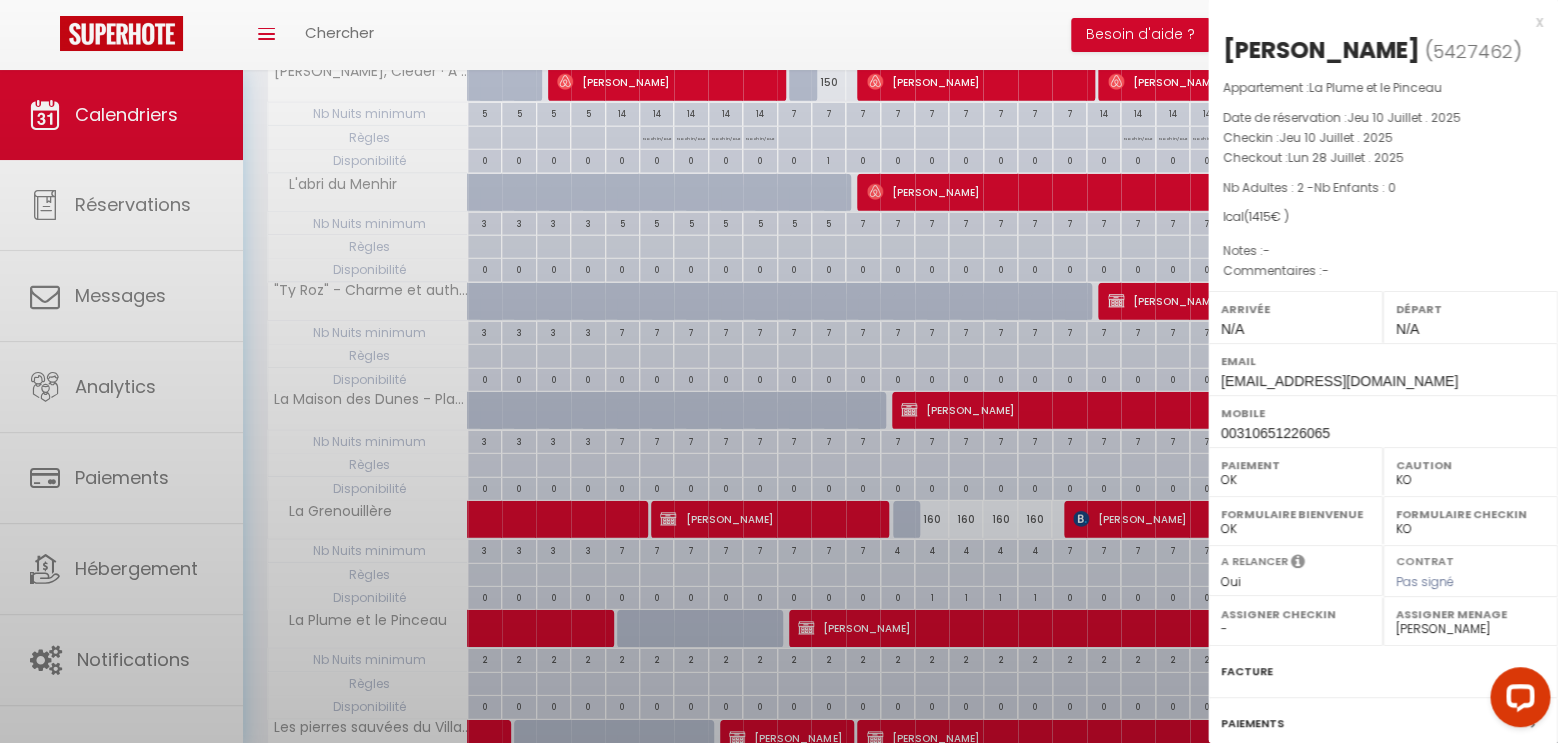 select 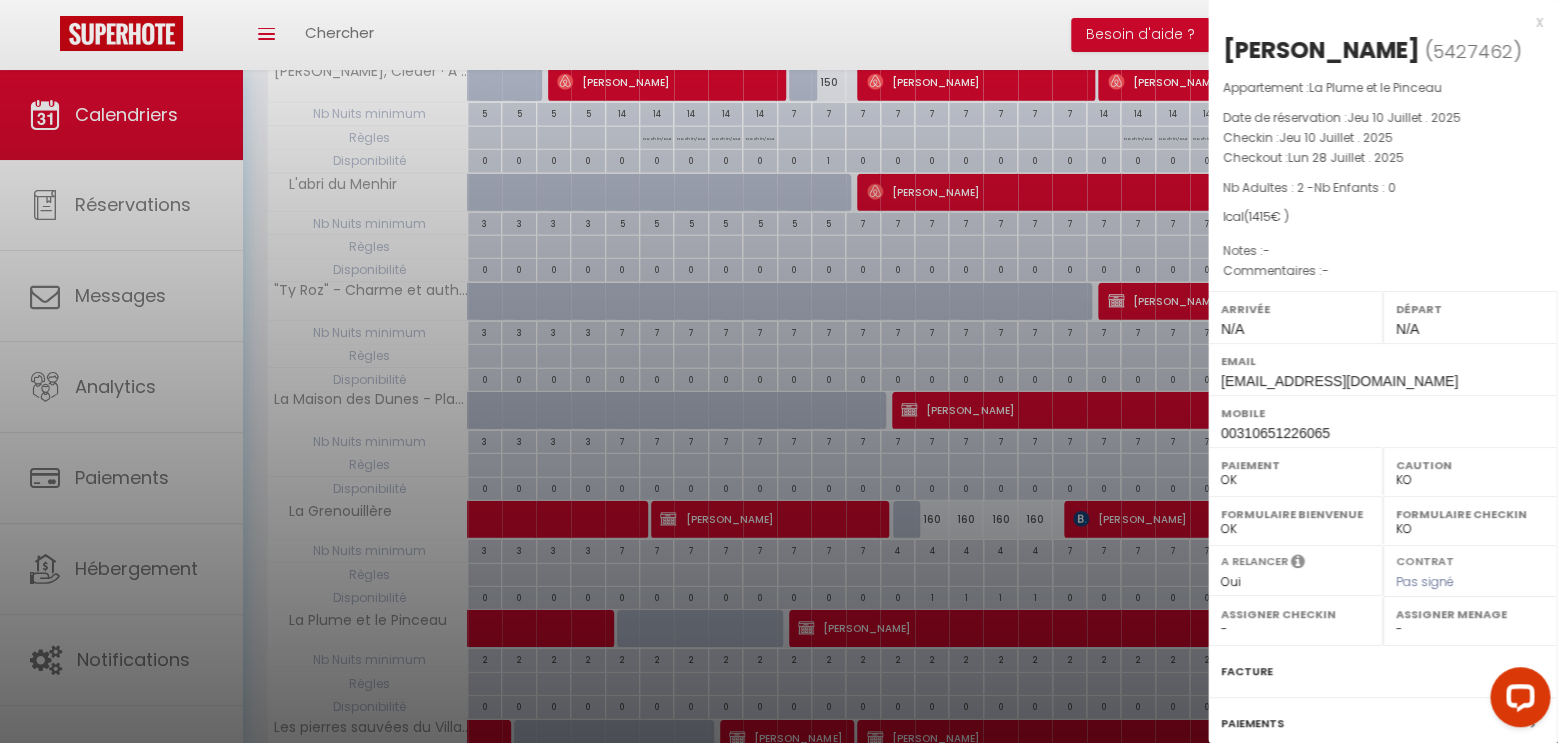 click on "x" at bounding box center (1375, 22) 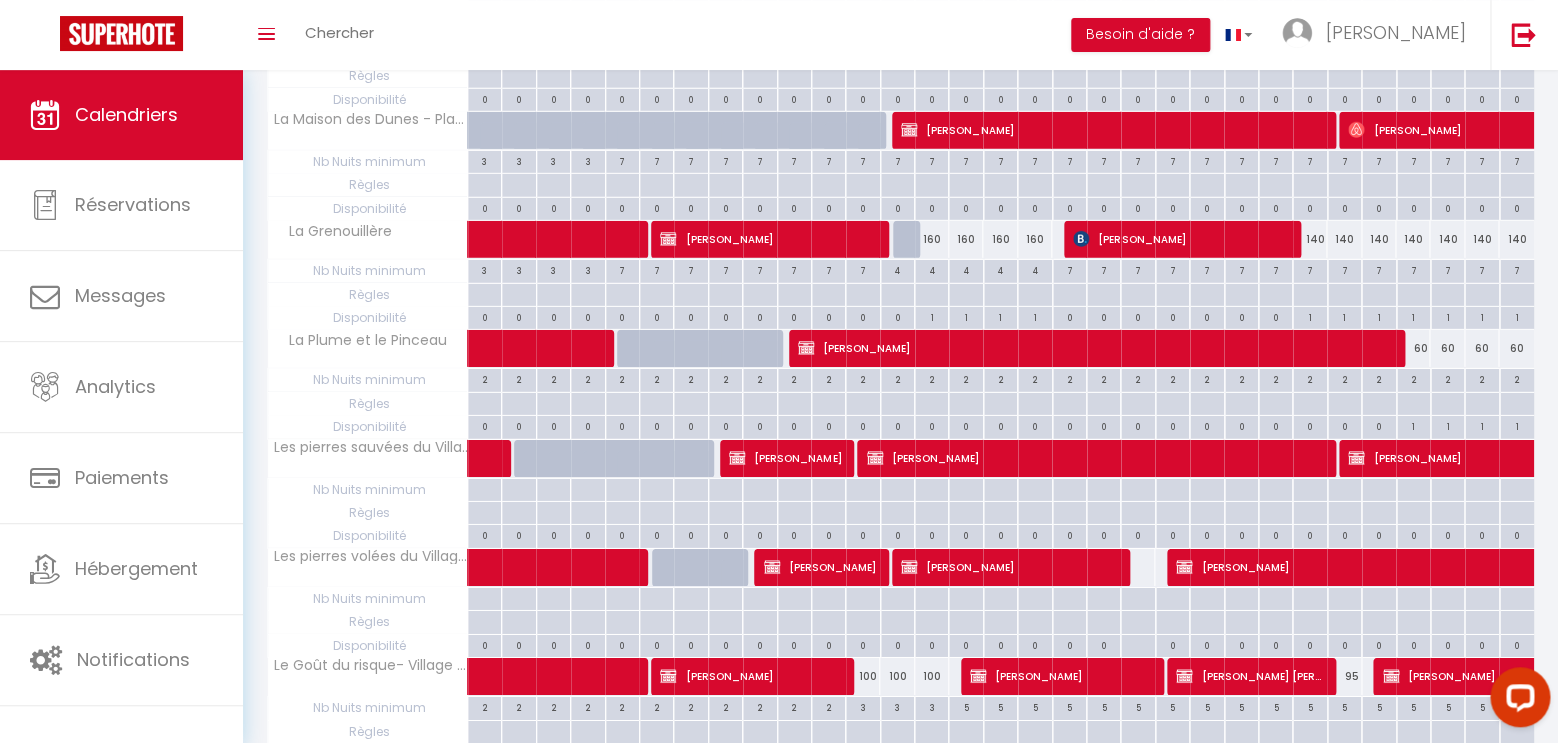 scroll, scrollTop: 2415, scrollLeft: 0, axis: vertical 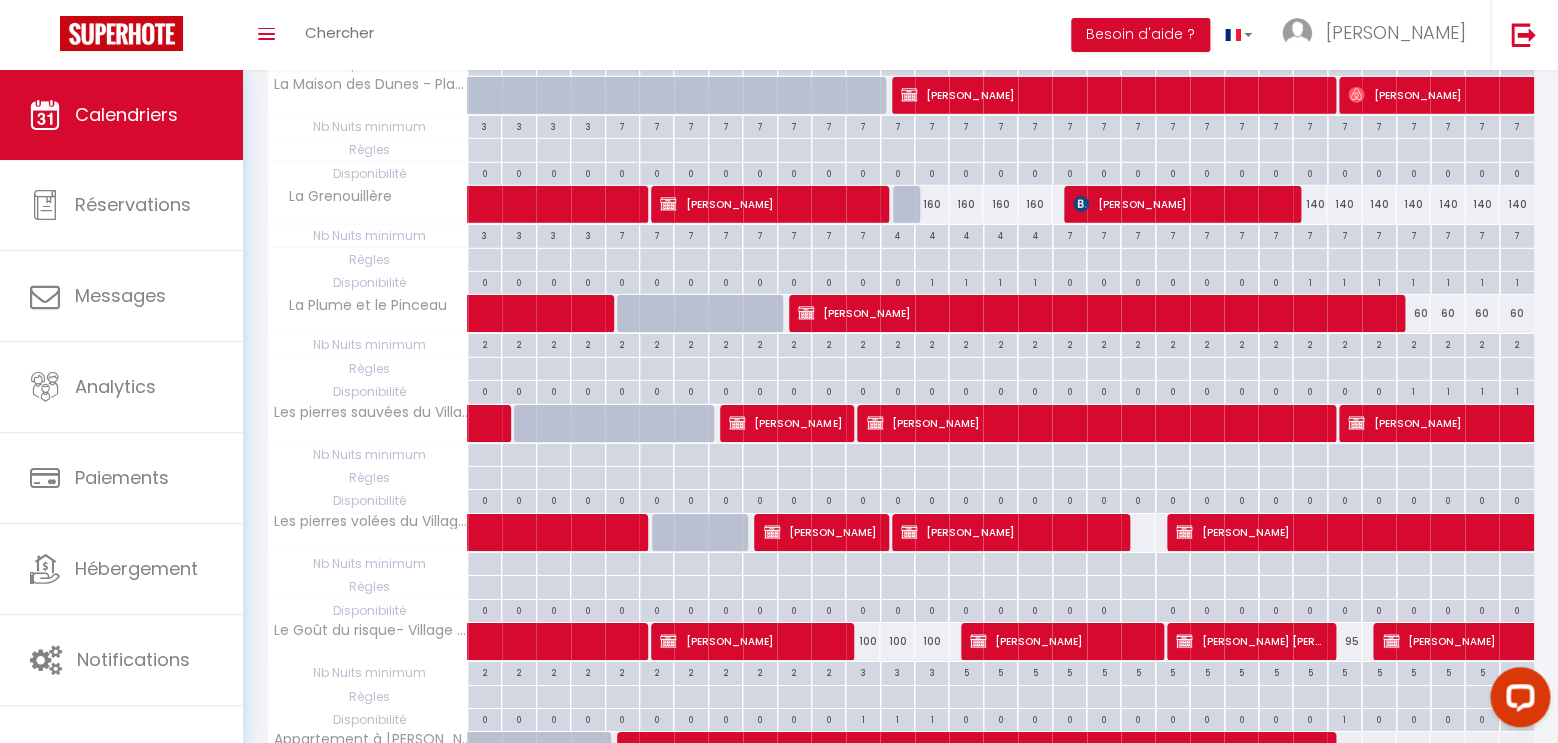 click on "[PERSON_NAME]" at bounding box center (785, 423) 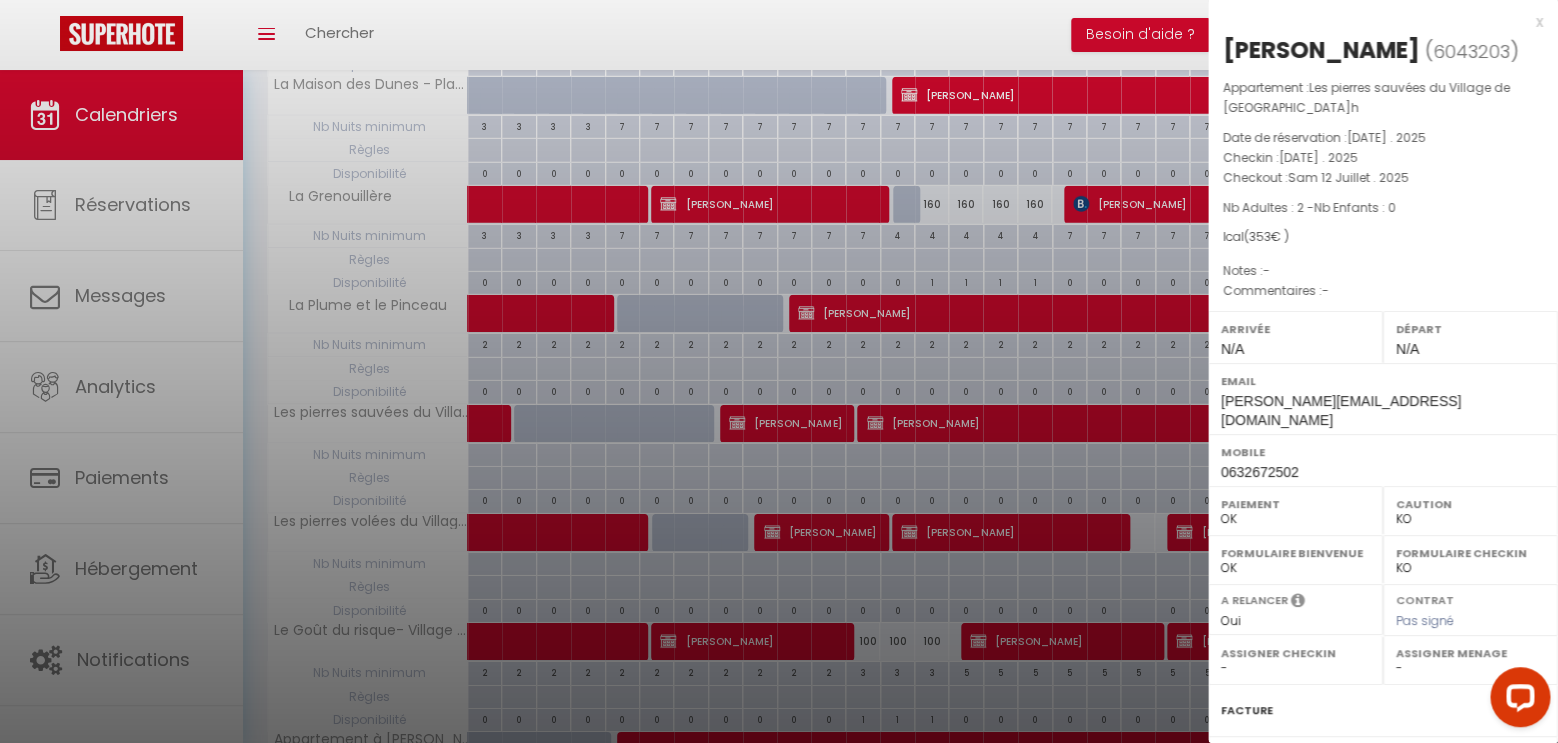 click on "x" at bounding box center (1375, 22) 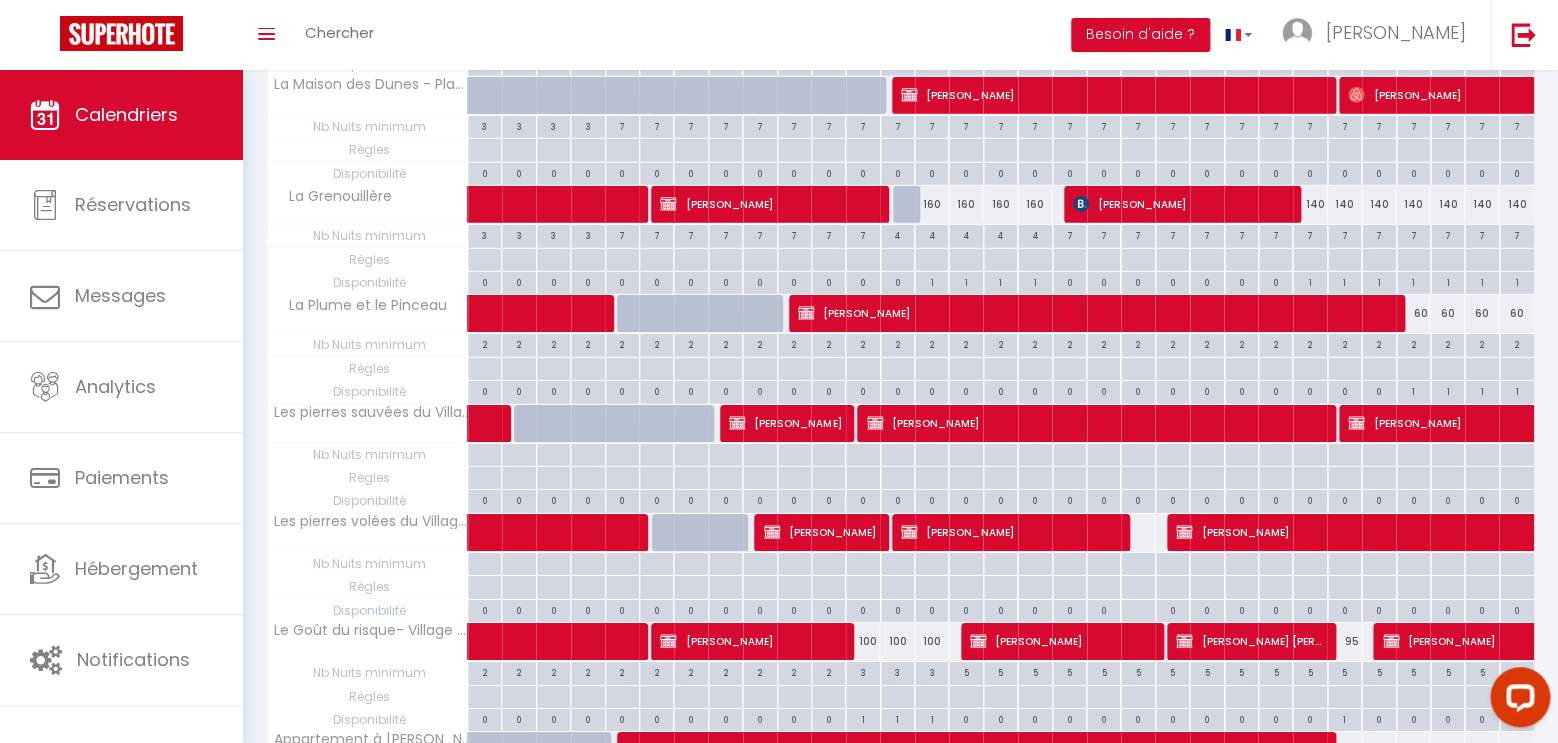 click on "[PERSON_NAME]" at bounding box center [820, 532] 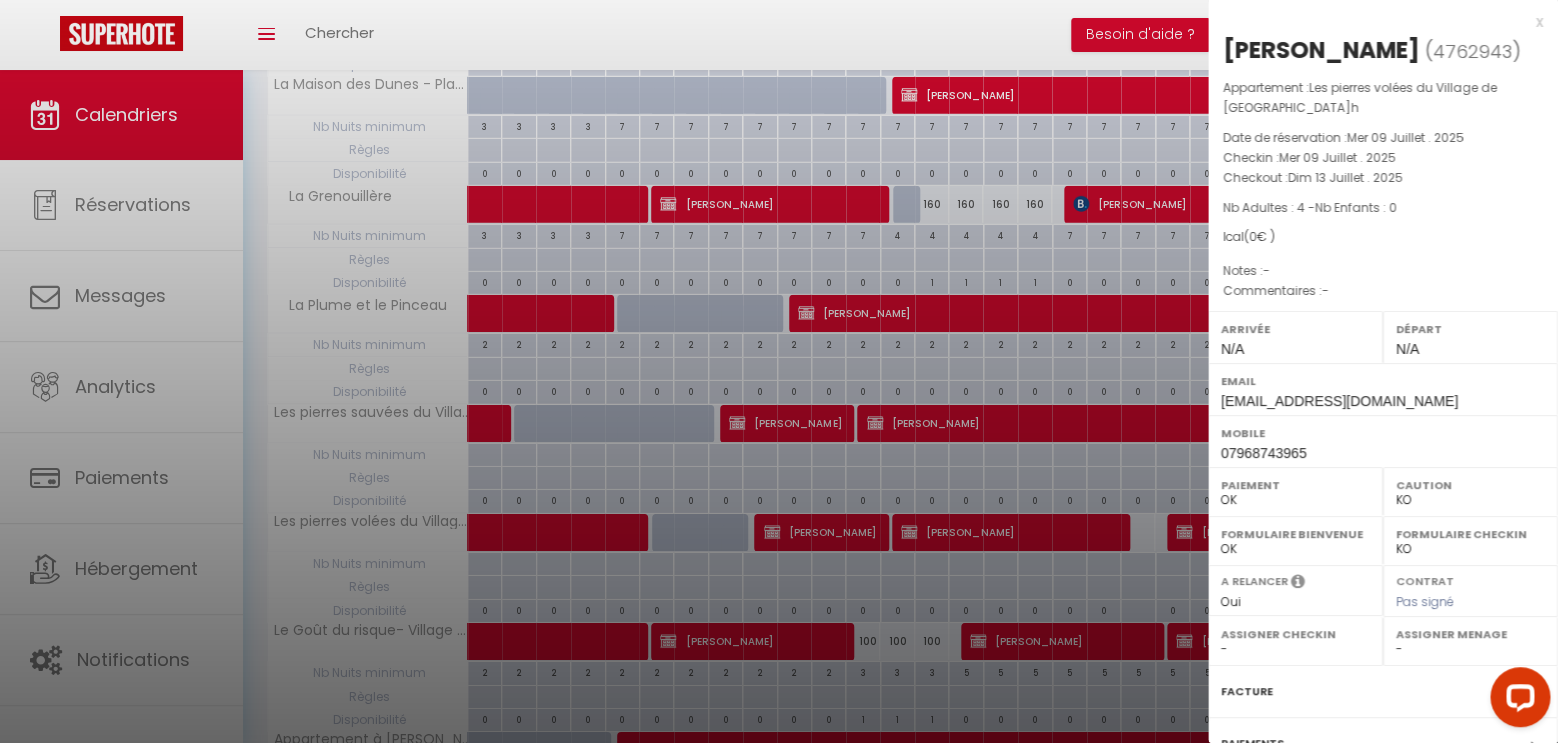 click on "x
[PERSON_NAME]
( 4762943 )
Appartement :
Les pierres volées du Village de Kerneac'h
Date de réservation :
[DATE] . 2025
Checkin :
[DATE] . 2025
Checkout :
[DATE] . 2025
Nb Adultes : 4 -
Nb Enfants :
0
Ical
(
0
€ )
Notes :
-
Commentaires :
-   Arrivée
N/A   Départ
N/A   Email
[EMAIL_ADDRESS][DOMAIN_NAME]   Mobile
07968743965     OK   KO" at bounding box center [1383, 476] 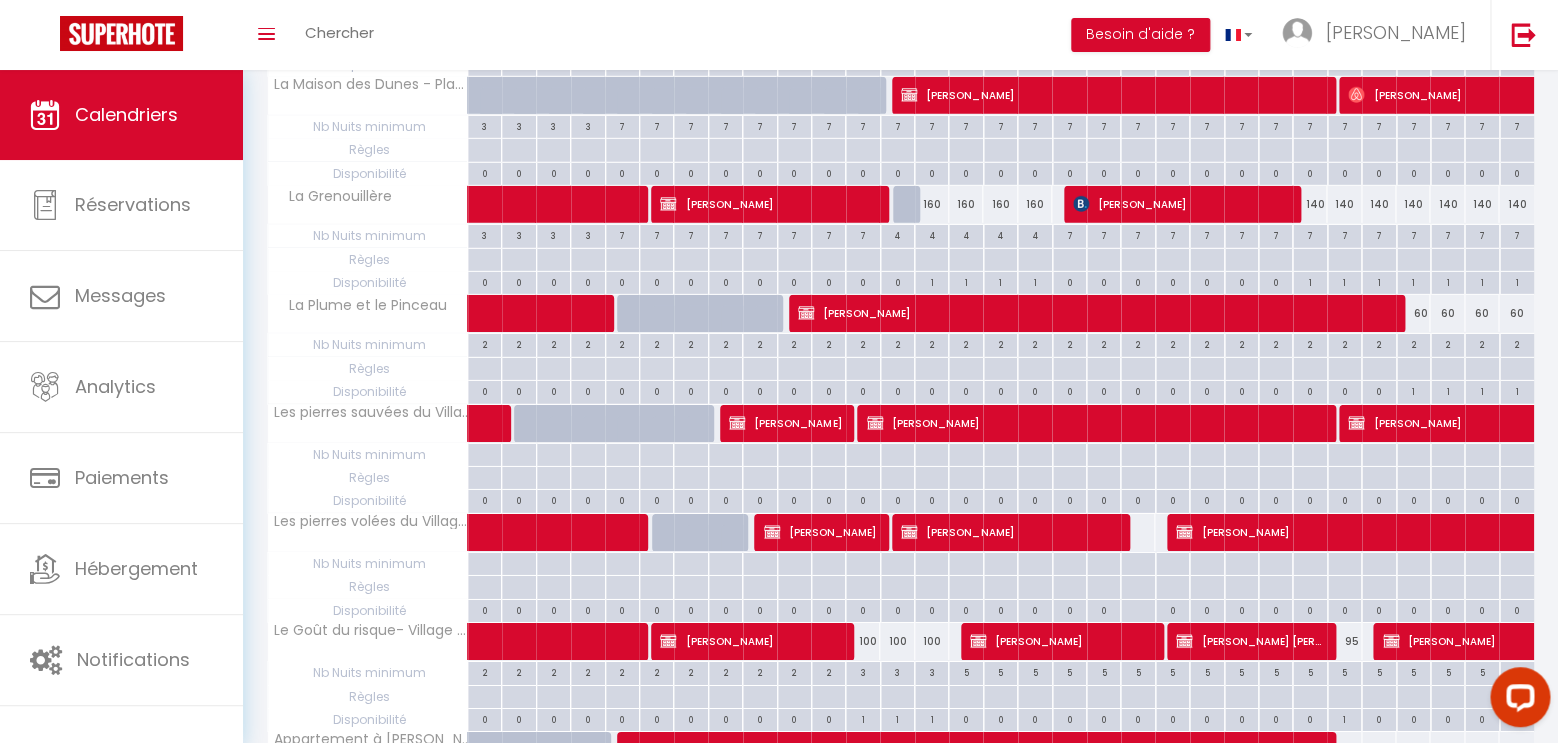 click on "[PERSON_NAME]" at bounding box center (1008, 532) 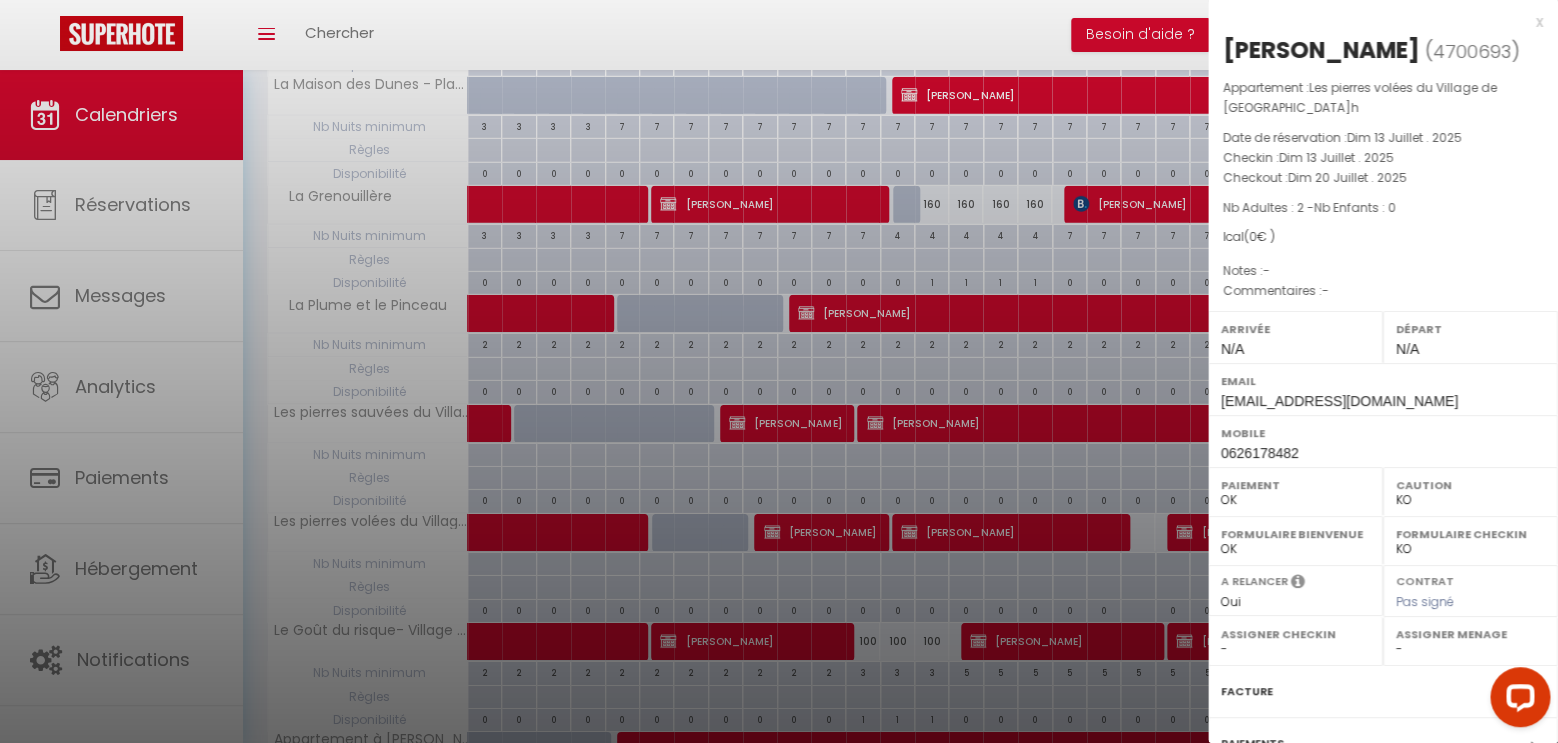 click on "x" at bounding box center [1375, 22] 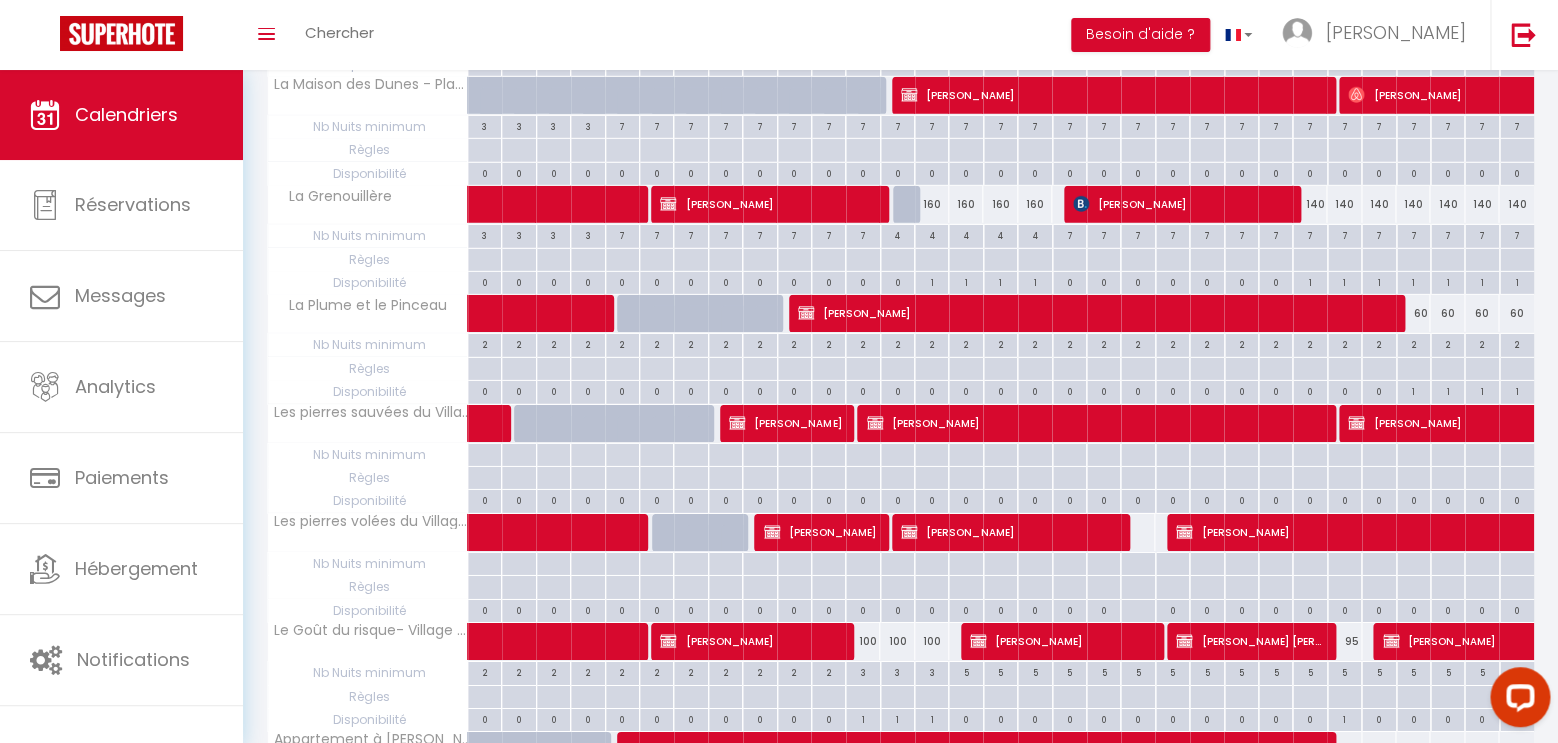 click on "[PERSON_NAME]" at bounding box center [1060, 641] 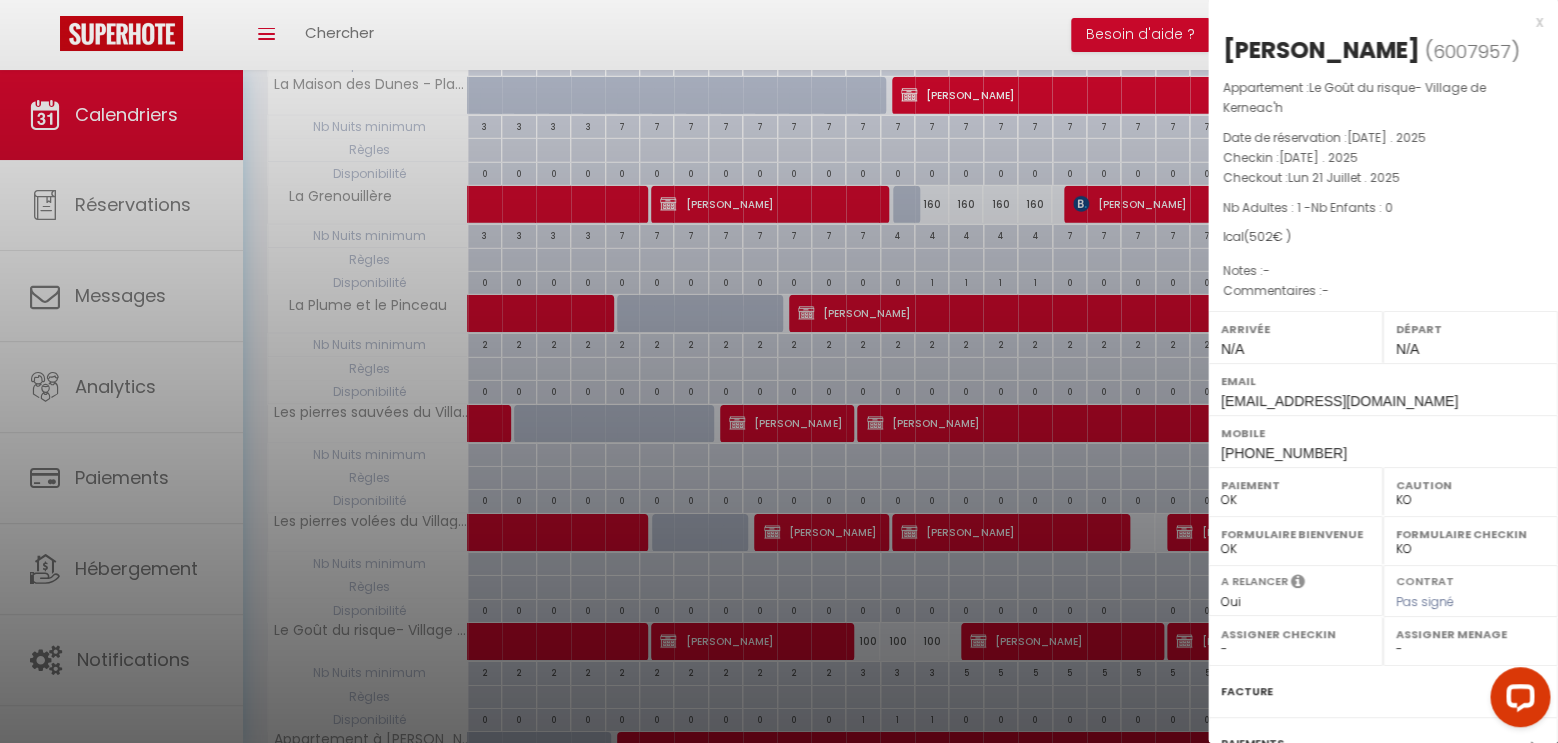 click on "x" at bounding box center [1375, 22] 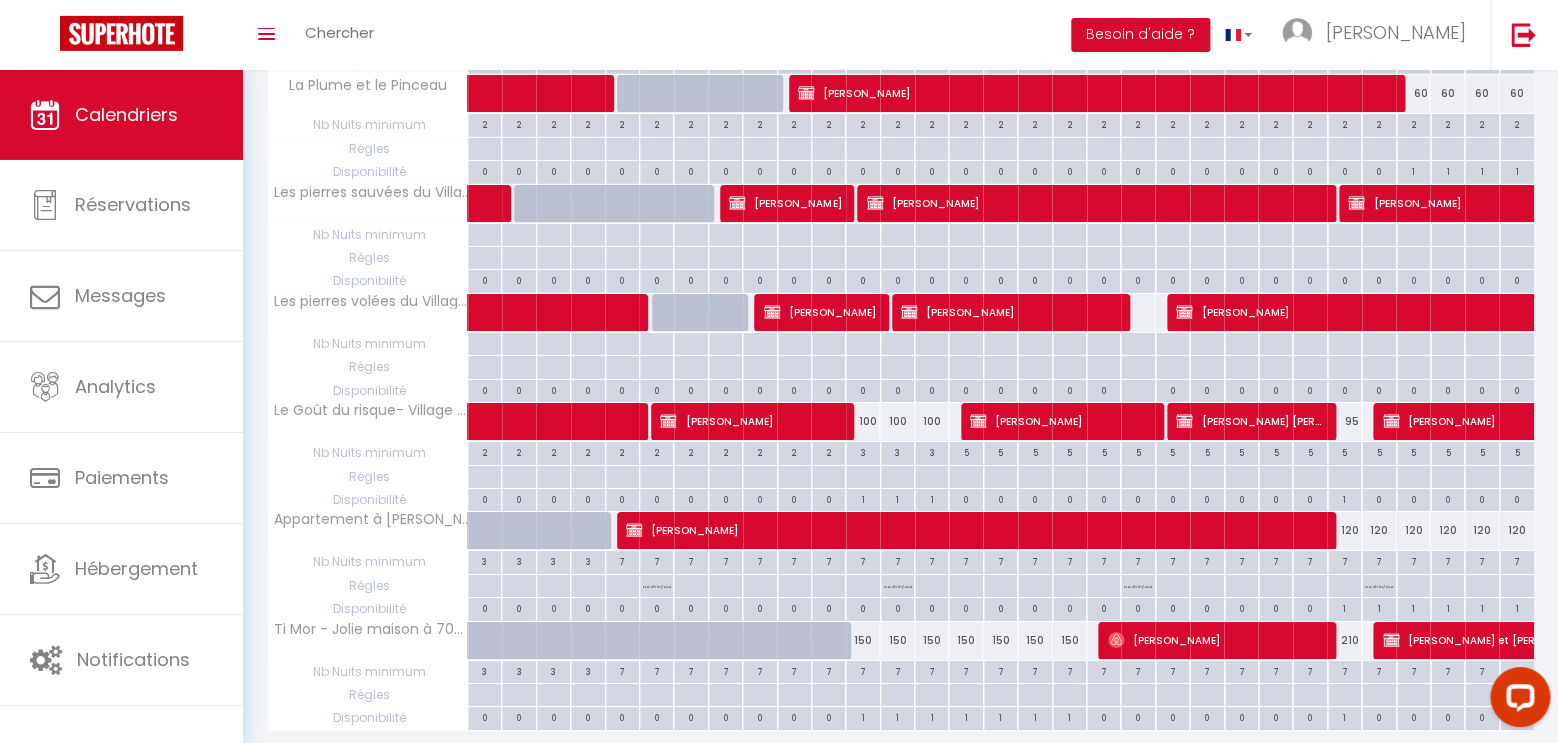 scroll, scrollTop: 2685, scrollLeft: 0, axis: vertical 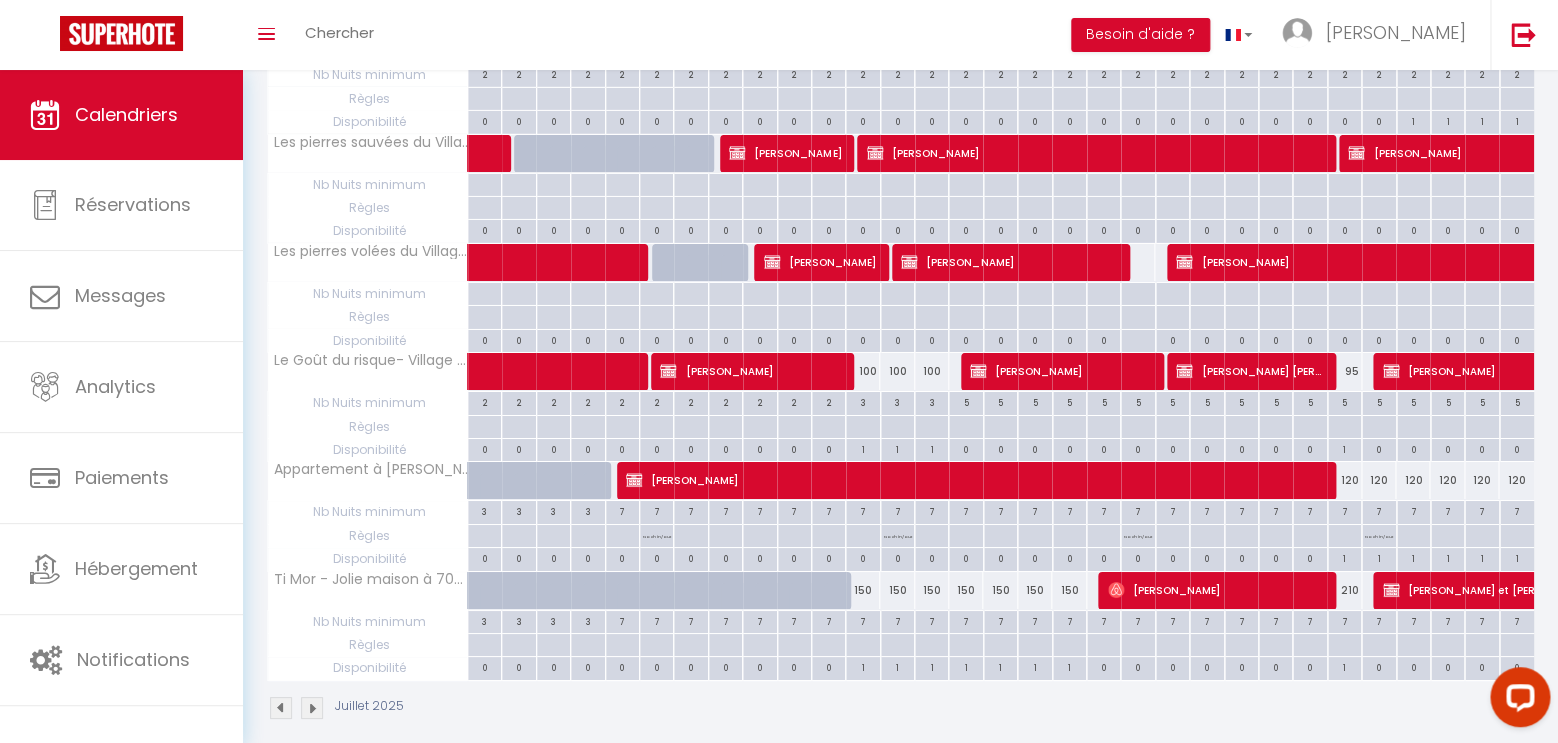 click on "[PERSON_NAME]" at bounding box center [1215, 590] 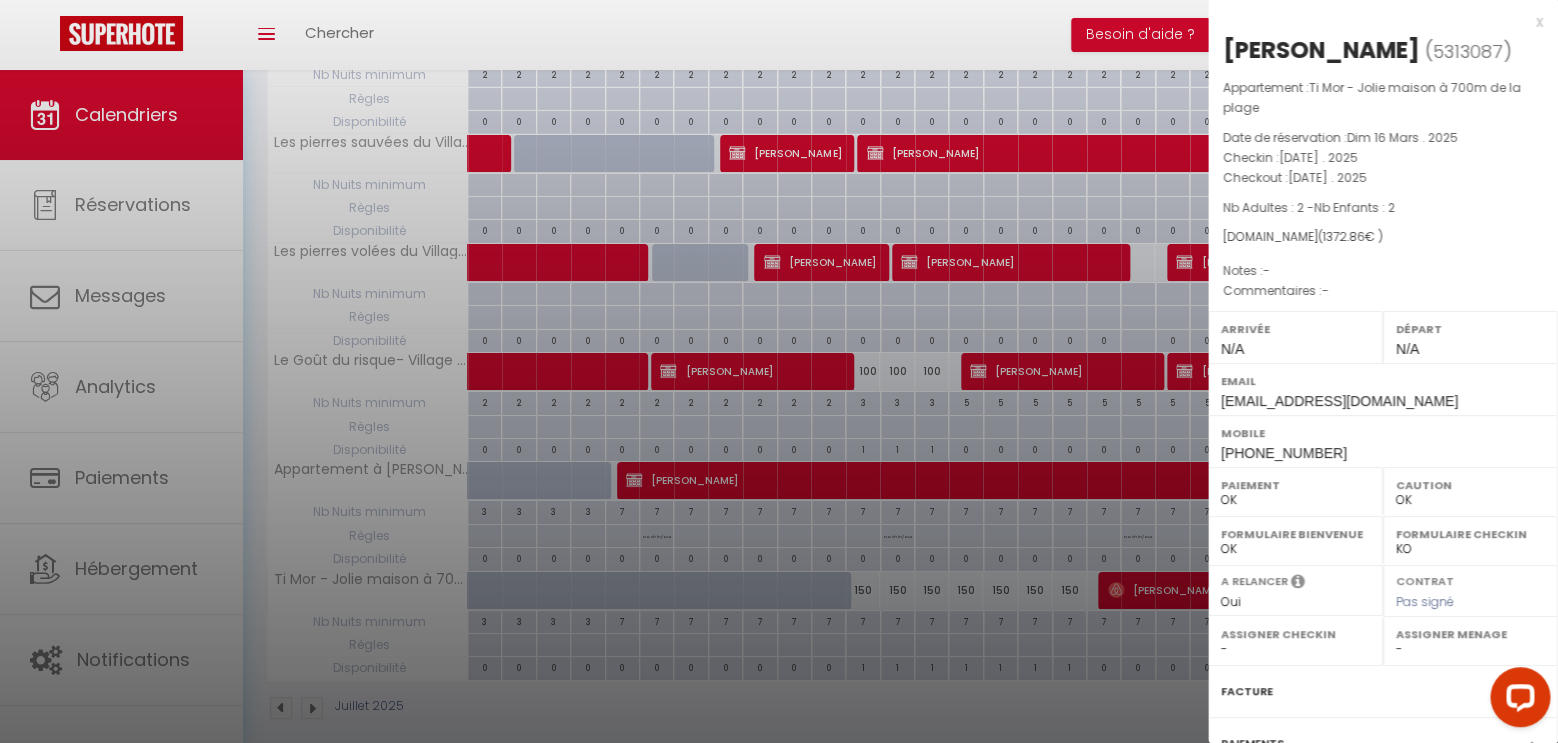 click on "x" at bounding box center (1375, 22) 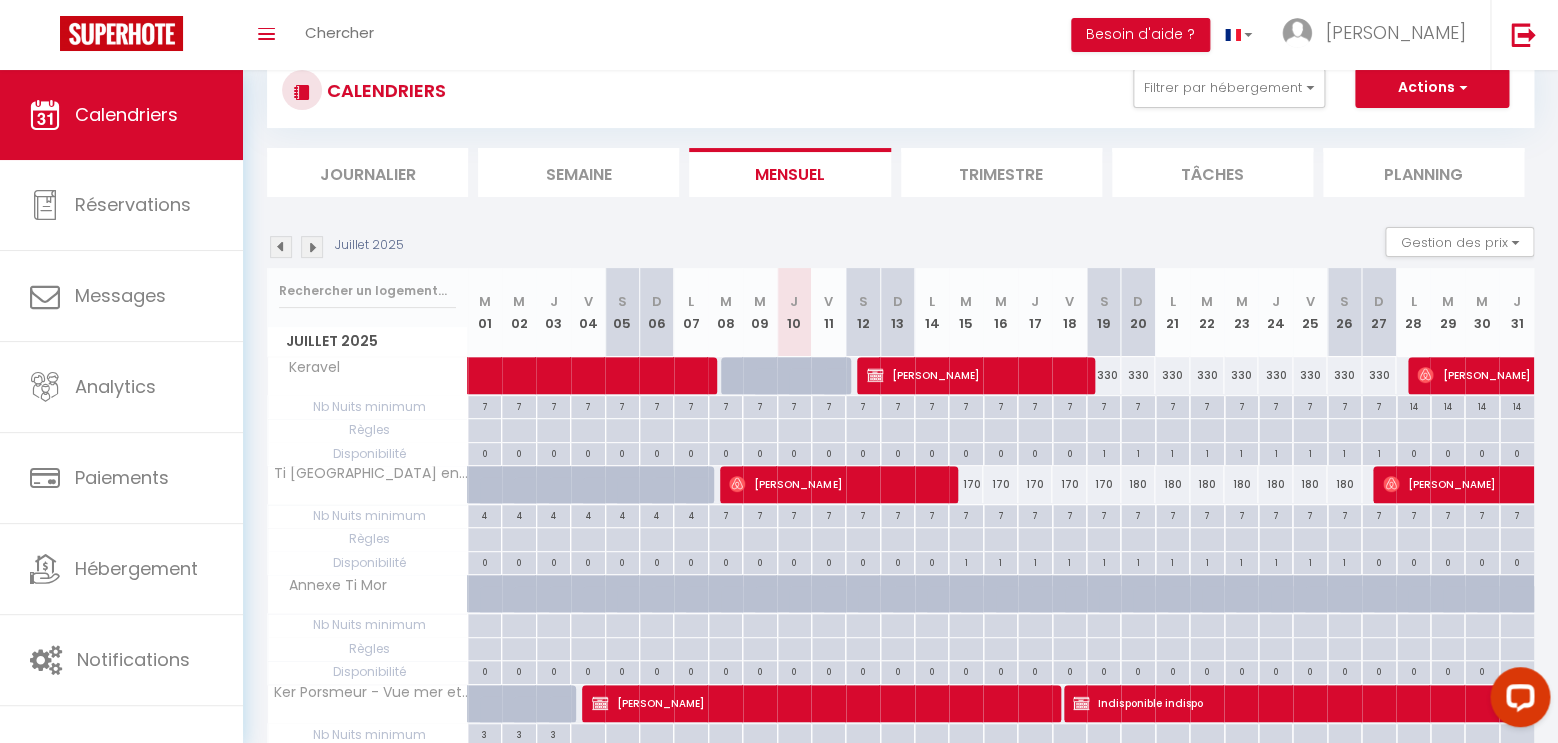 scroll, scrollTop: 0, scrollLeft: 0, axis: both 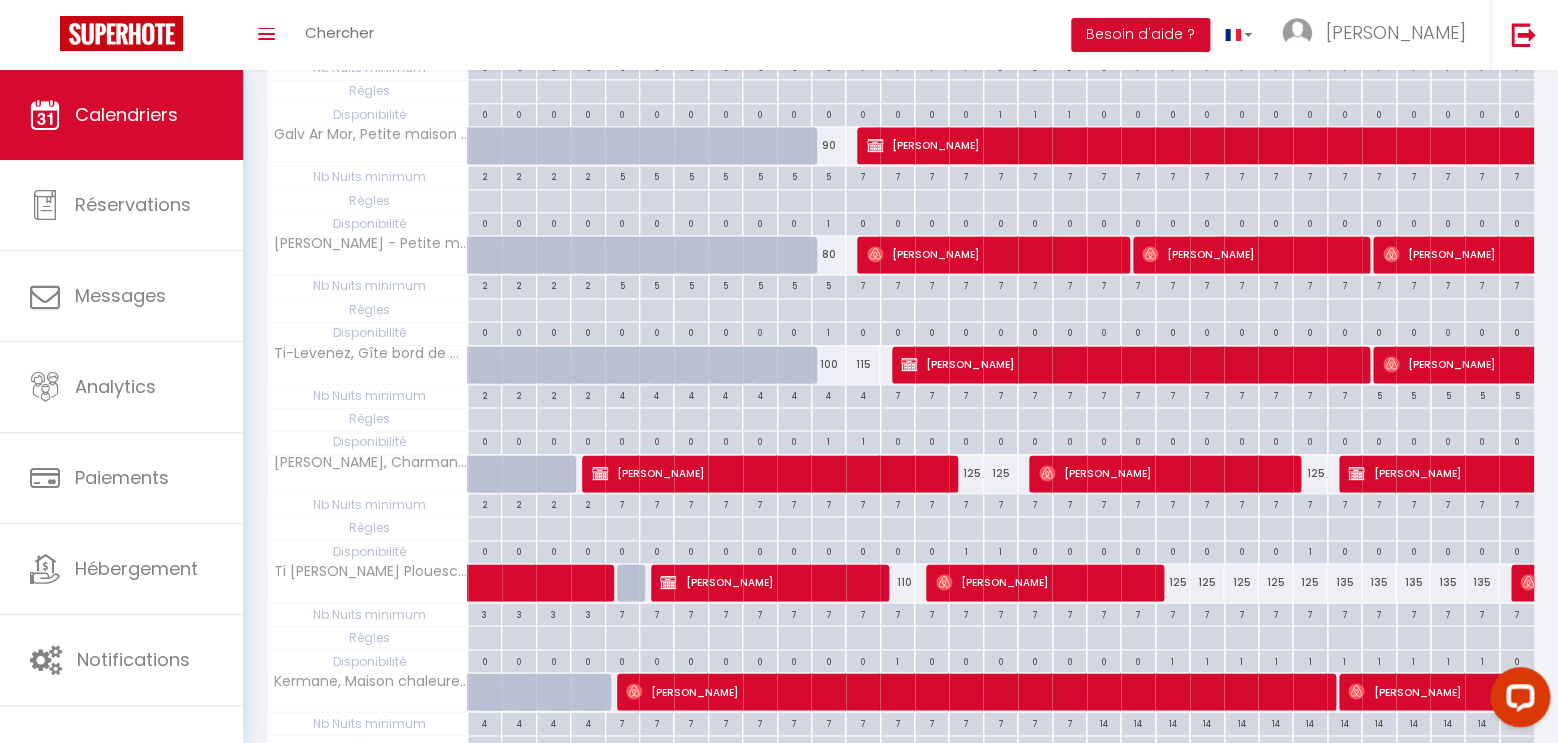 click on "[PERSON_NAME]" at bounding box center [1043, 582] 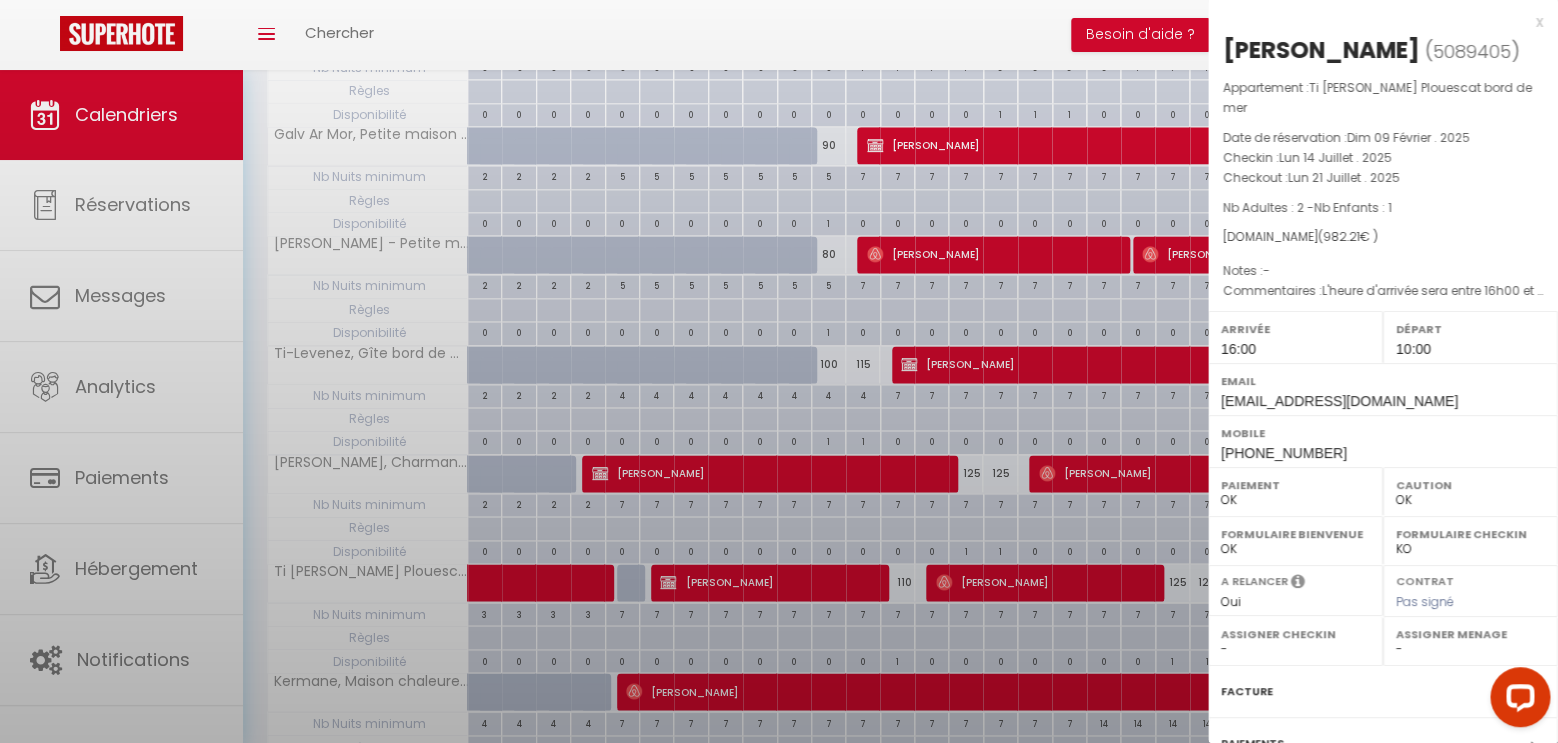 select on "1" 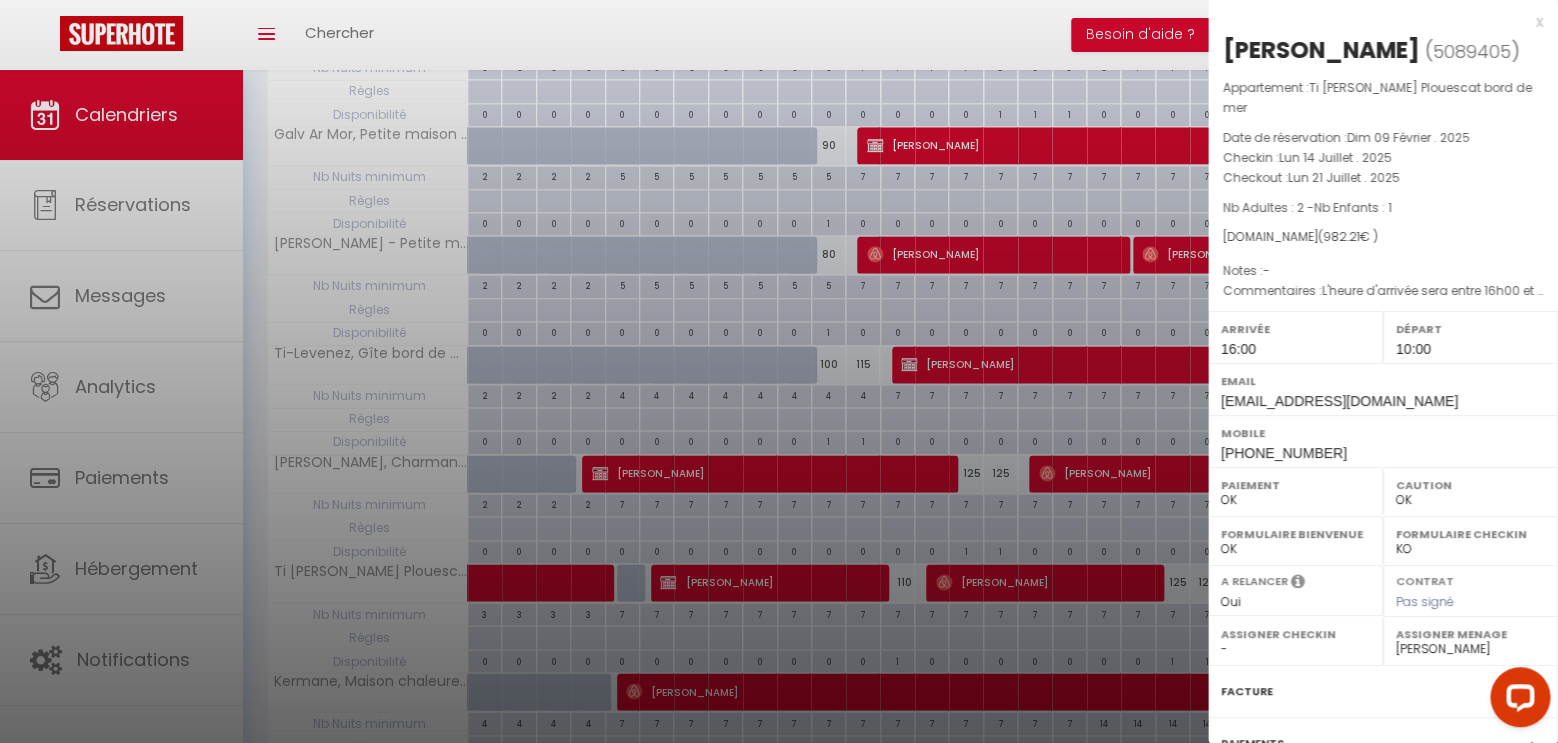 click on "x" at bounding box center [1375, 22] 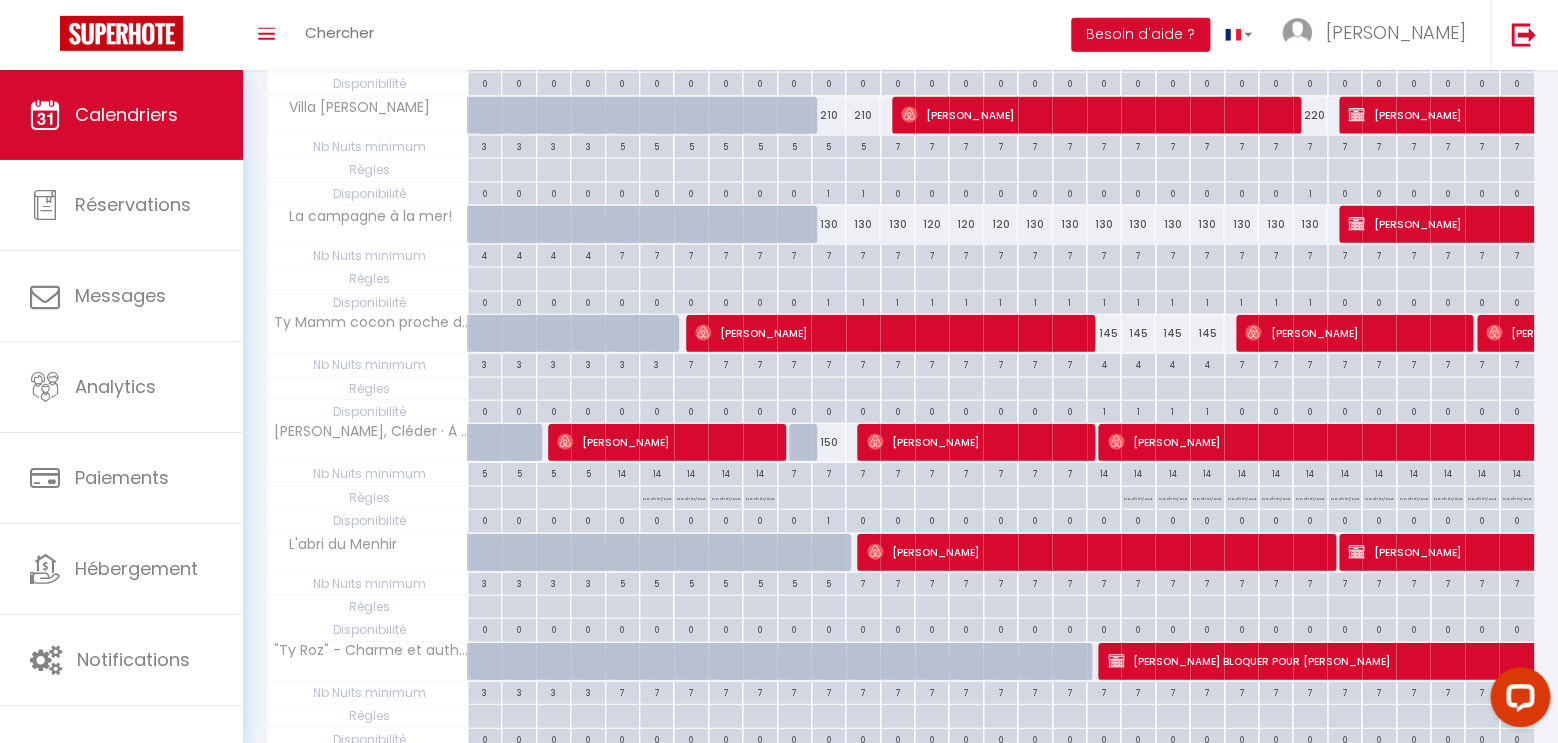 scroll, scrollTop: 1785, scrollLeft: 0, axis: vertical 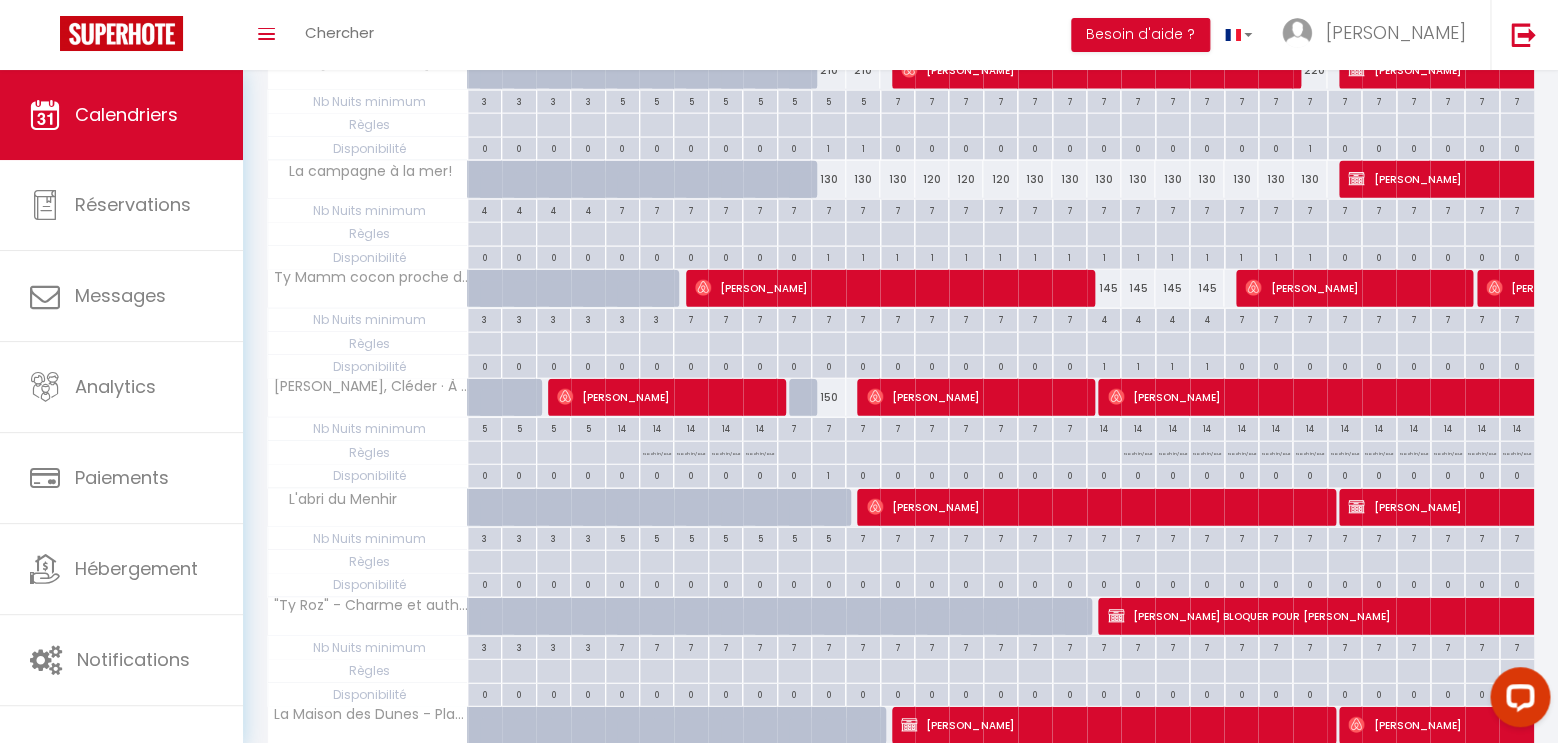 click on "7" at bounding box center [1034, 427] 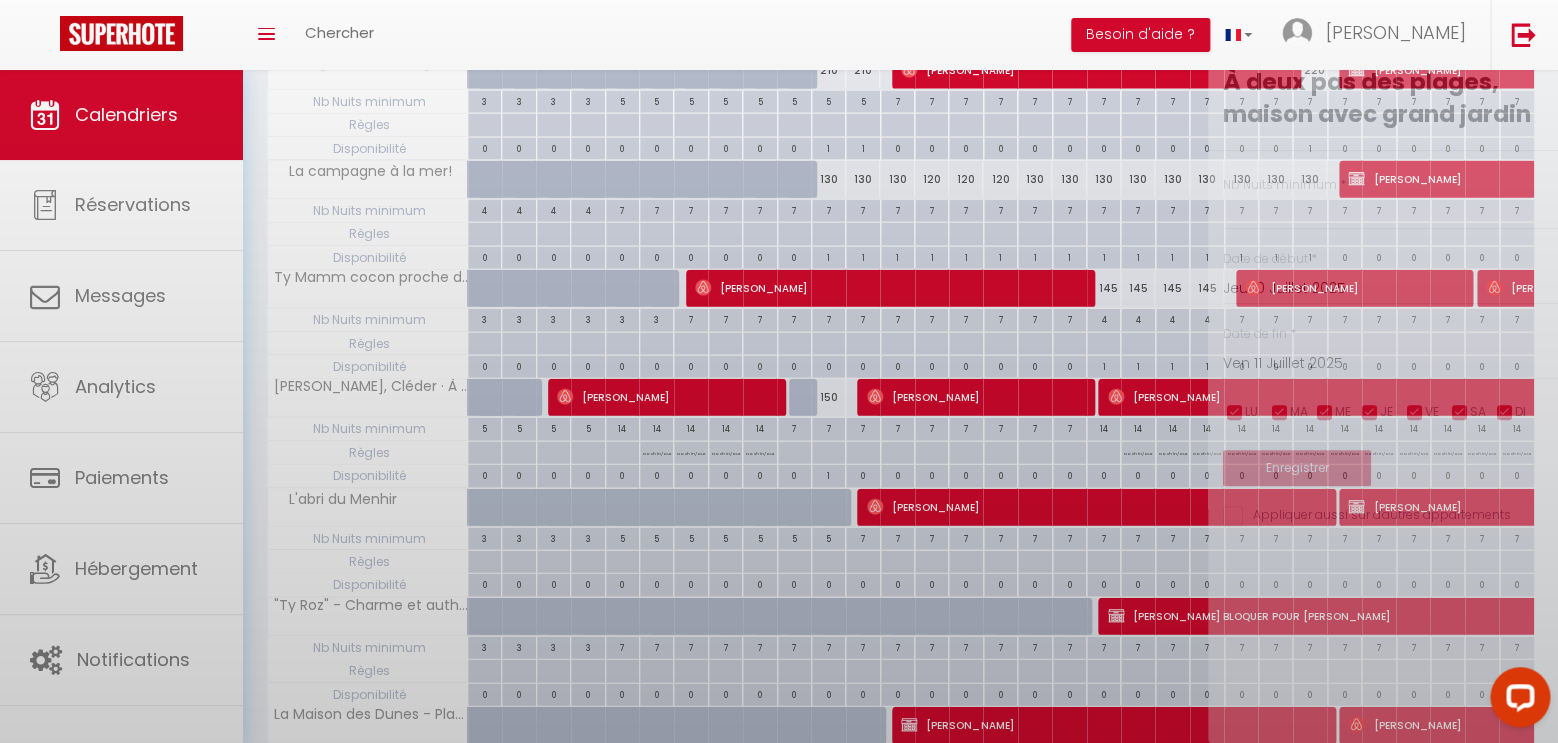 type on "7" 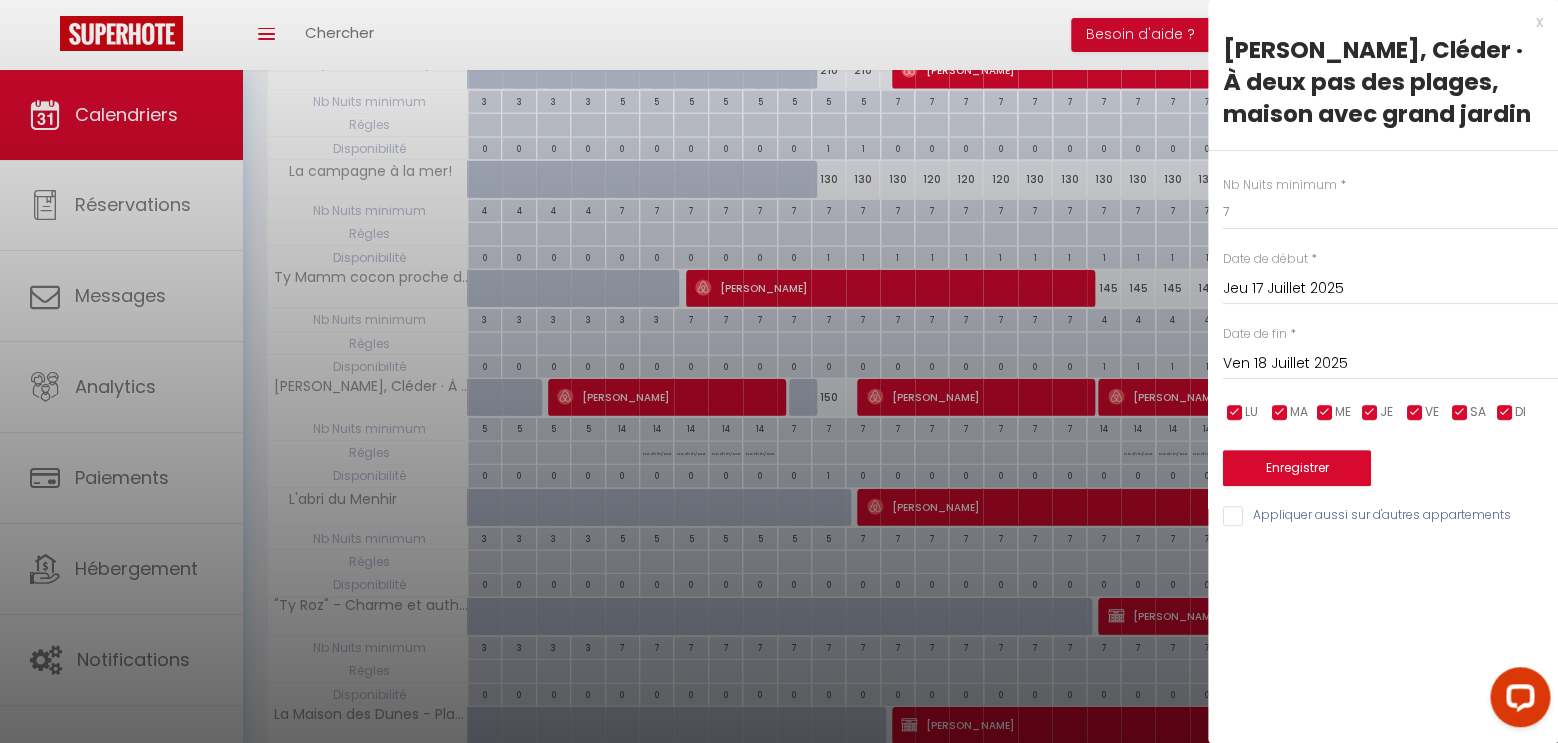 click at bounding box center [779, 371] 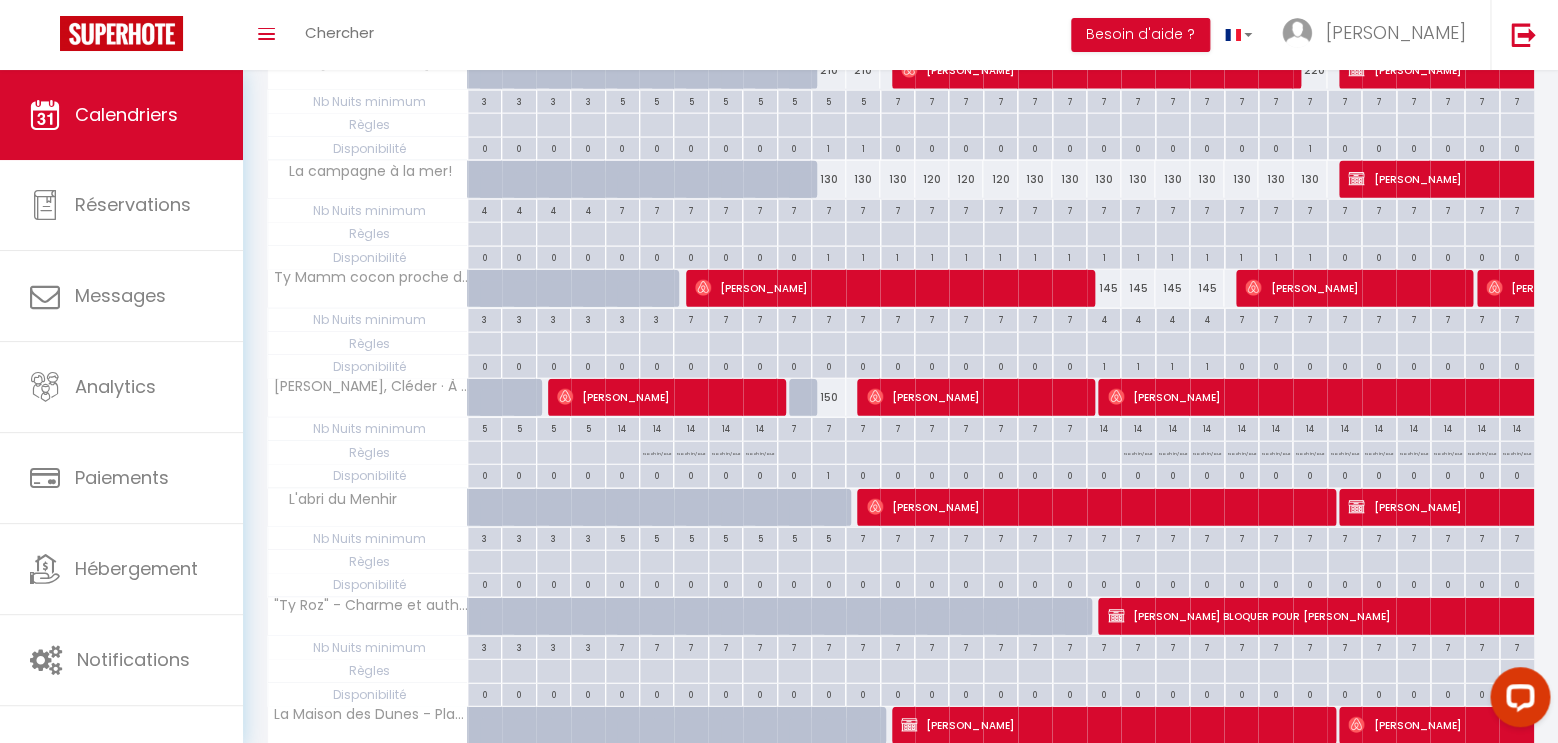 click on "[PERSON_NAME]" at bounding box center (974, 397) 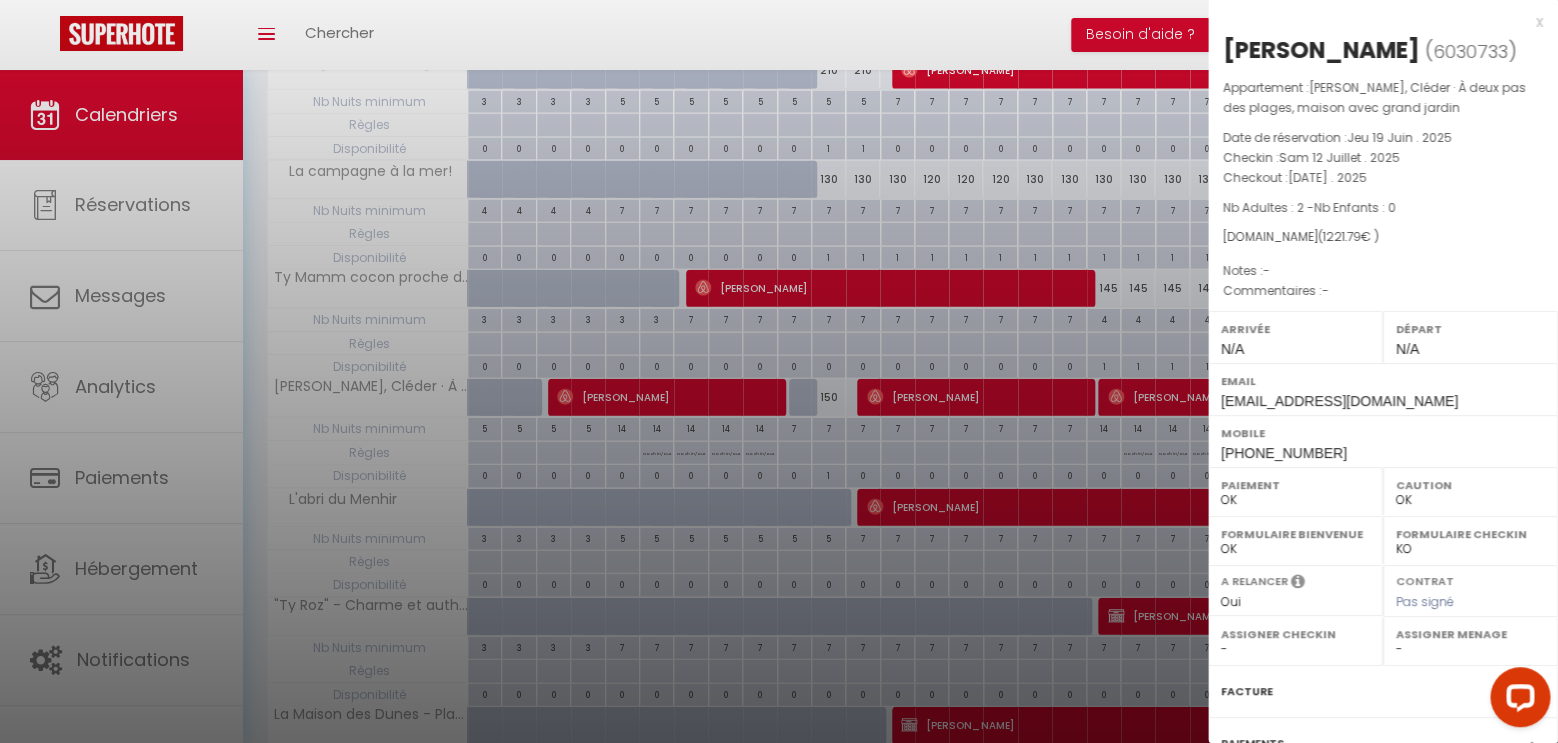 click on "x" at bounding box center (1375, 22) 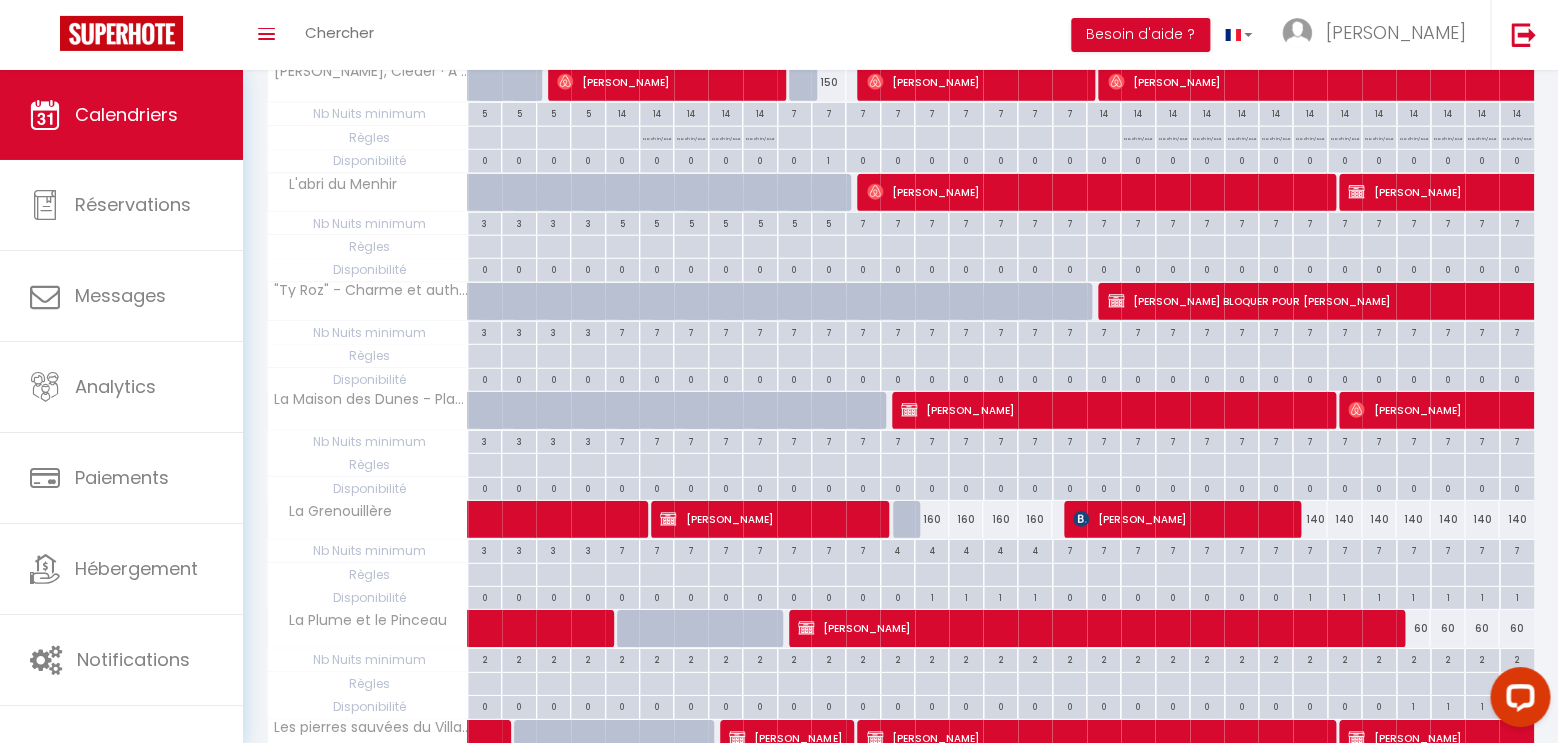 scroll, scrollTop: 2205, scrollLeft: 0, axis: vertical 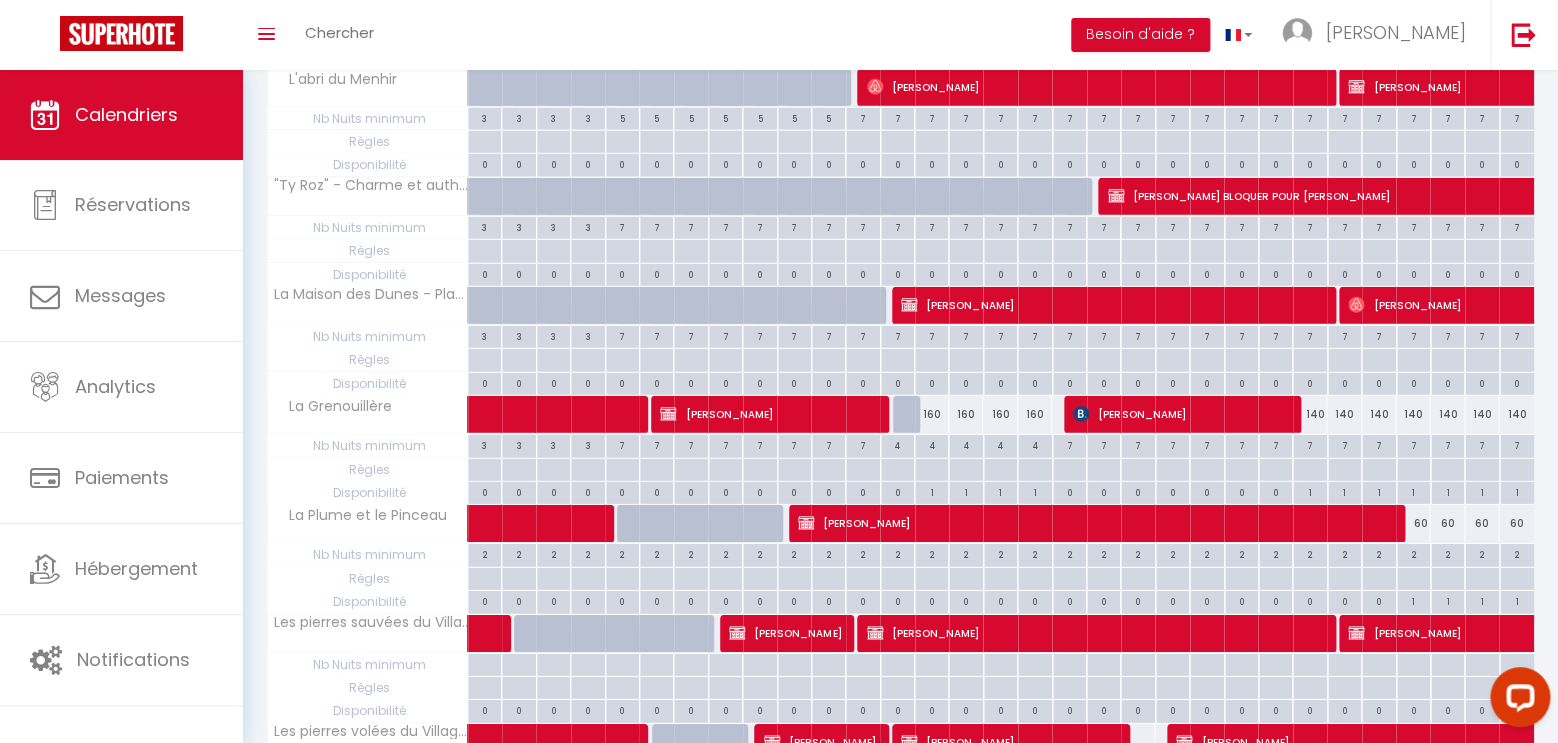 click on "140" at bounding box center (1310, 414) 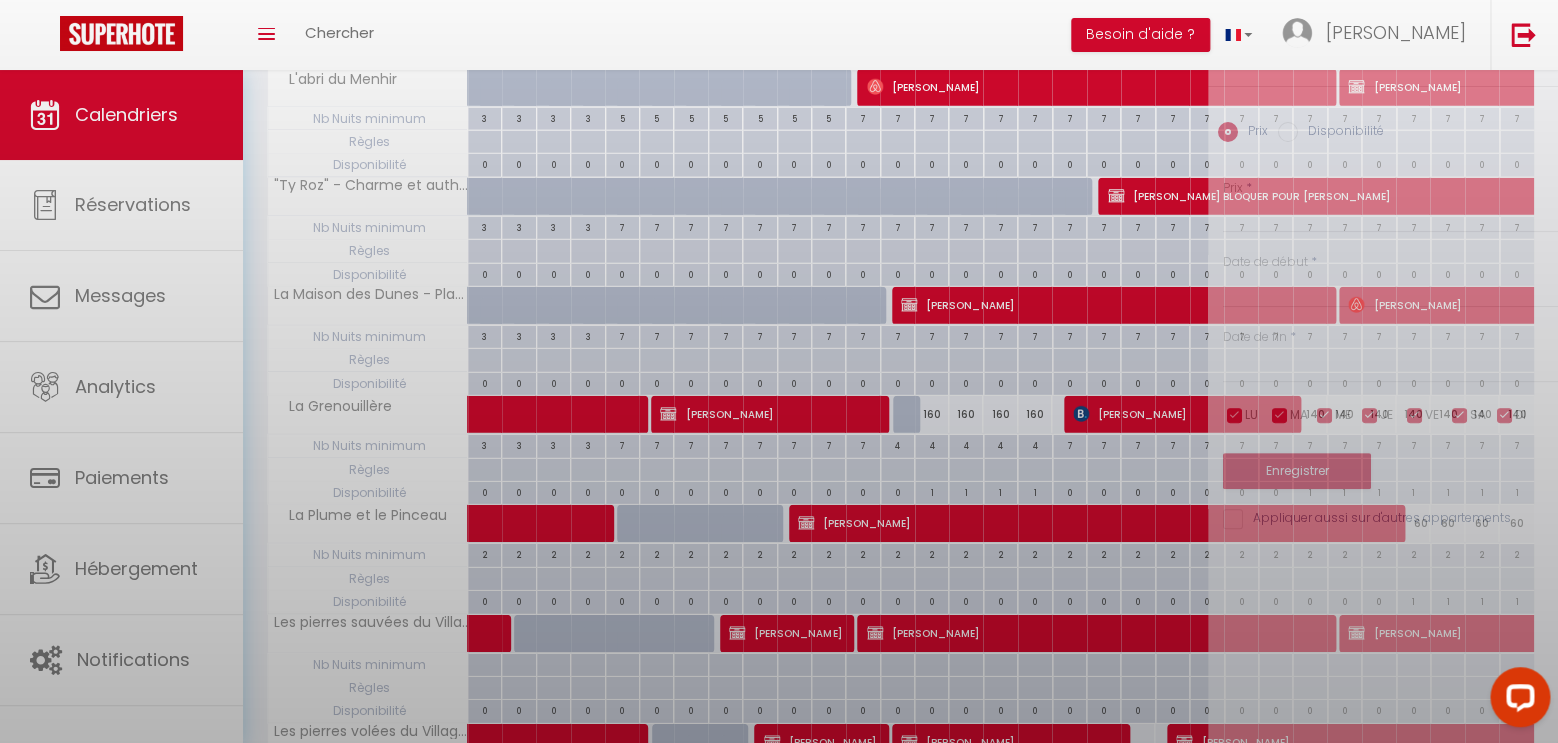 type on "140" 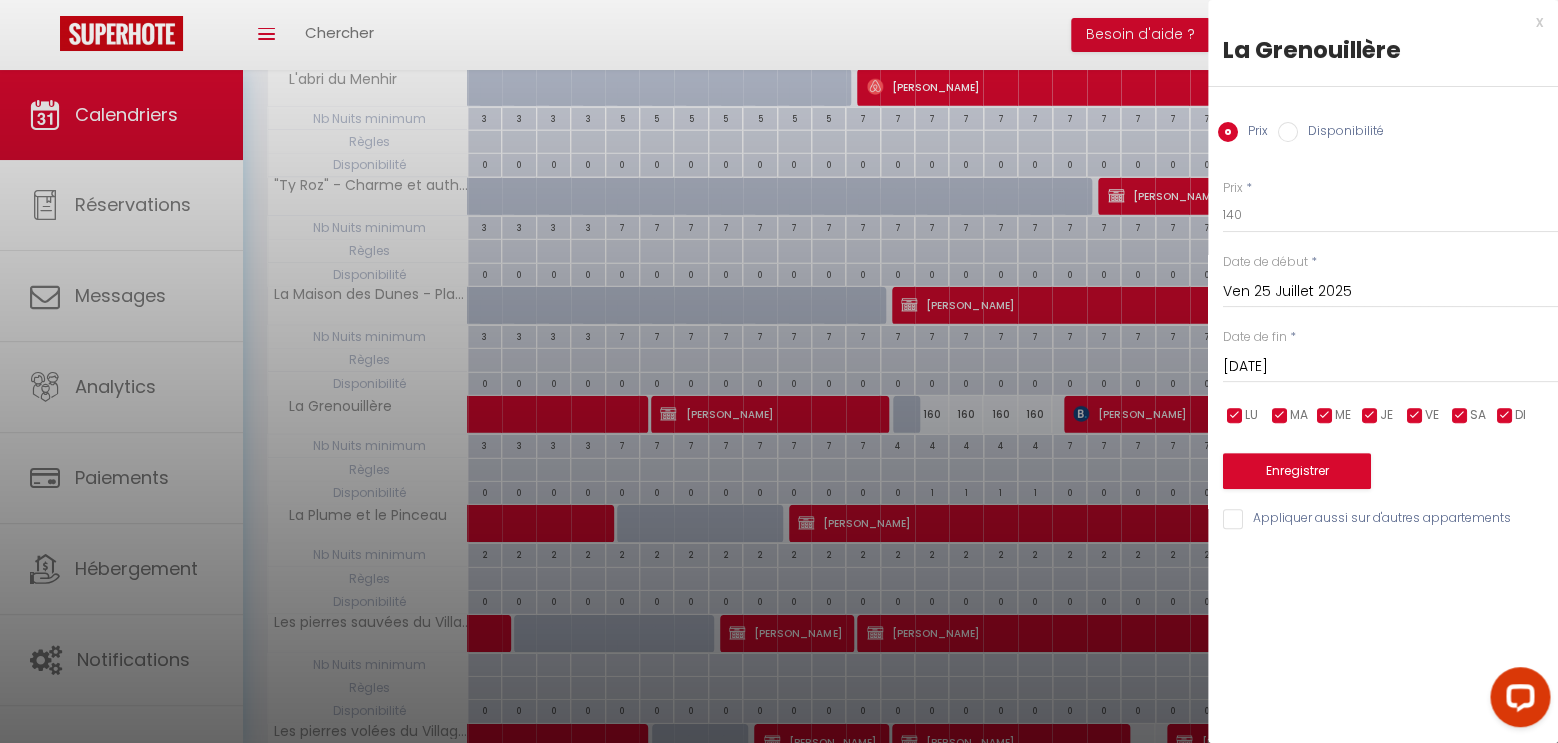 click on "x" at bounding box center (1375, 22) 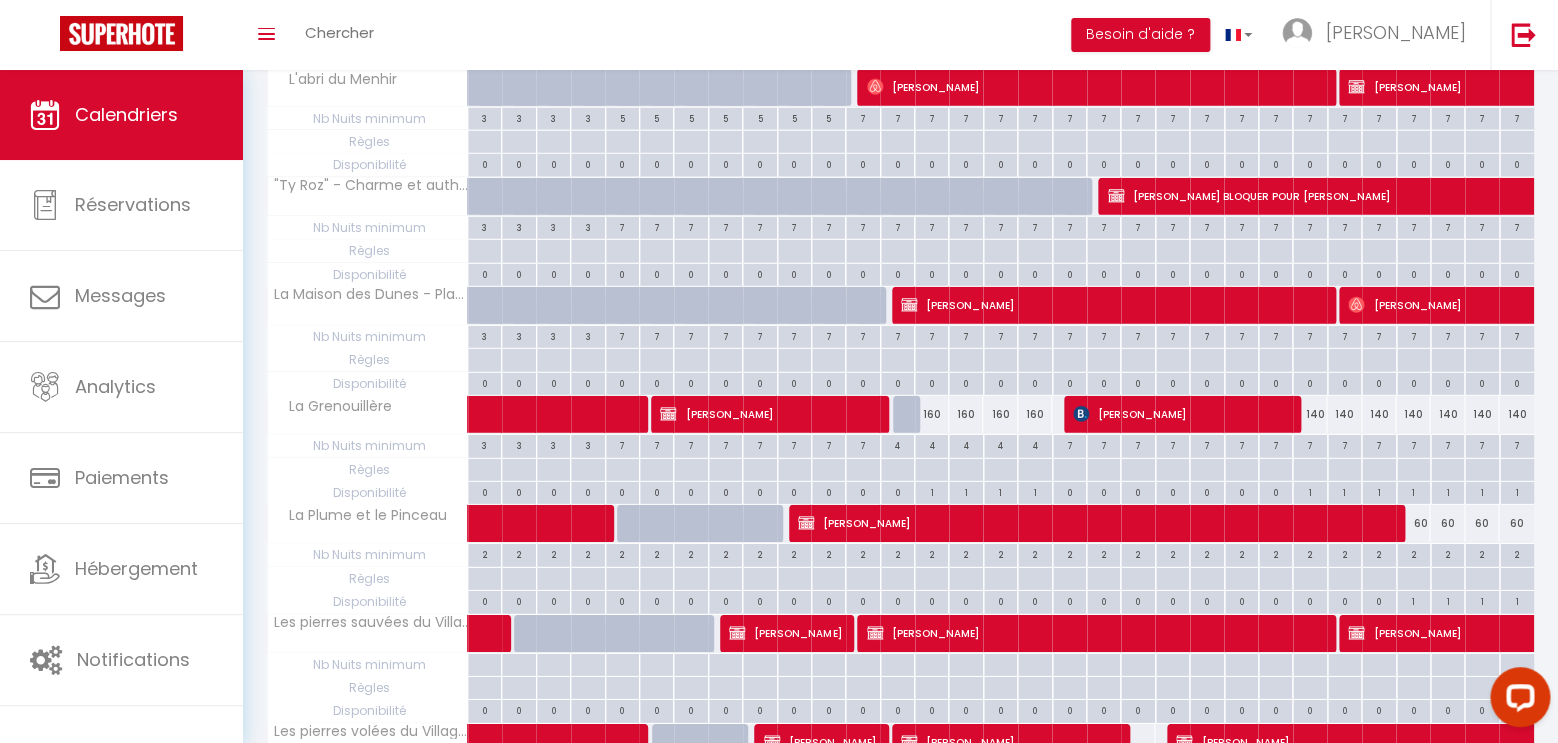 click on "[PERSON_NAME]" at bounding box center (1180, 414) 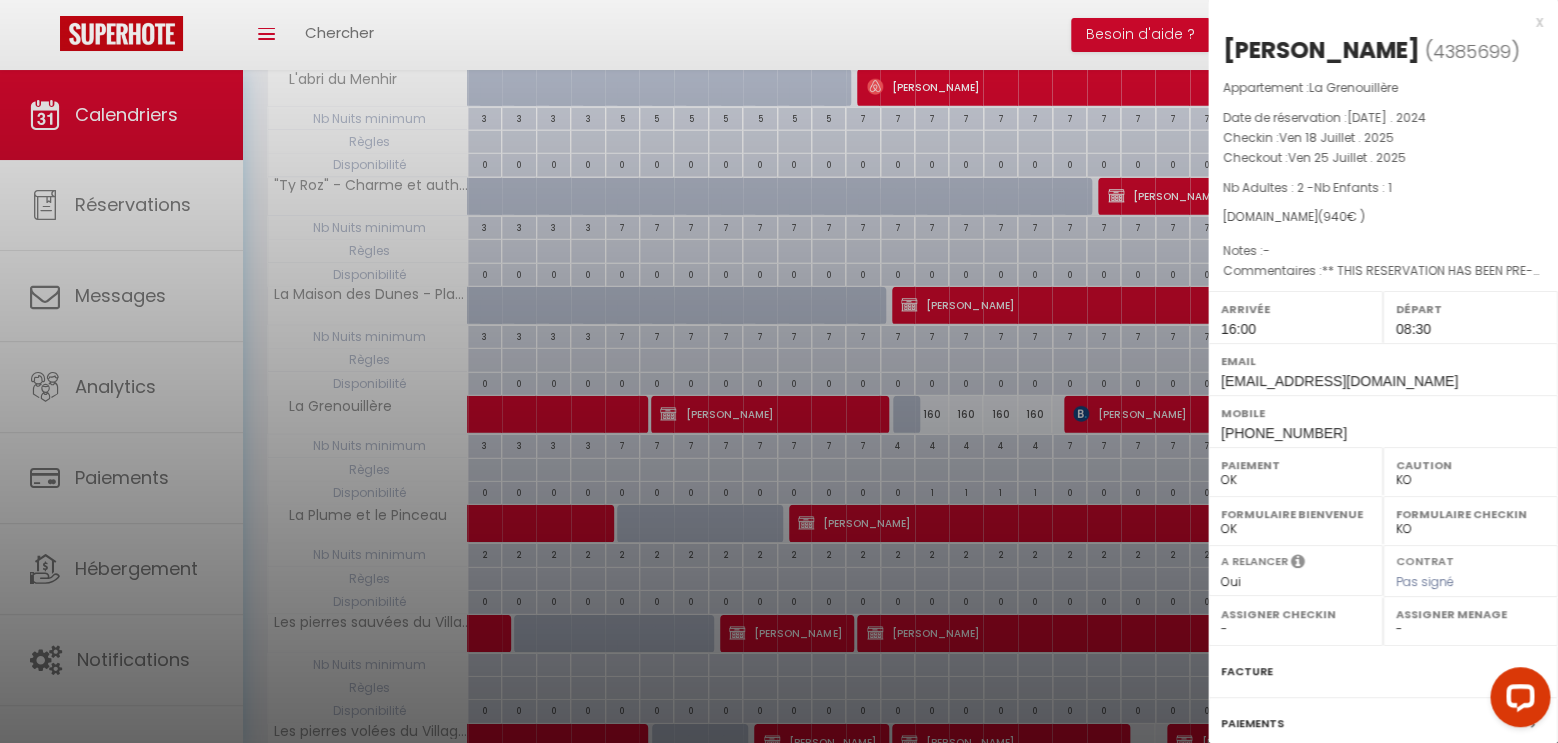 click on "x" at bounding box center (1375, 22) 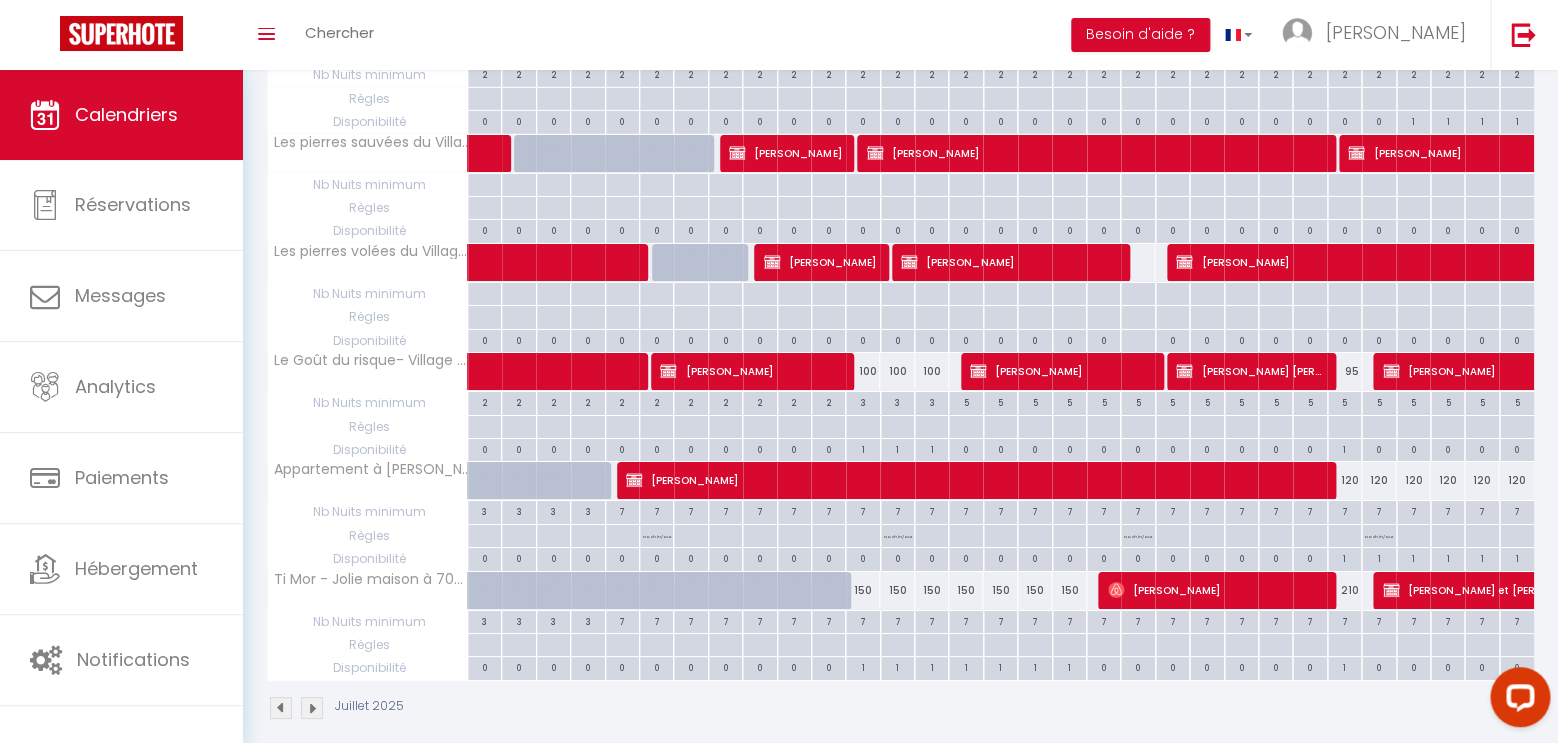 scroll, scrollTop: 2055, scrollLeft: 0, axis: vertical 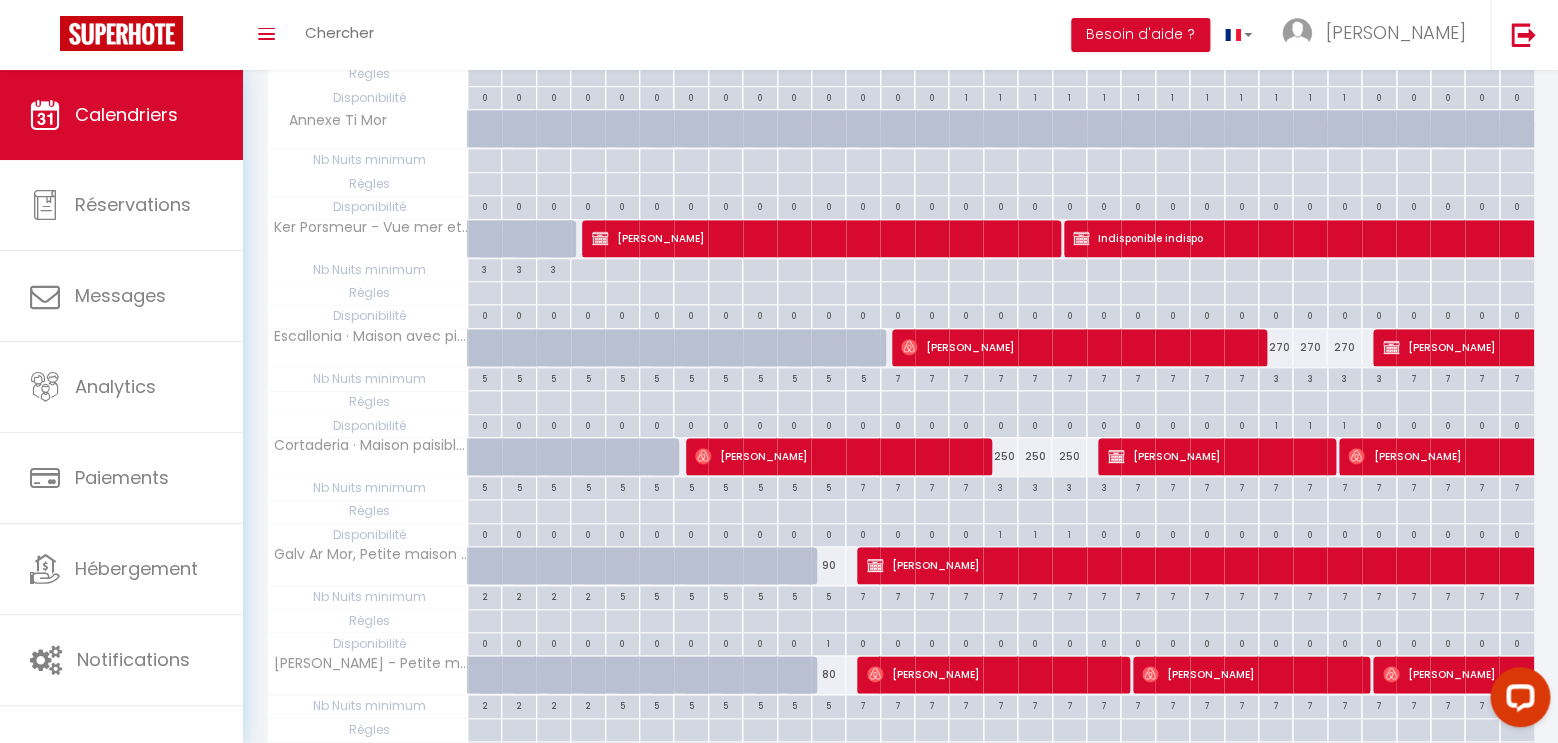 click at bounding box center (1241, 348) 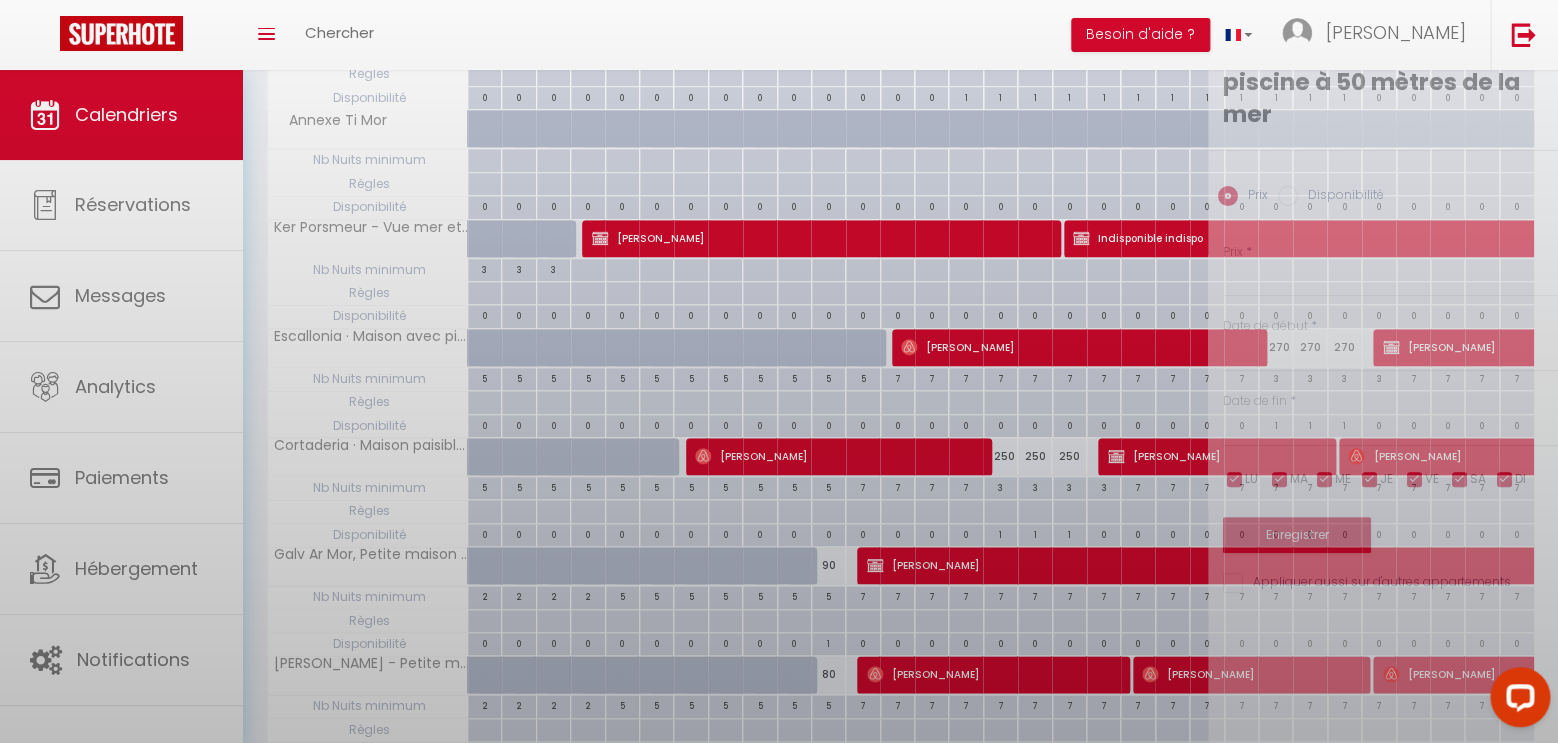 type on "280" 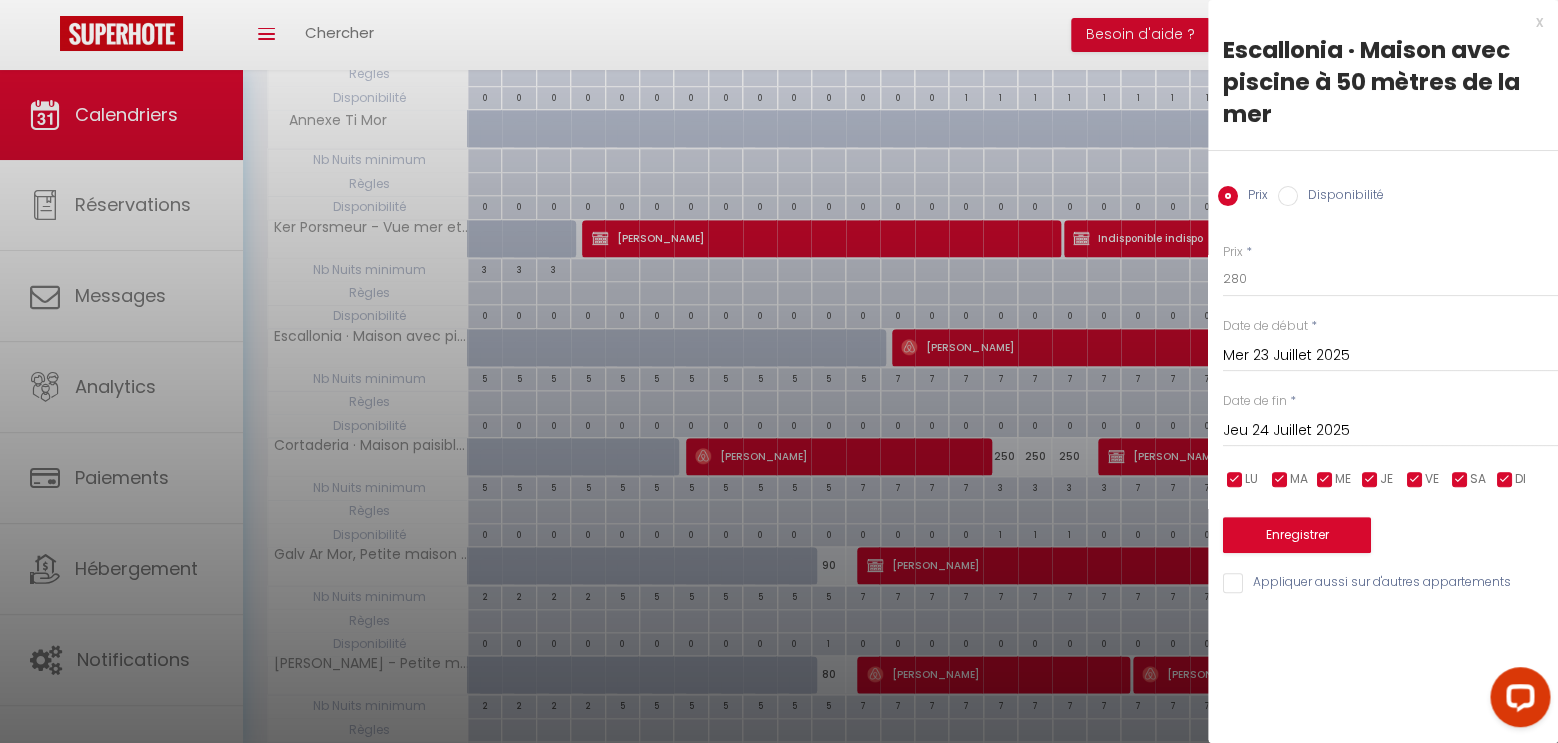 click on "x" at bounding box center [1375, 22] 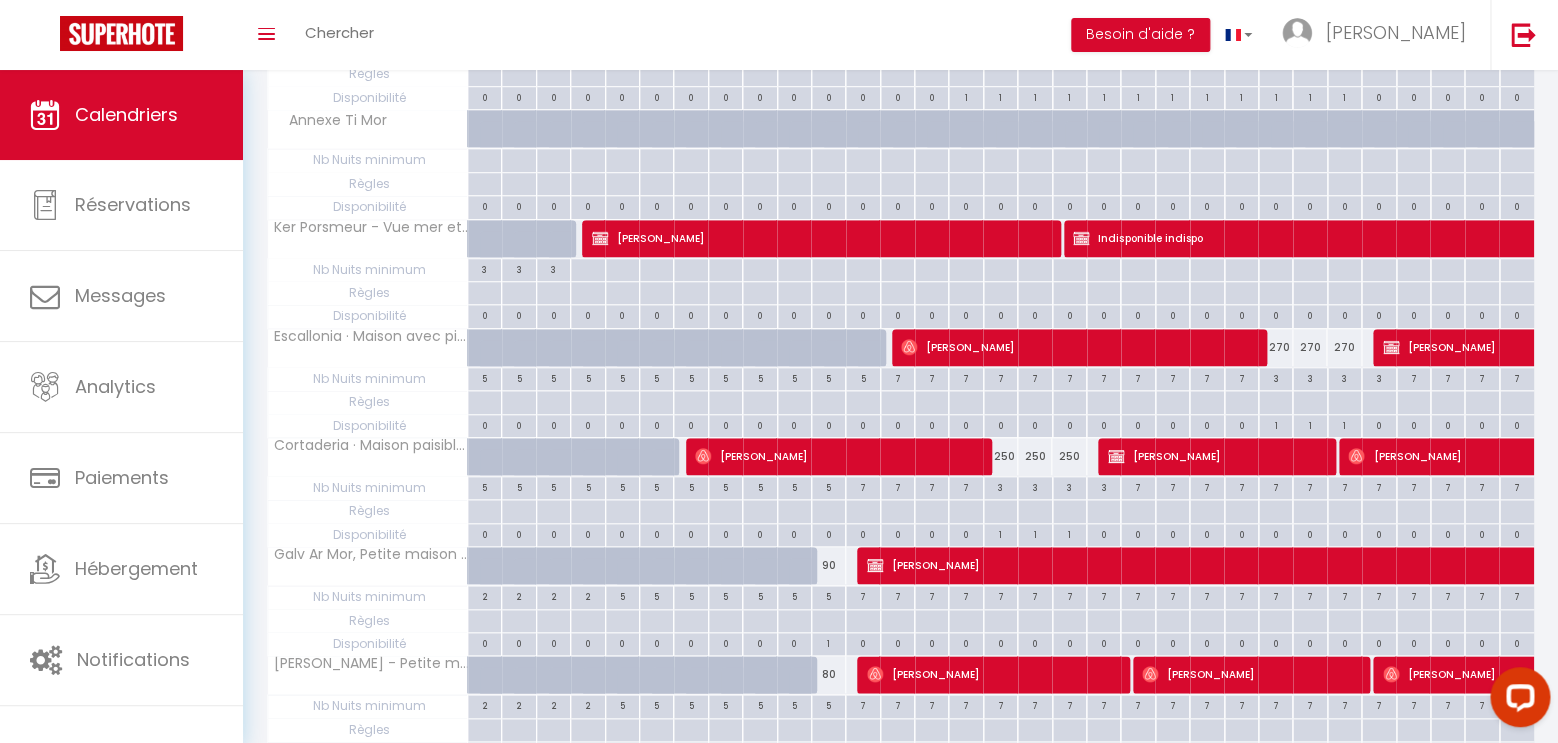 click on "[PERSON_NAME]" at bounding box center (1076, 347) 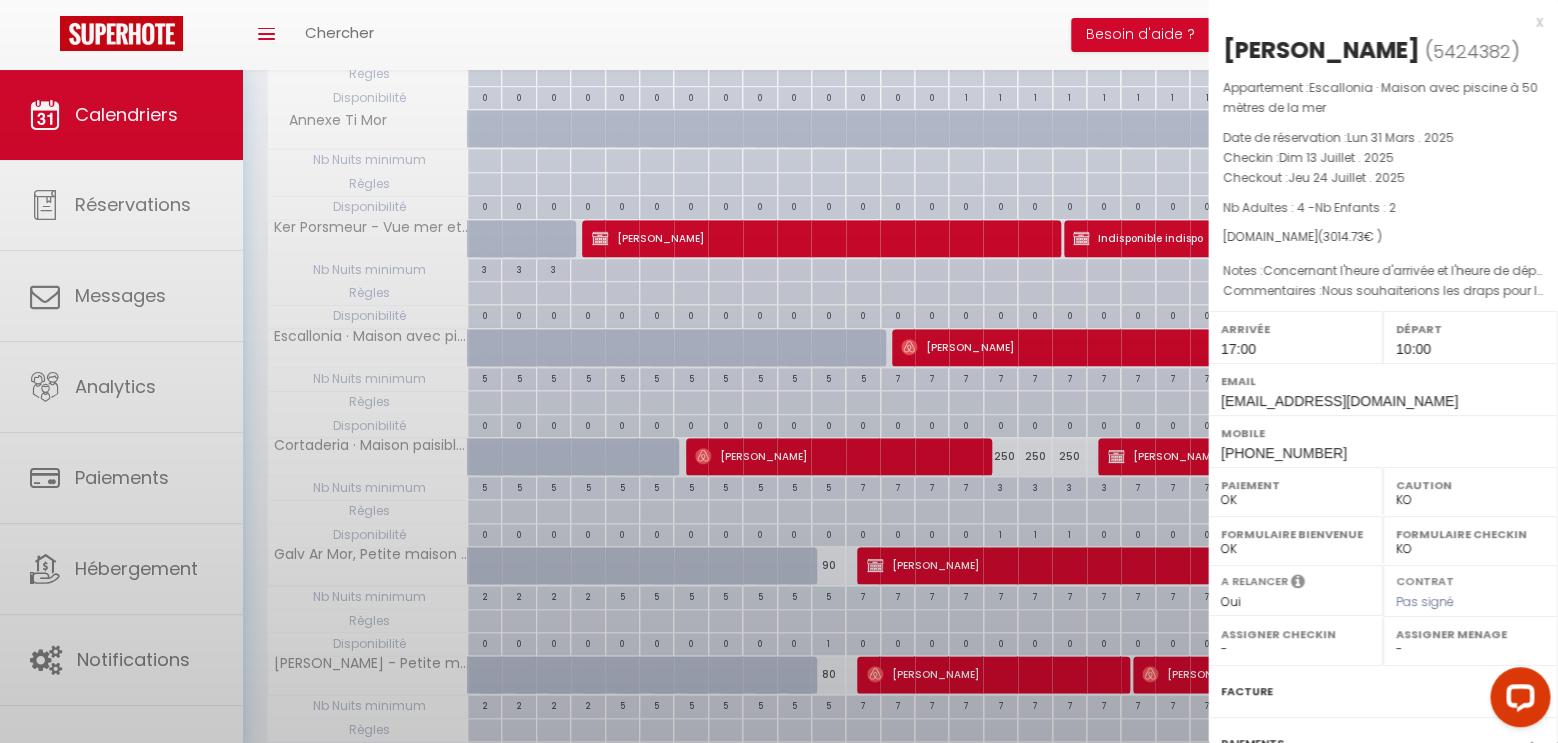 select on "OK" 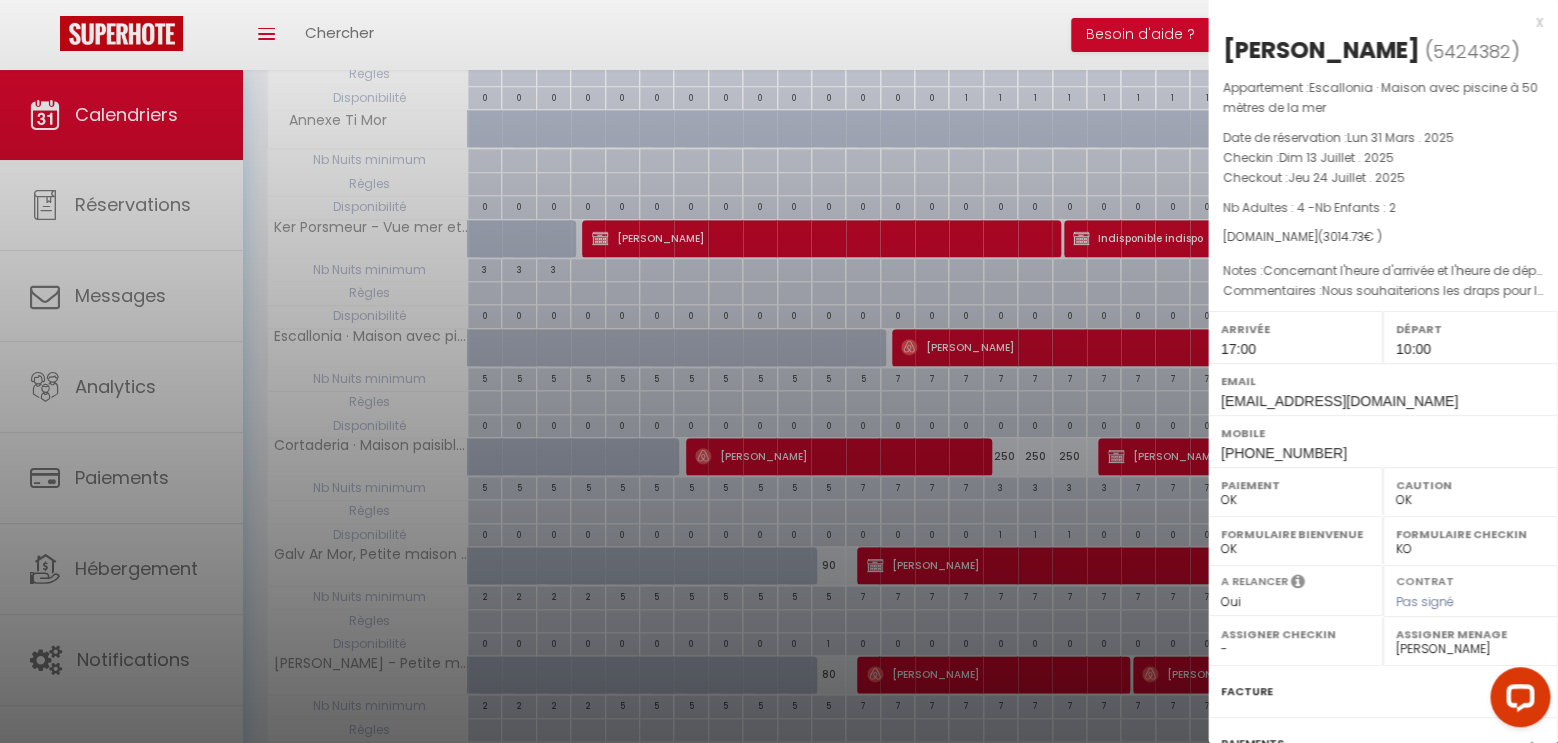 click on "x" at bounding box center (1375, 22) 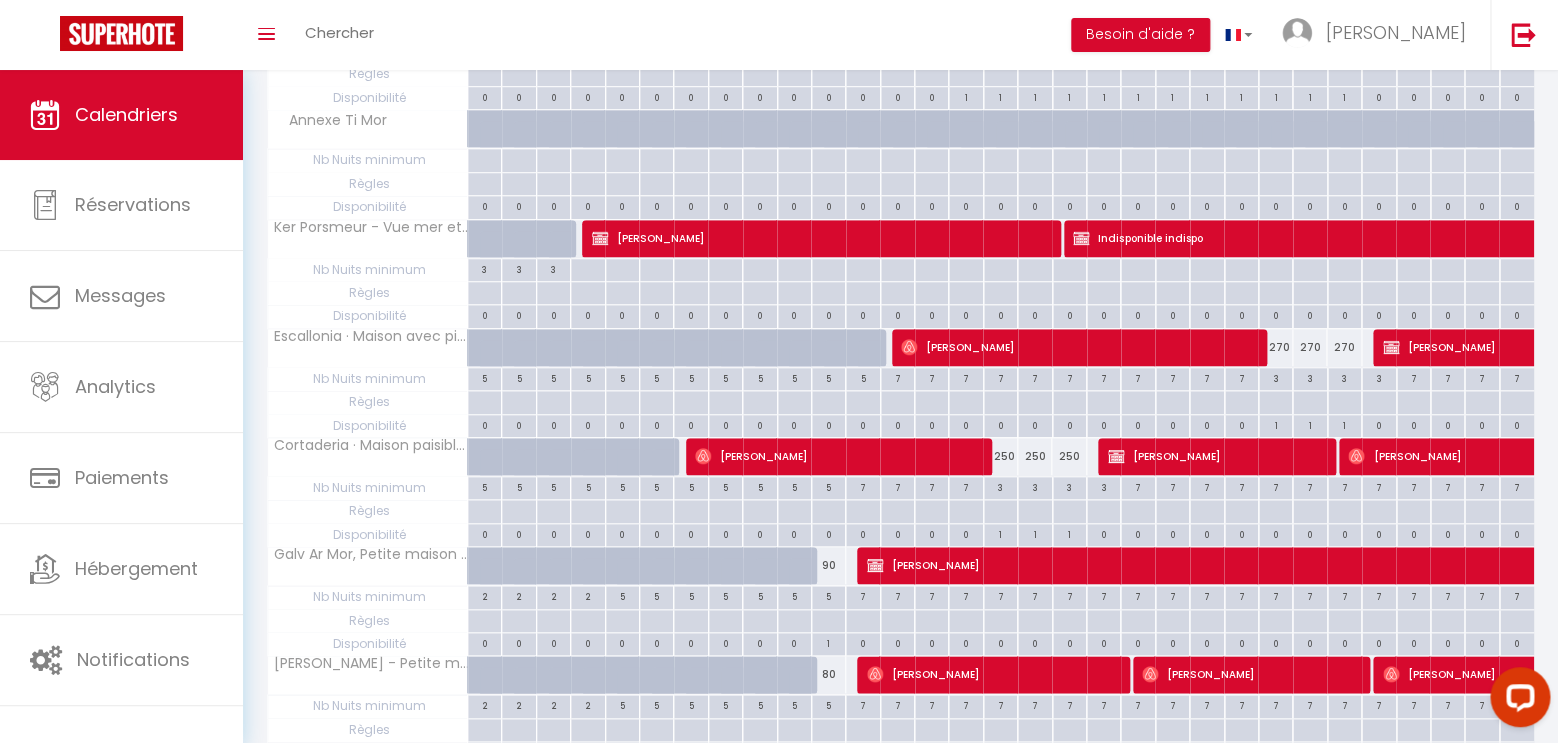 click on "[PERSON_NAME]" at bounding box center (1215, 456) 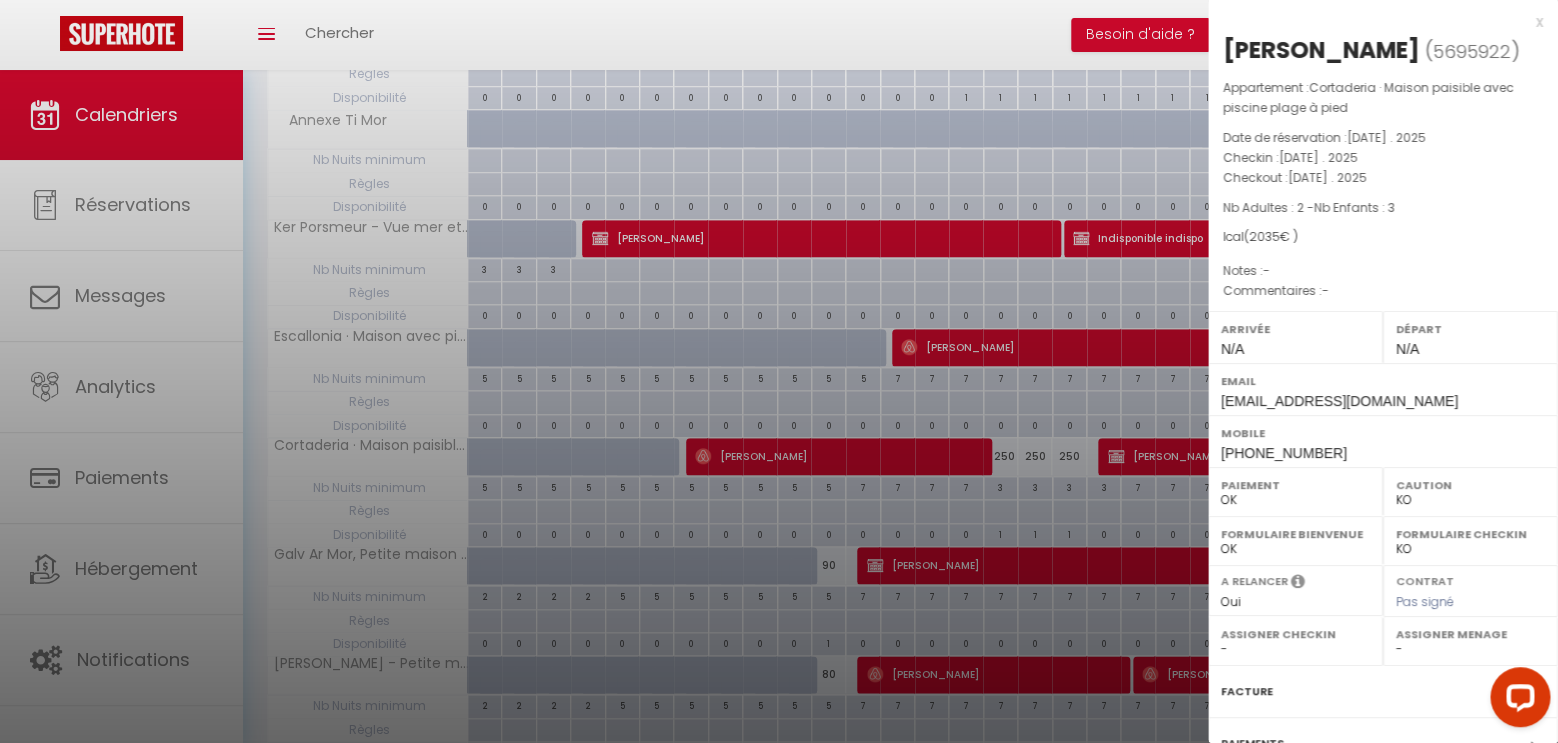 drag, startPoint x: 1547, startPoint y: 28, endPoint x: 1537, endPoint y: 26, distance: 10.198039 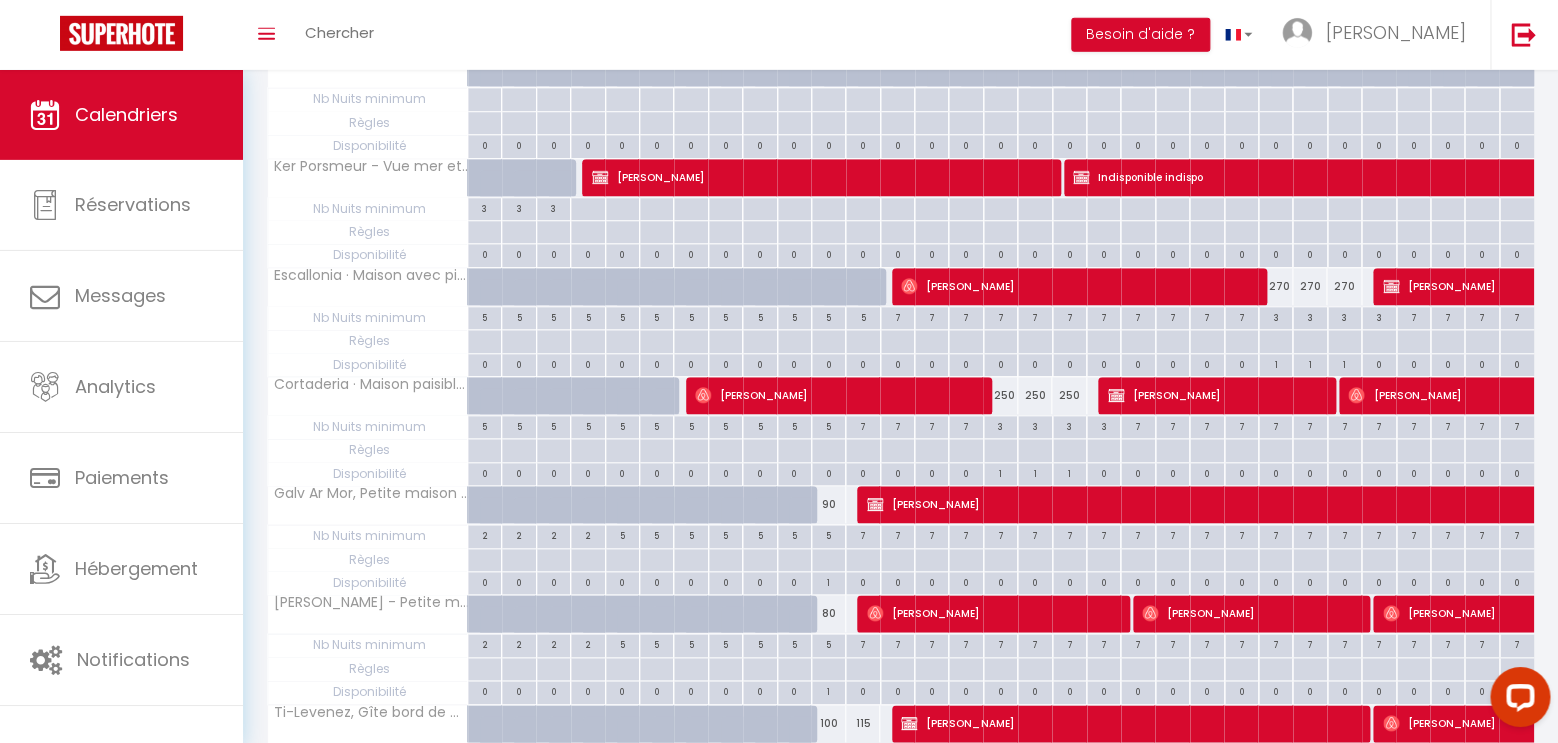 scroll, scrollTop: 630, scrollLeft: 0, axis: vertical 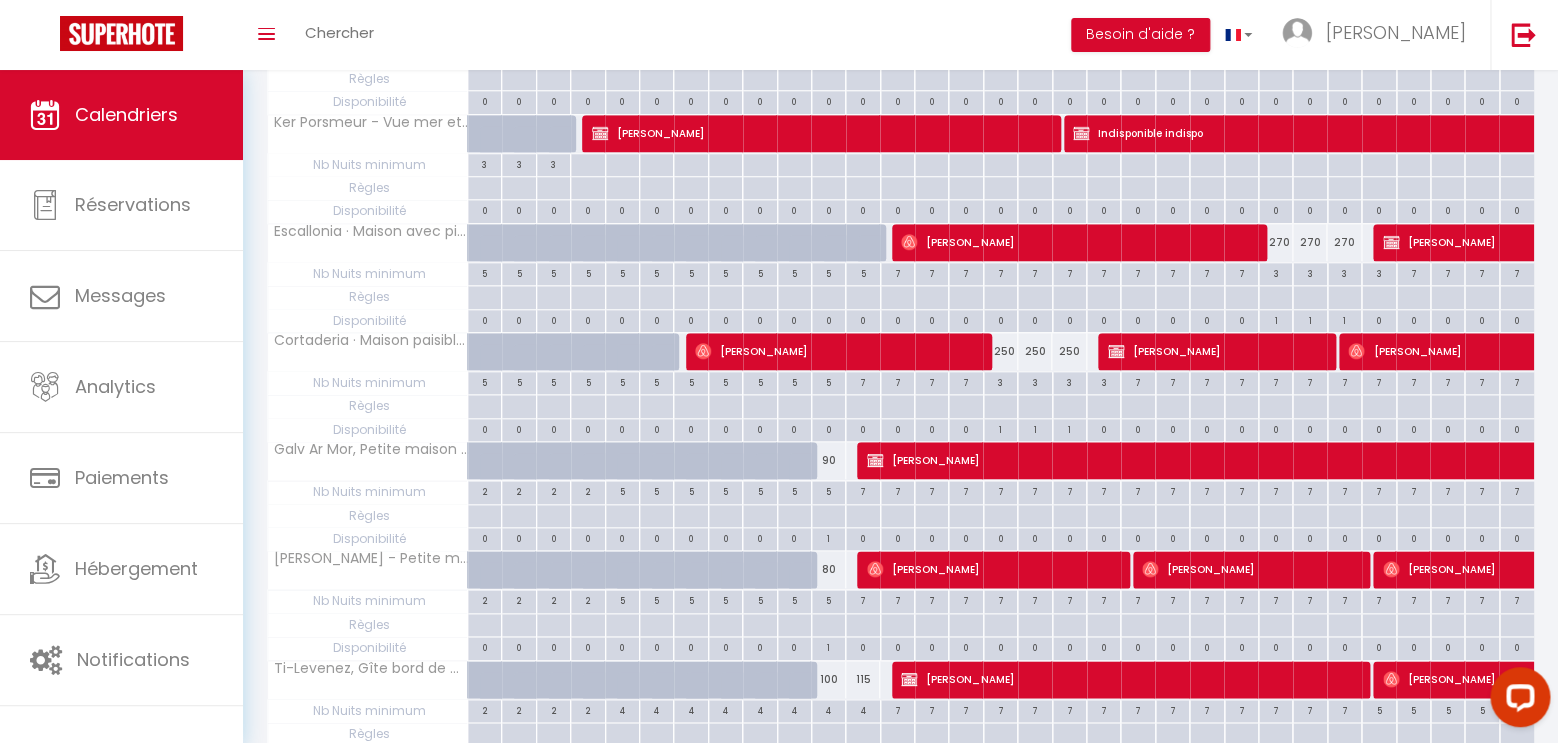 click on "[PERSON_NAME]" at bounding box center [1249, 569] 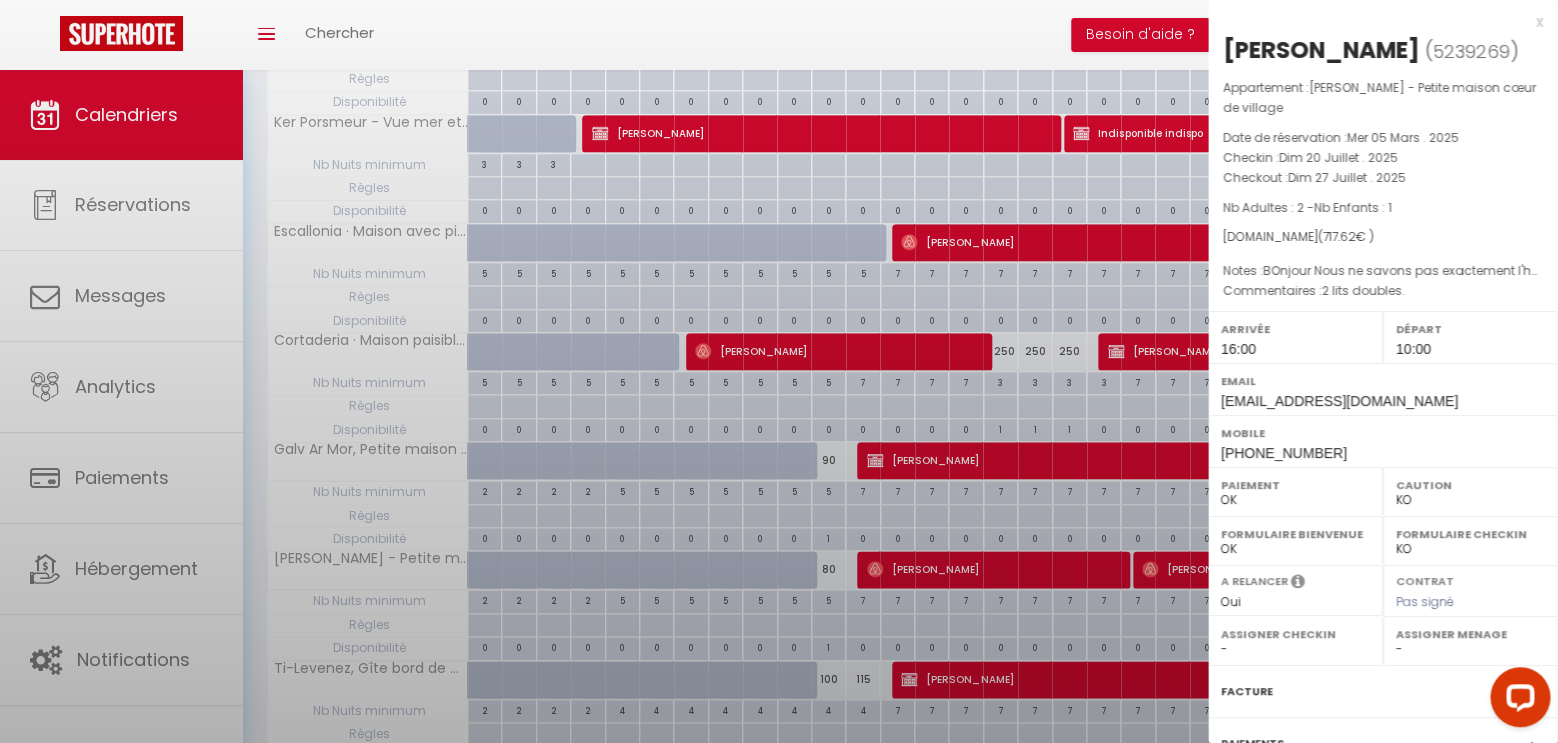 select on "OK" 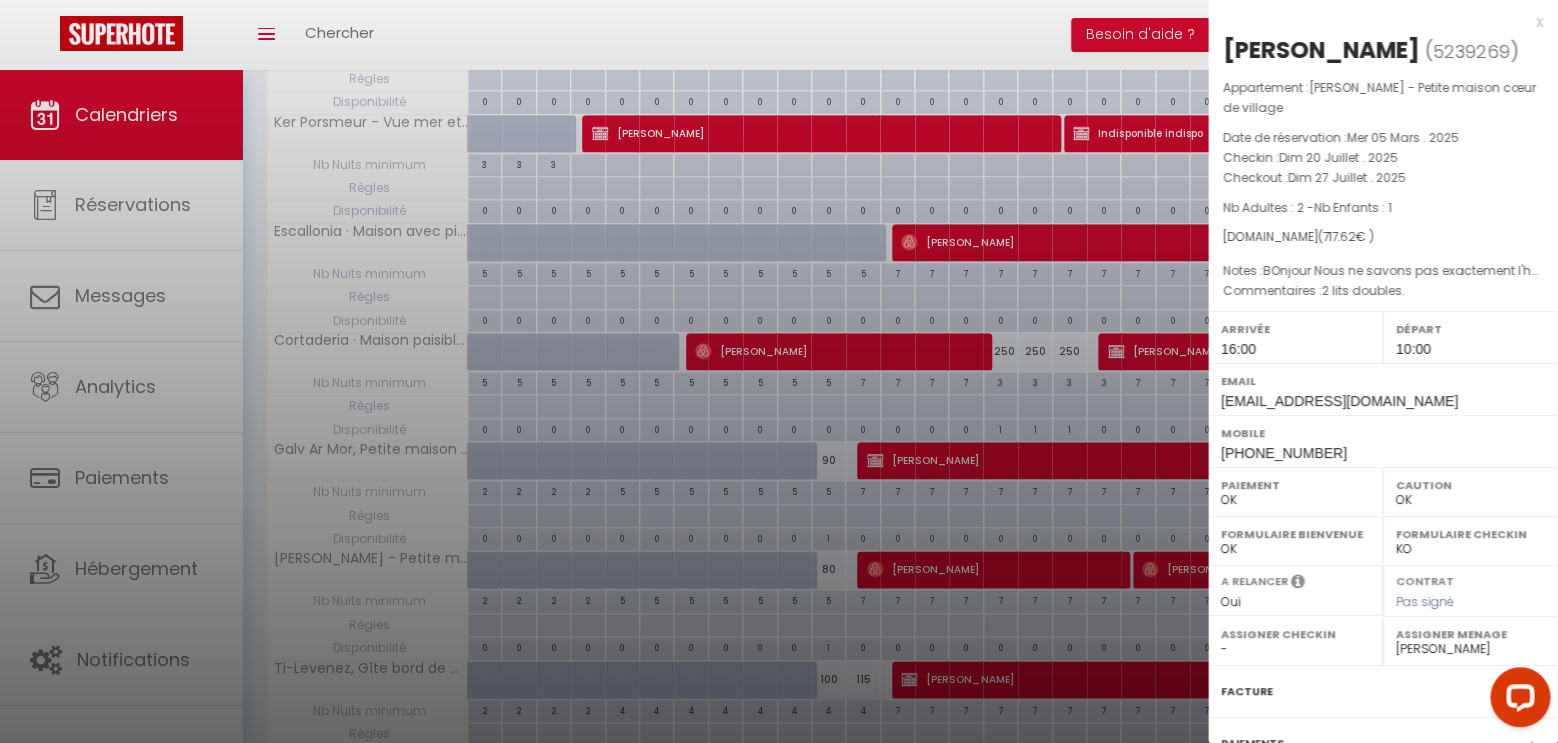 click on "x" at bounding box center (1375, 22) 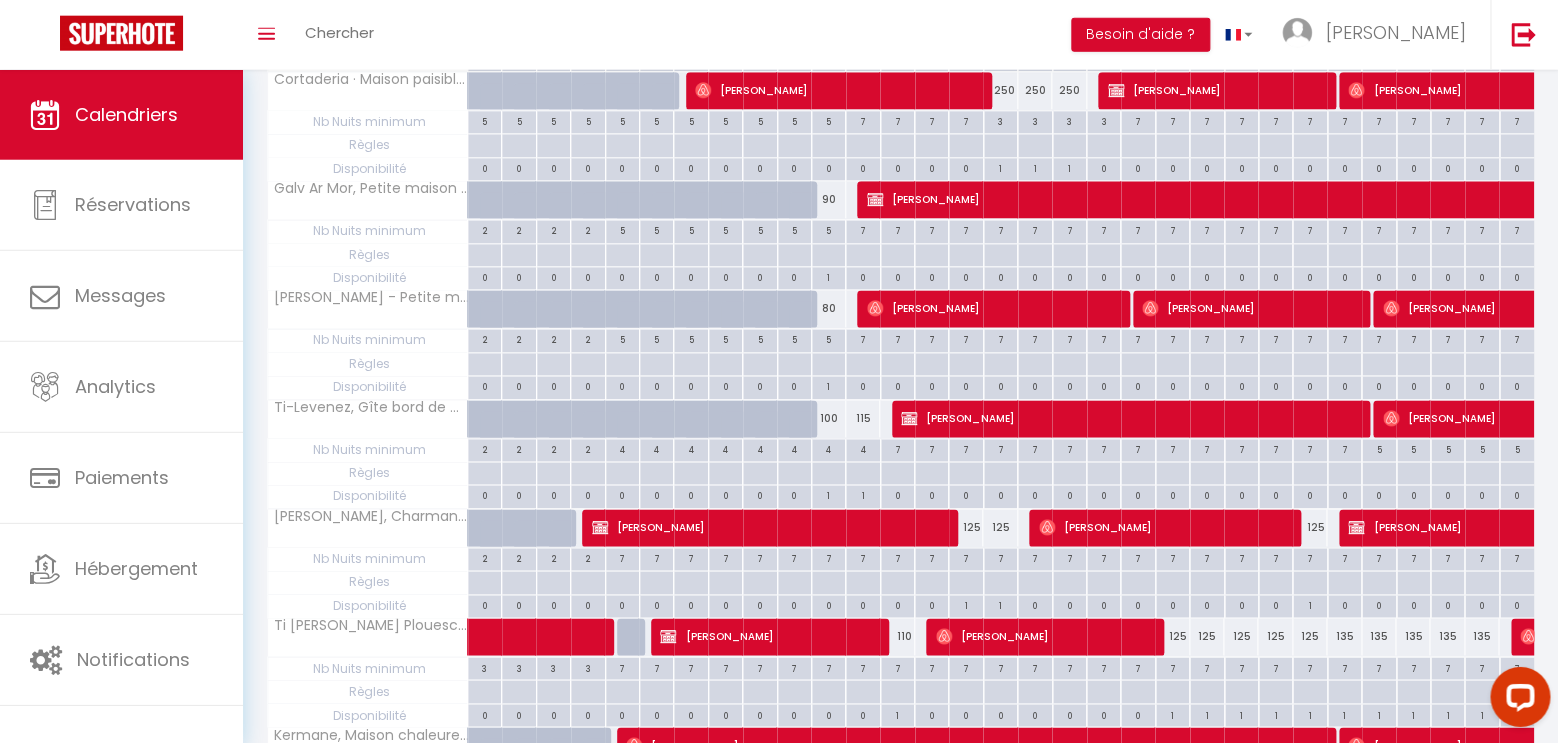 scroll, scrollTop: 945, scrollLeft: 0, axis: vertical 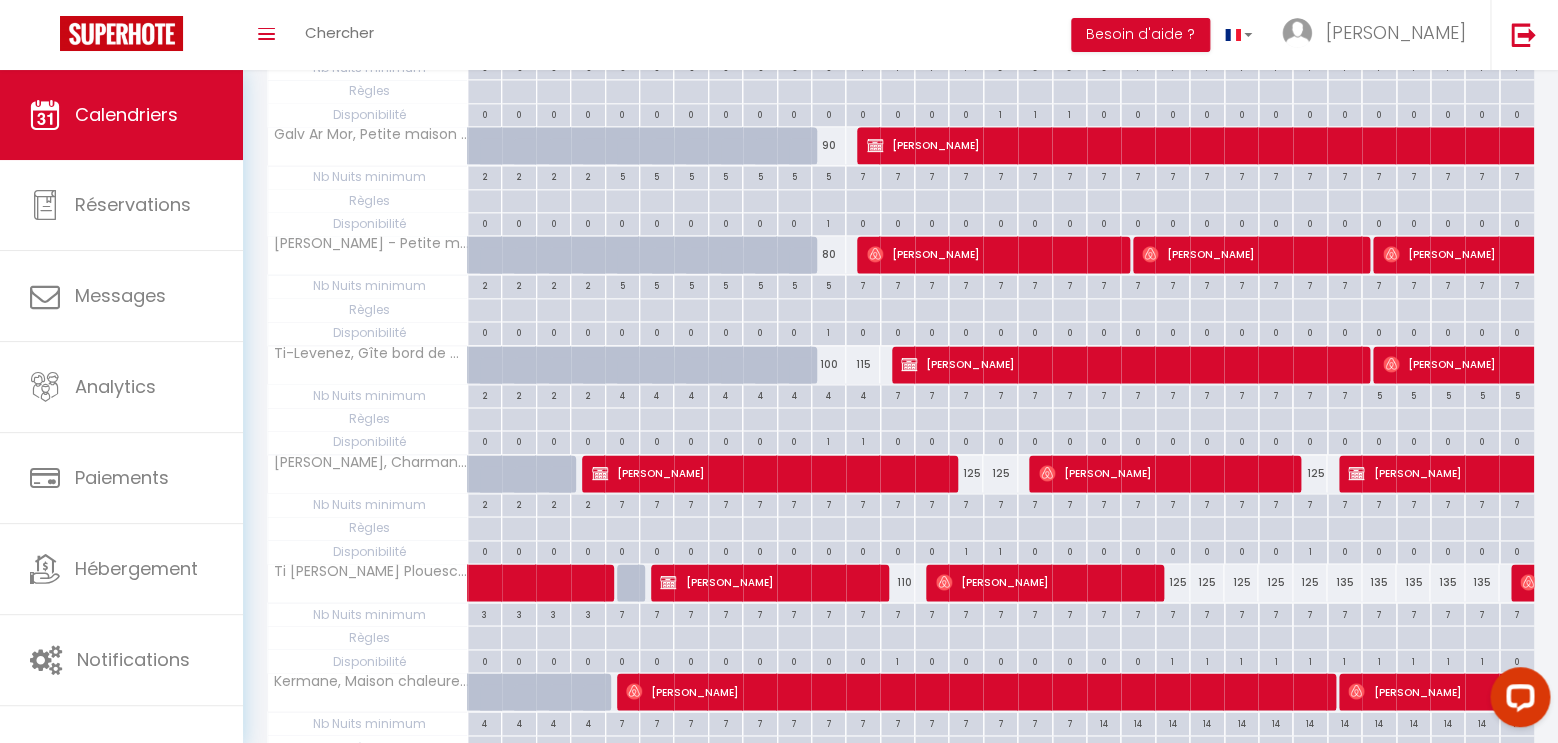 click on "[PERSON_NAME]" at bounding box center [1127, 364] 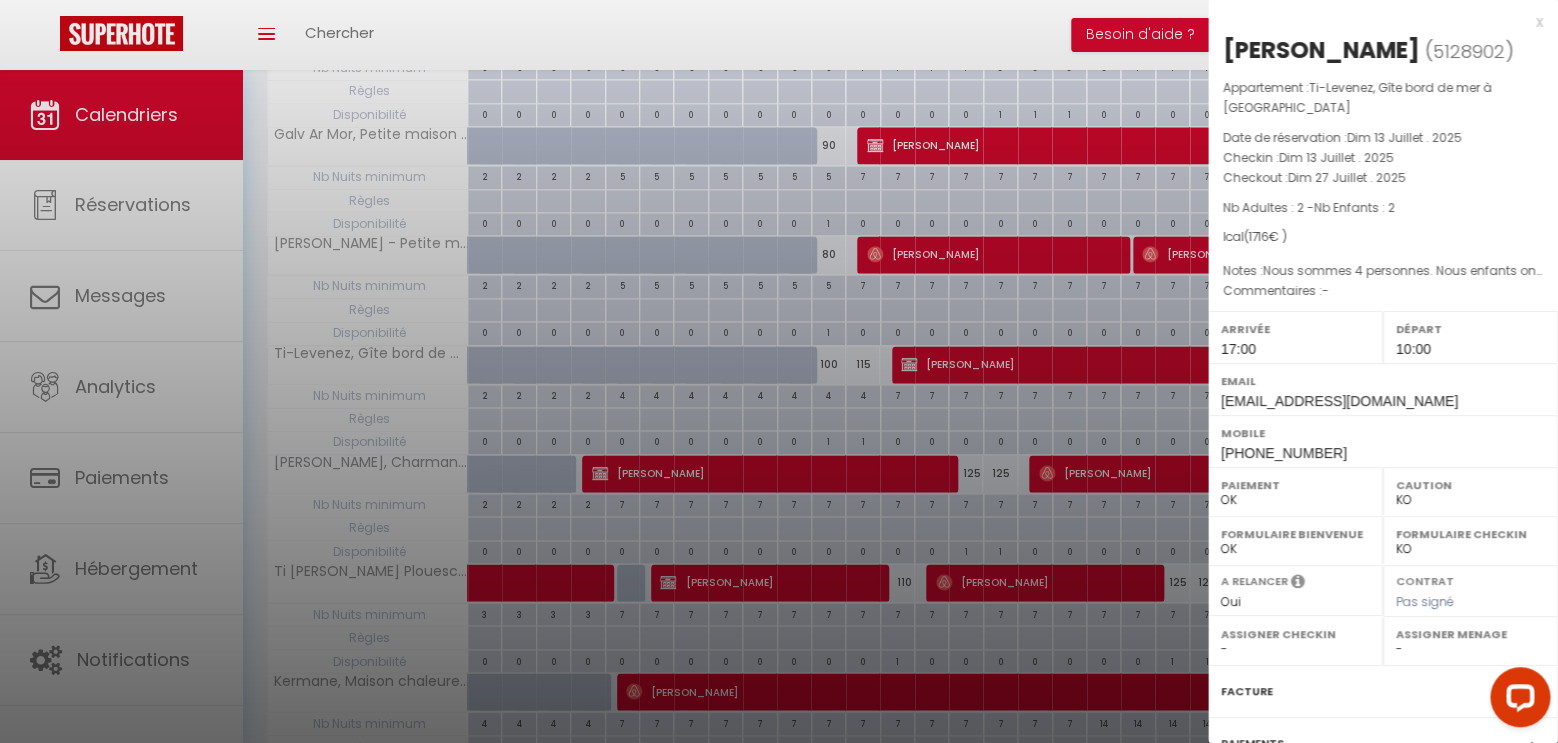 click on "x" at bounding box center (1375, 22) 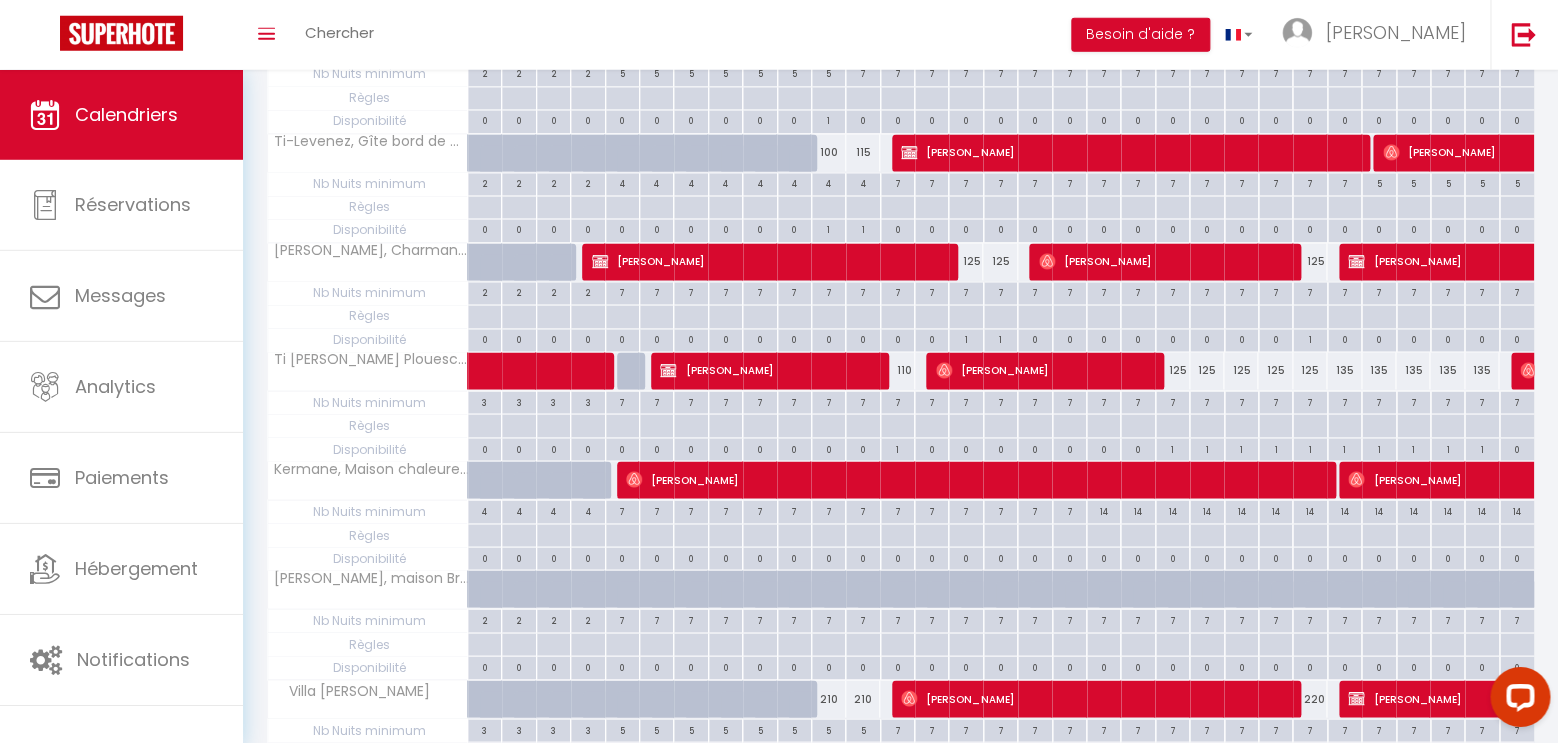 scroll, scrollTop: 1260, scrollLeft: 0, axis: vertical 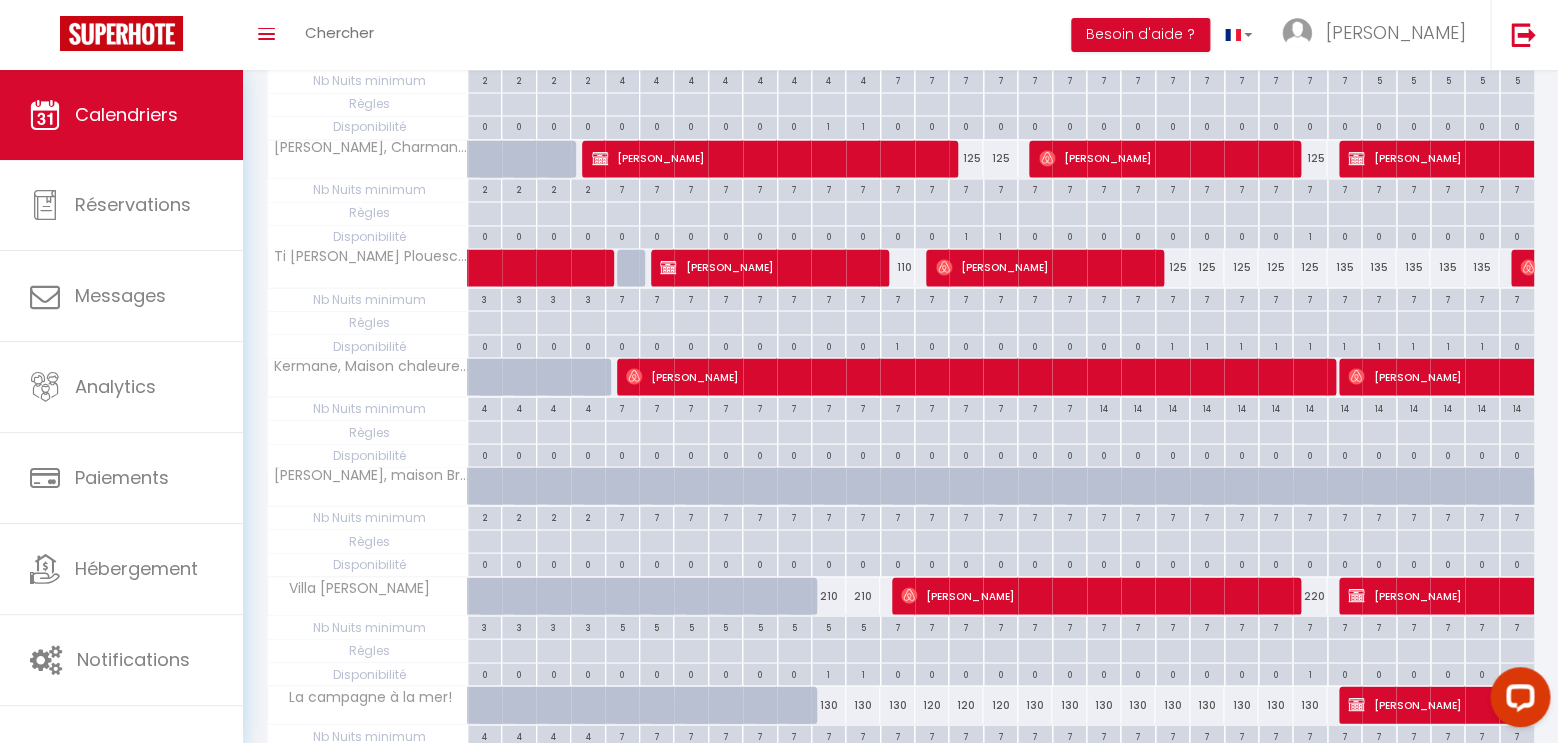 click at bounding box center (1356, 376) 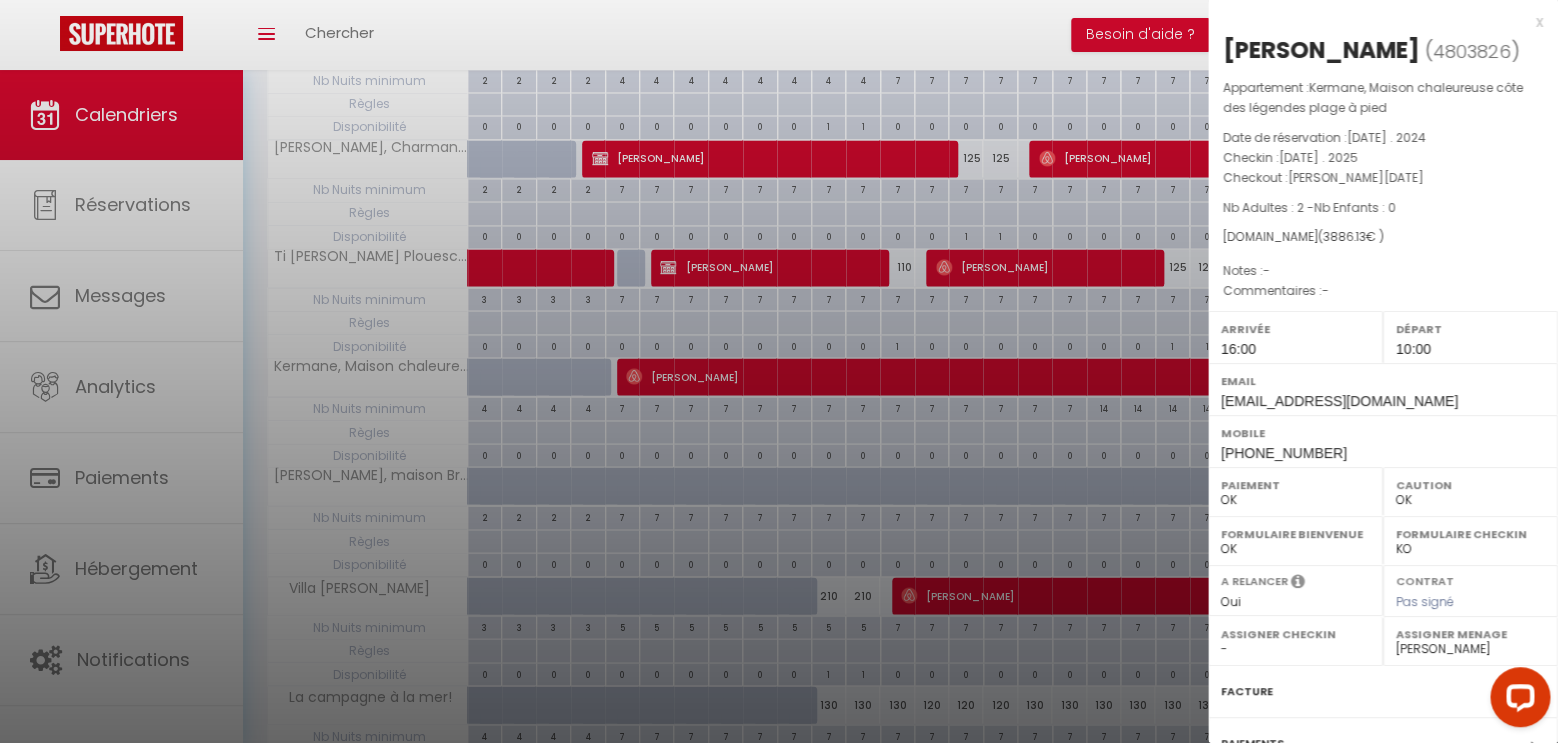 click on "x" at bounding box center [1375, 22] 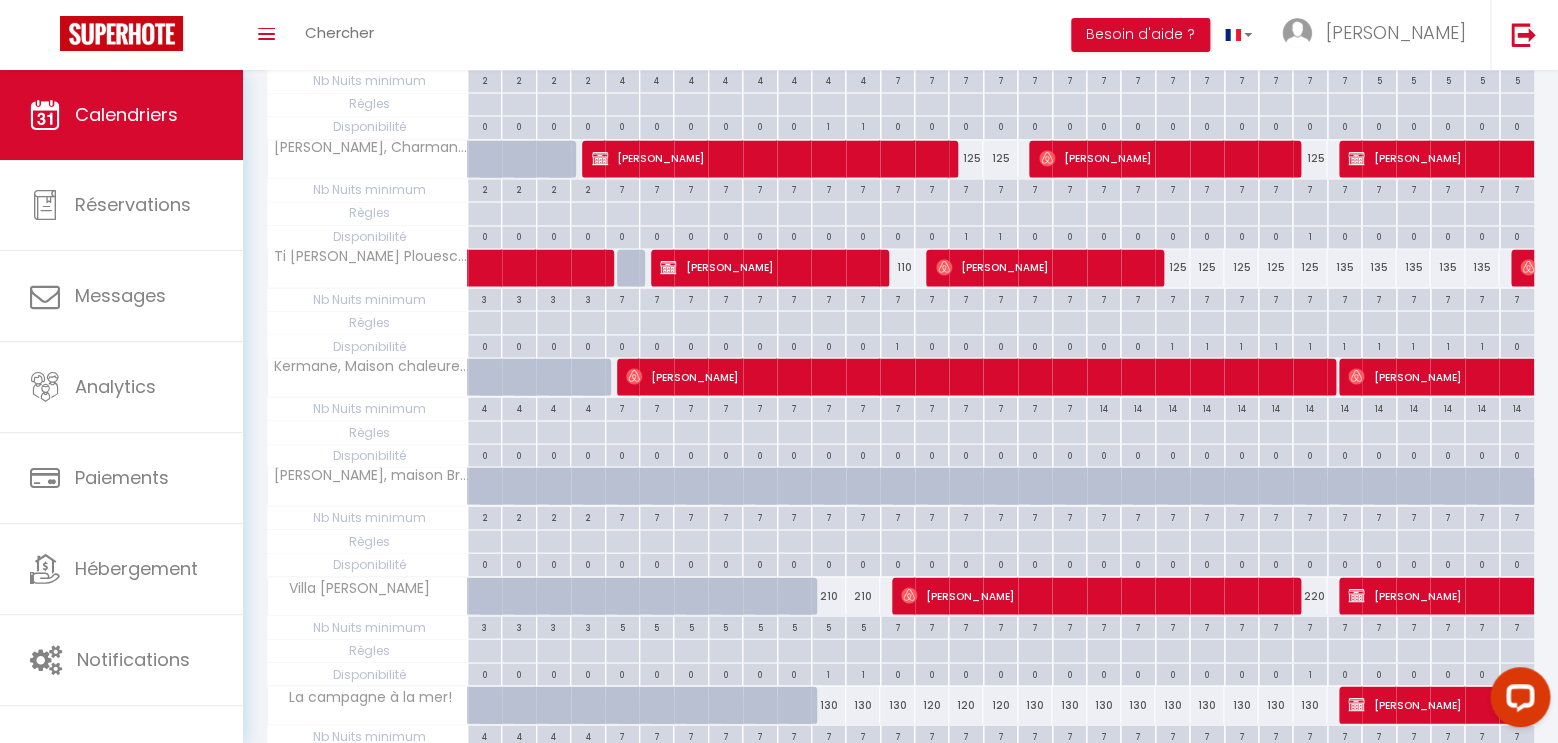 click on "[PERSON_NAME]" at bounding box center (1093, 595) 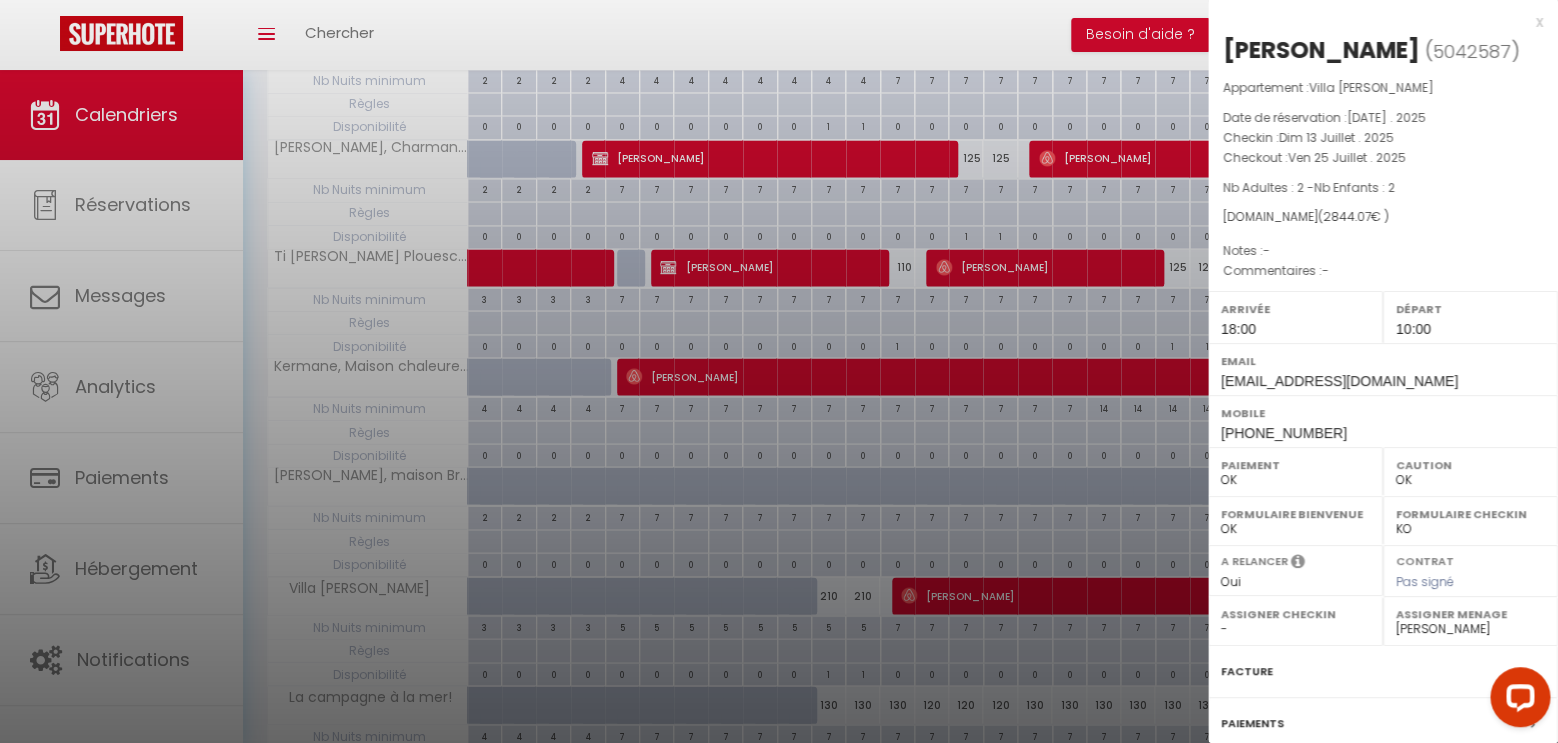 click on "x" at bounding box center [1375, 22] 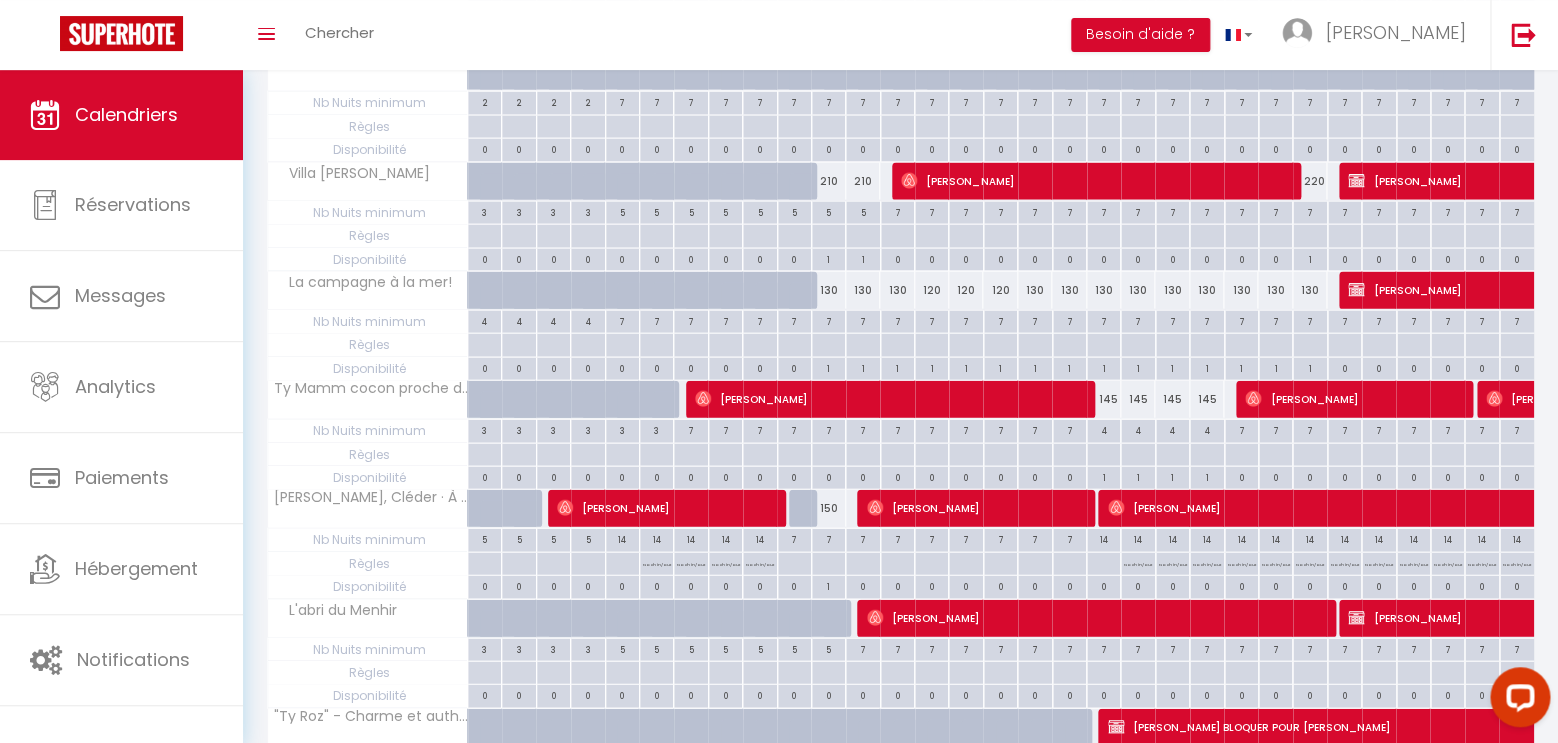 scroll, scrollTop: 1680, scrollLeft: 0, axis: vertical 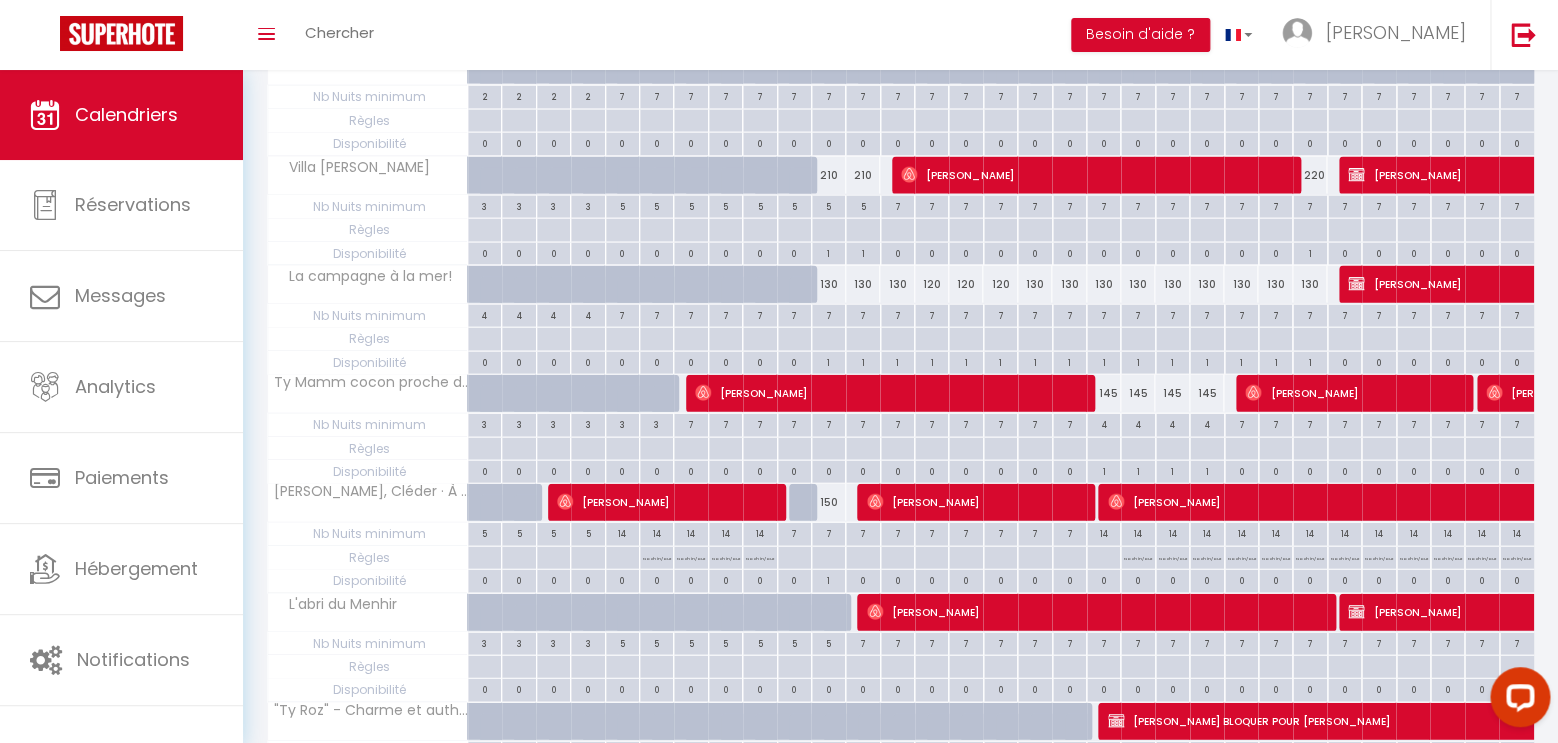 click on "[PERSON_NAME]" at bounding box center (1509, 612) 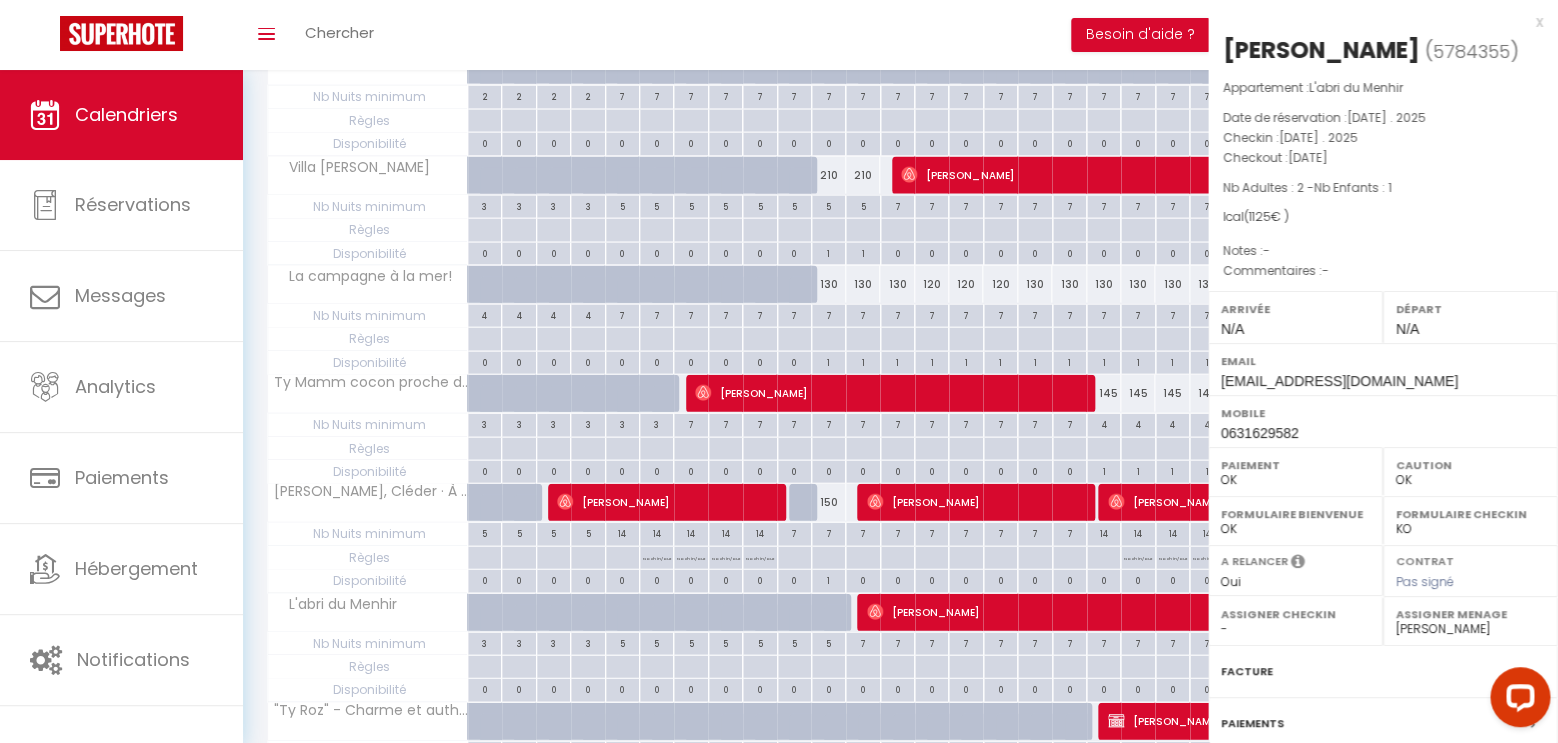select on "KO" 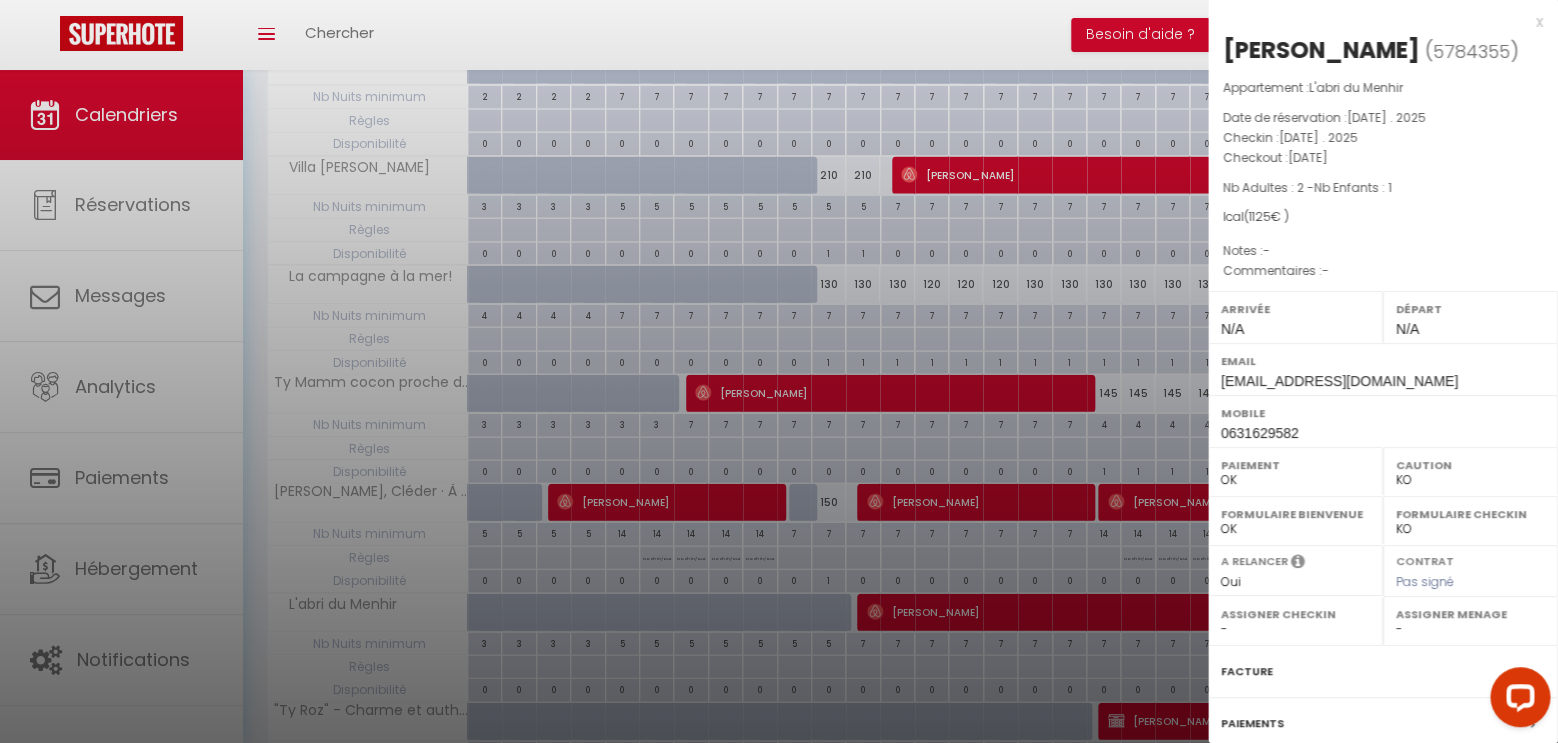 click on "x" at bounding box center (1375, 22) 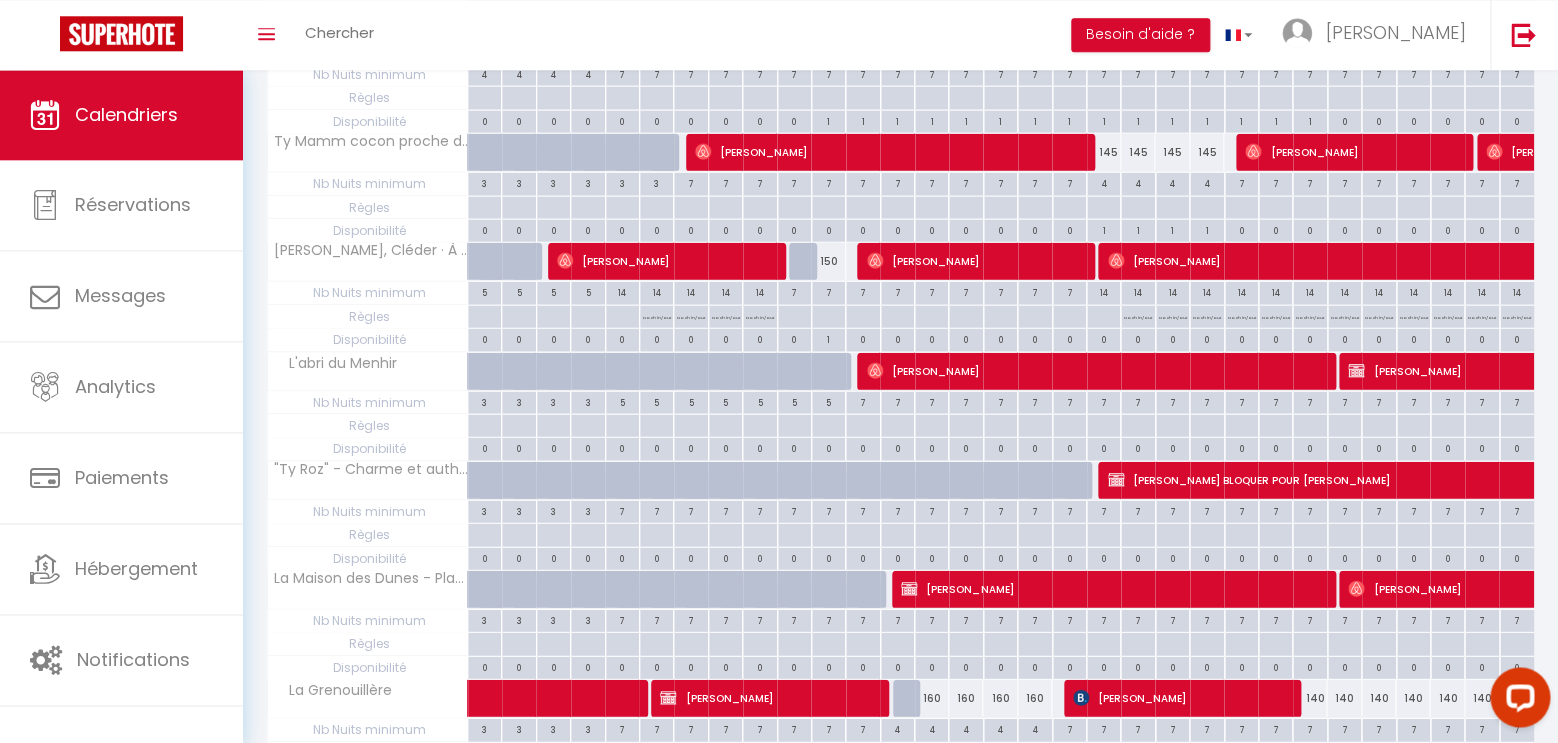 scroll, scrollTop: 1995, scrollLeft: 0, axis: vertical 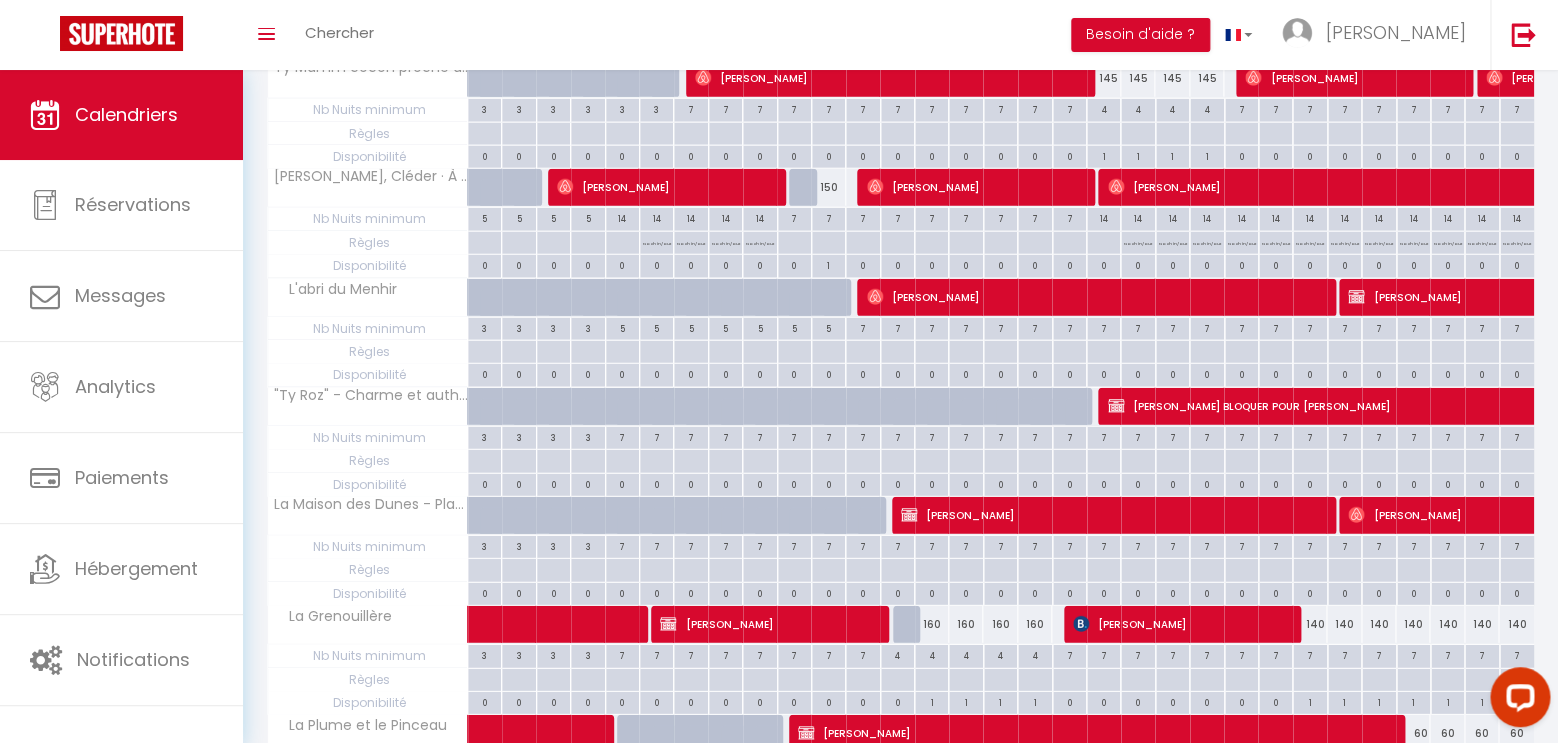 click on "[PERSON_NAME]" at bounding box center (1509, 515) 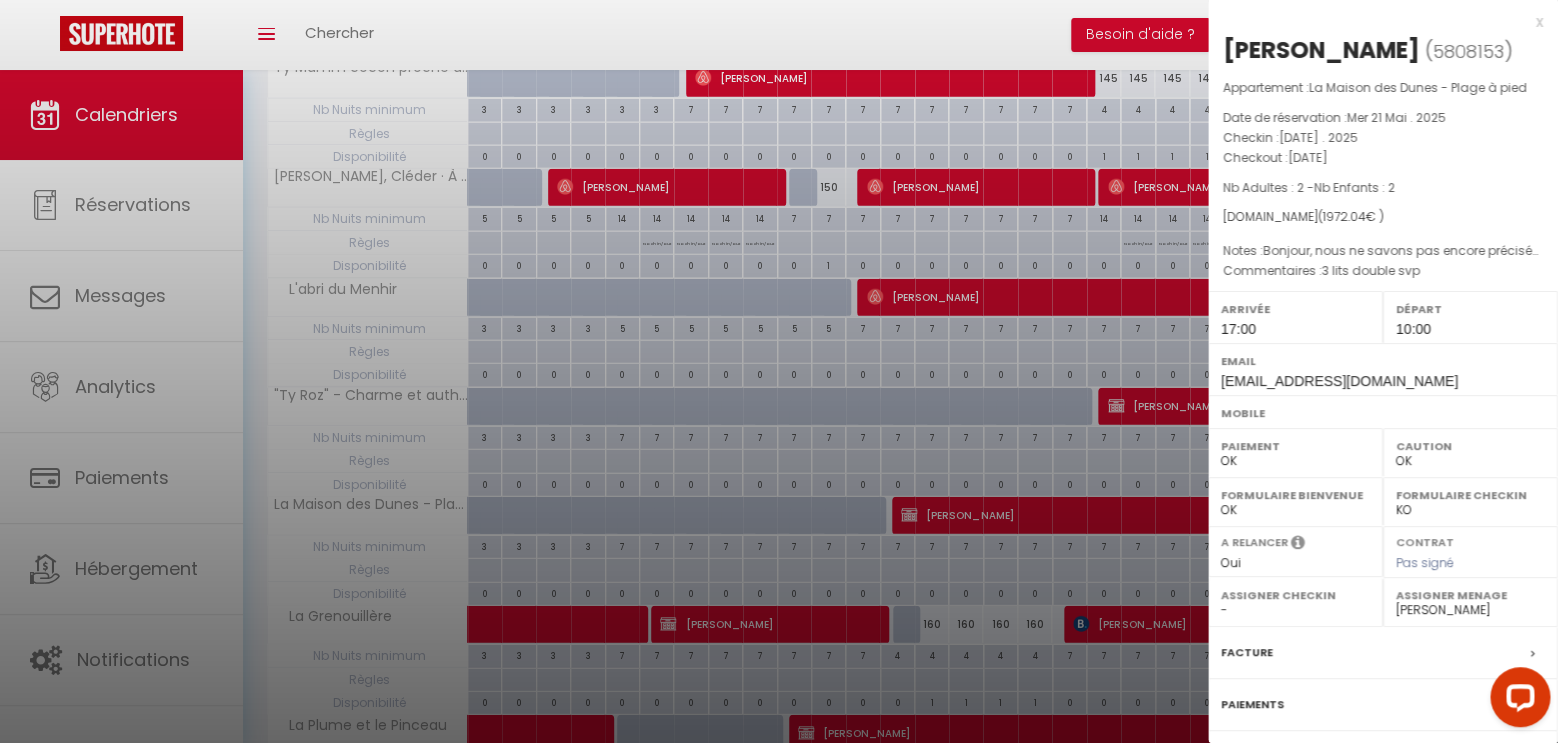 click on "x" at bounding box center (1375, 22) 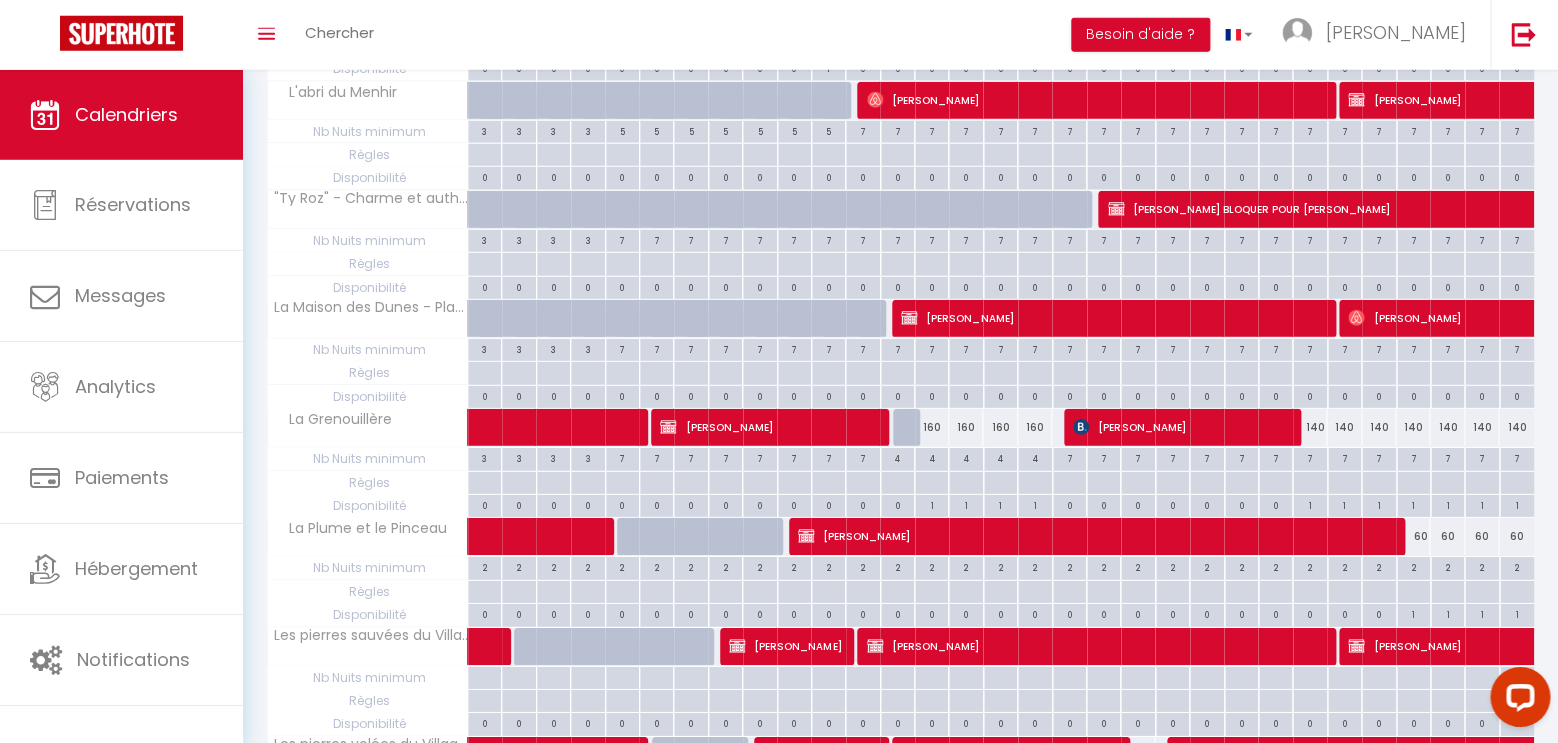 scroll, scrollTop: 2205, scrollLeft: 0, axis: vertical 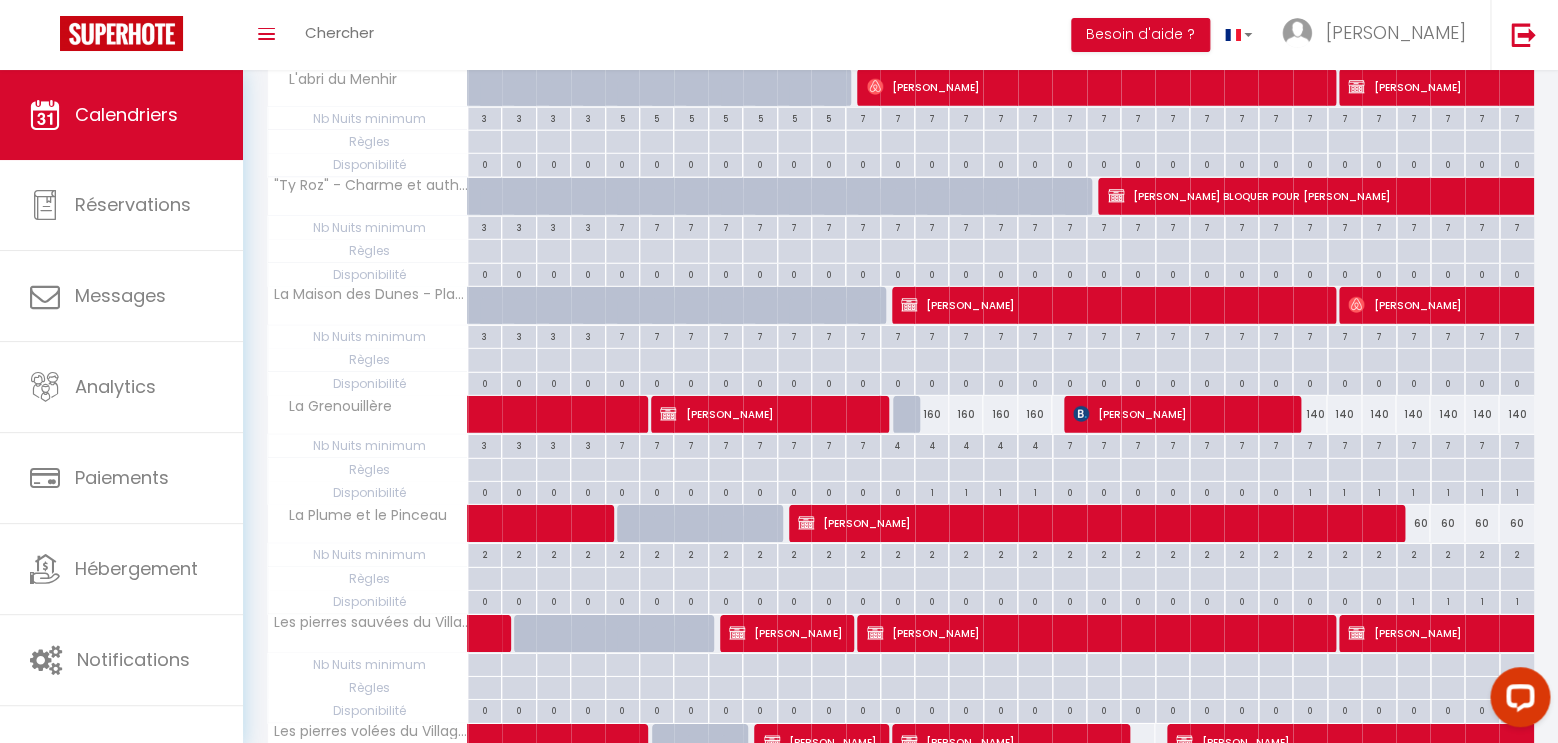 click on "[PERSON_NAME]" at bounding box center [1509, 633] 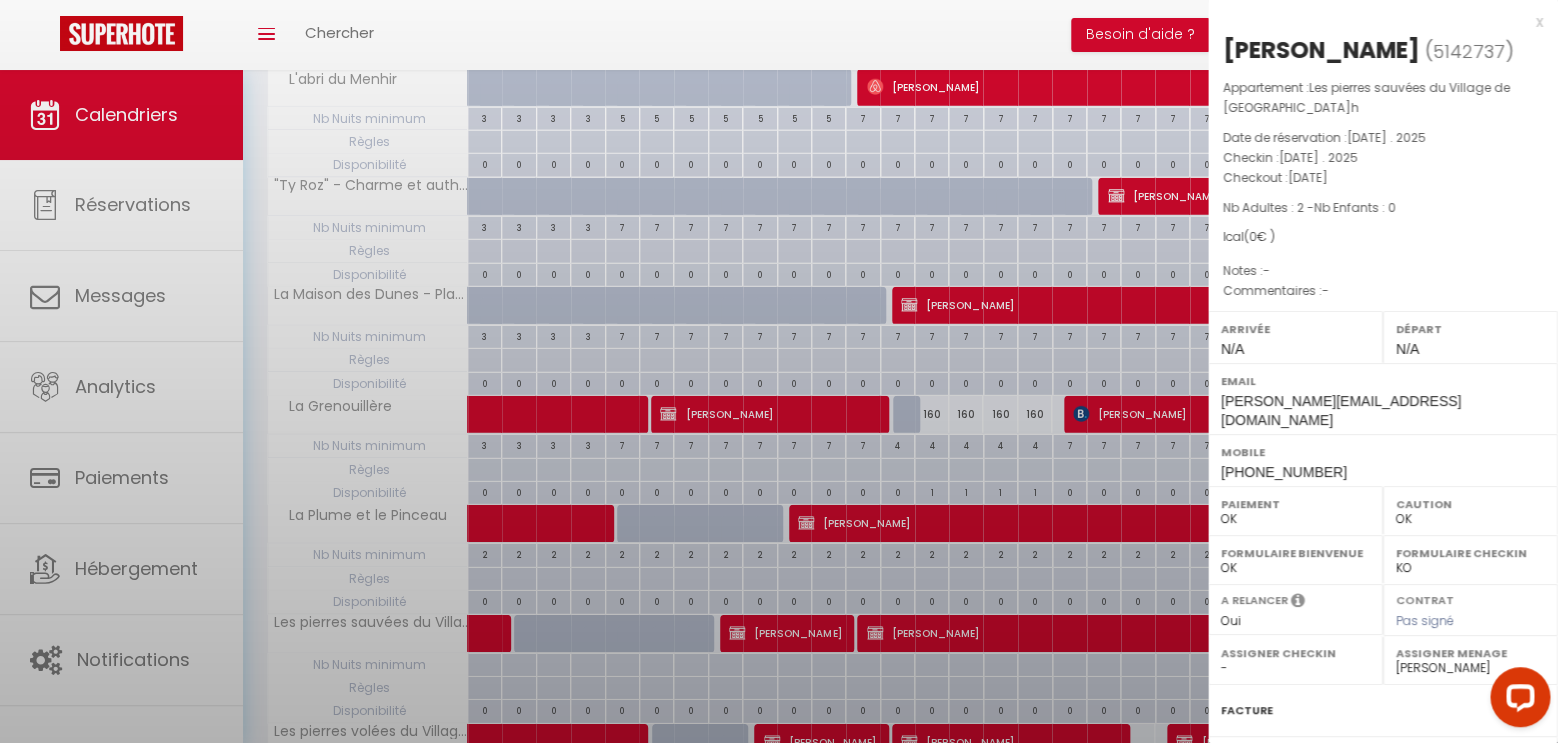 select on "KO" 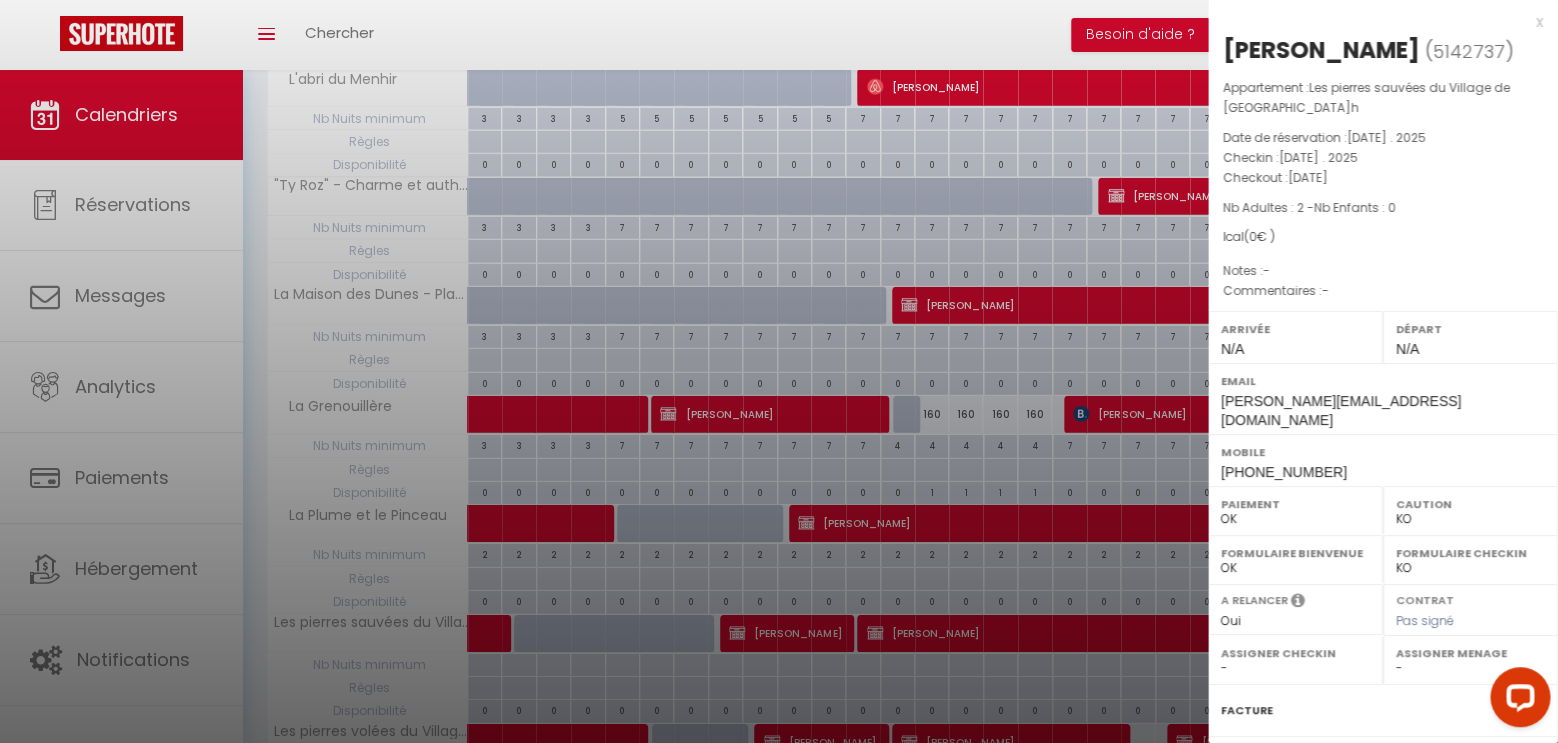 click on "x" at bounding box center [1375, 22] 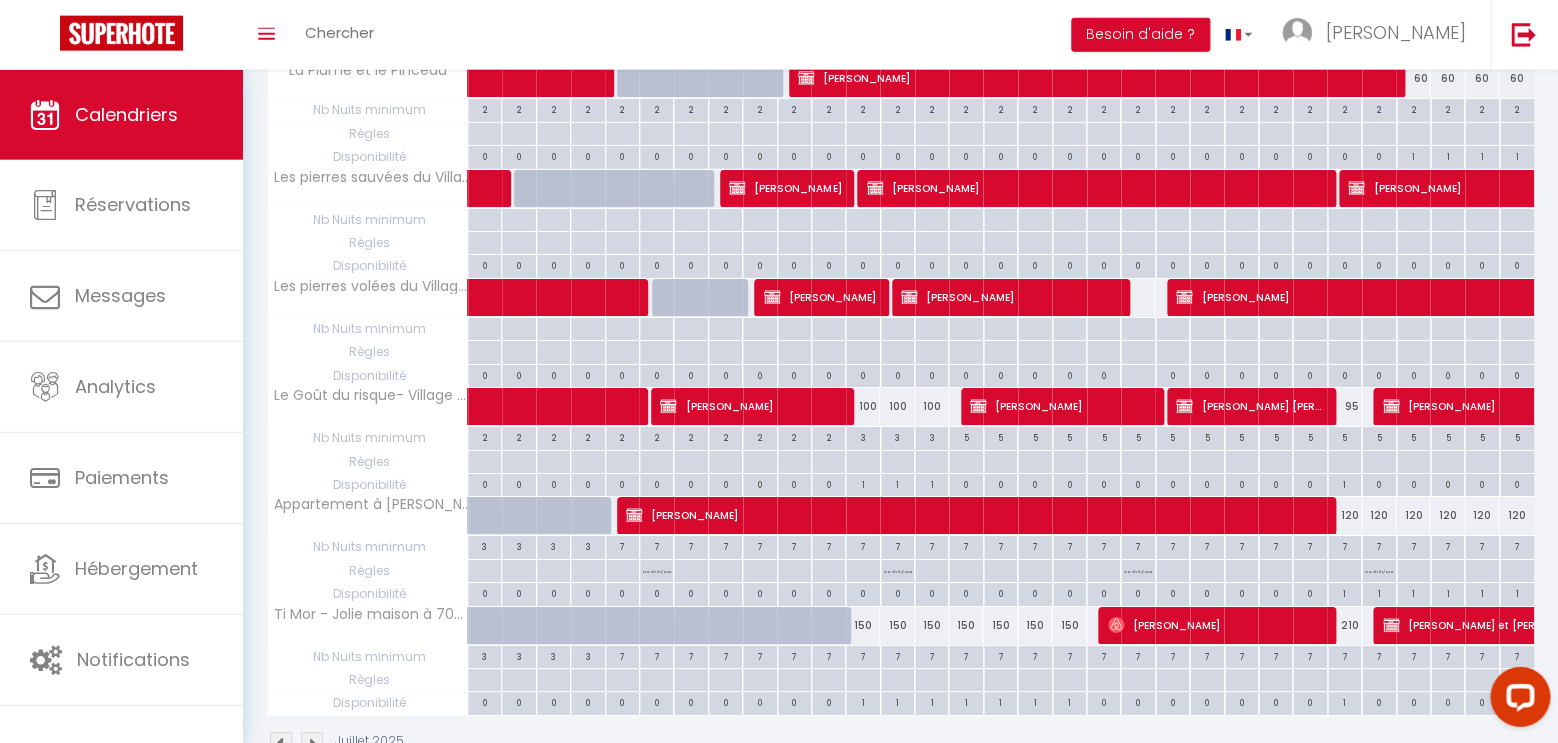 scroll, scrollTop: 2685, scrollLeft: 0, axis: vertical 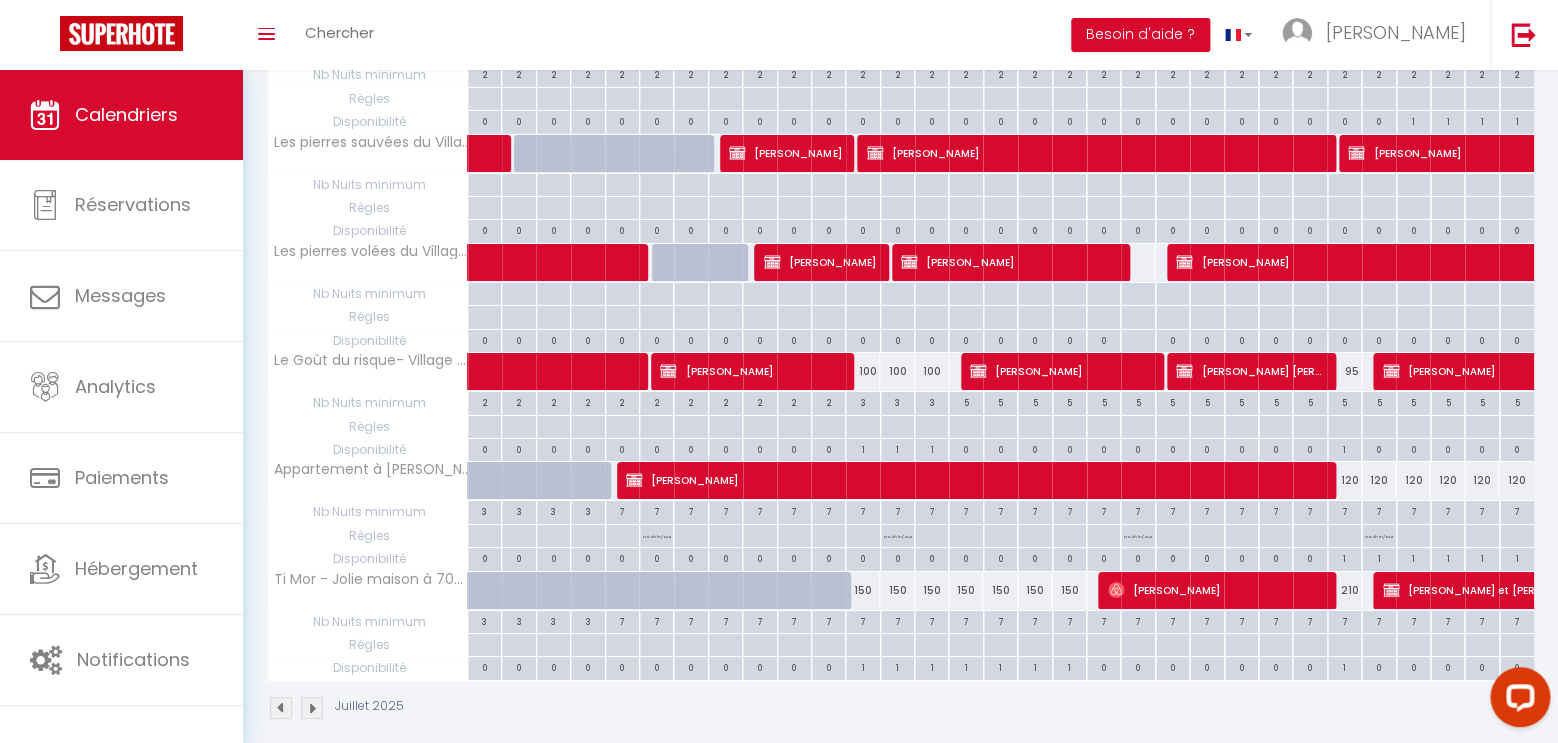 click on "[PERSON_NAME]" at bounding box center (1521, 371) 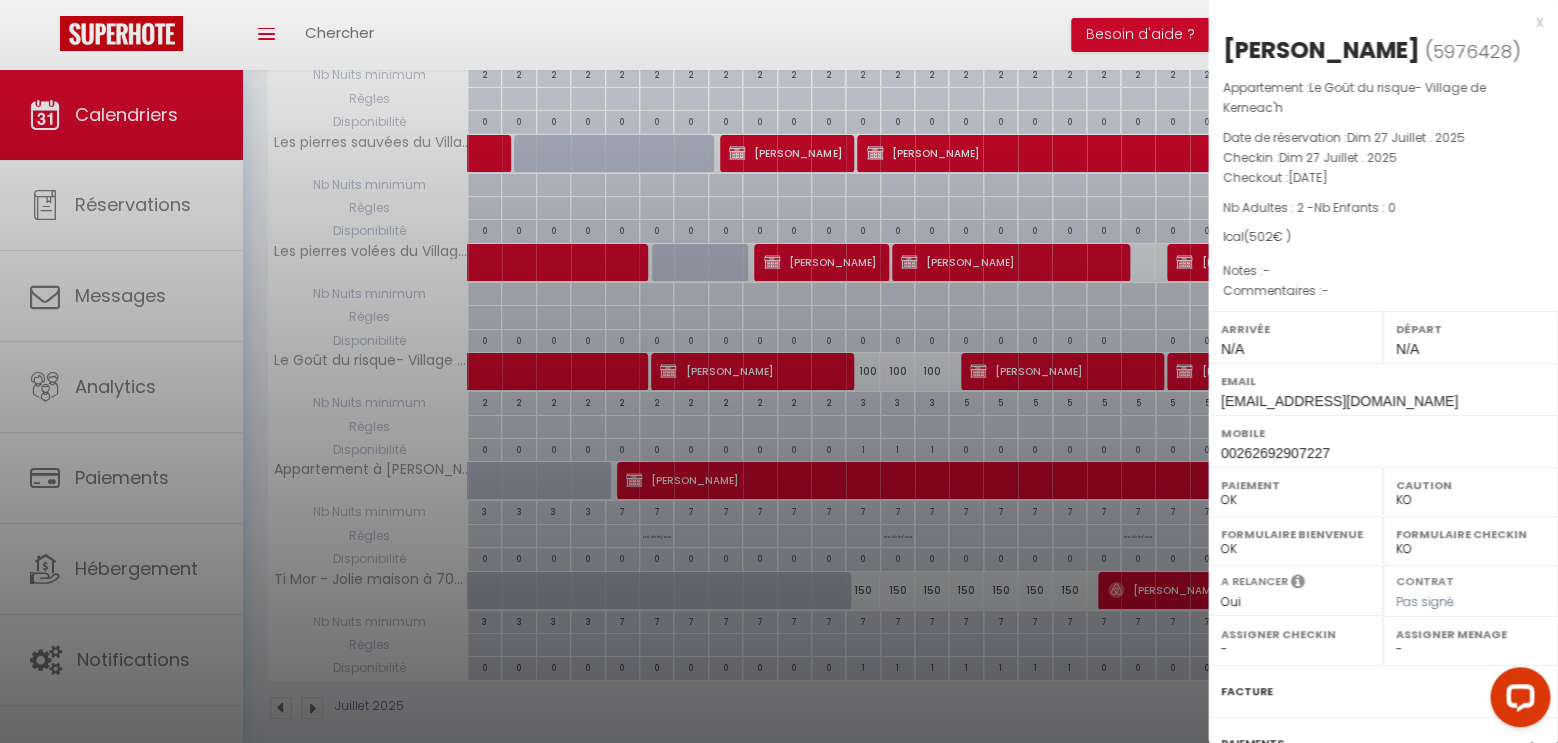 click on "x" at bounding box center (1375, 22) 